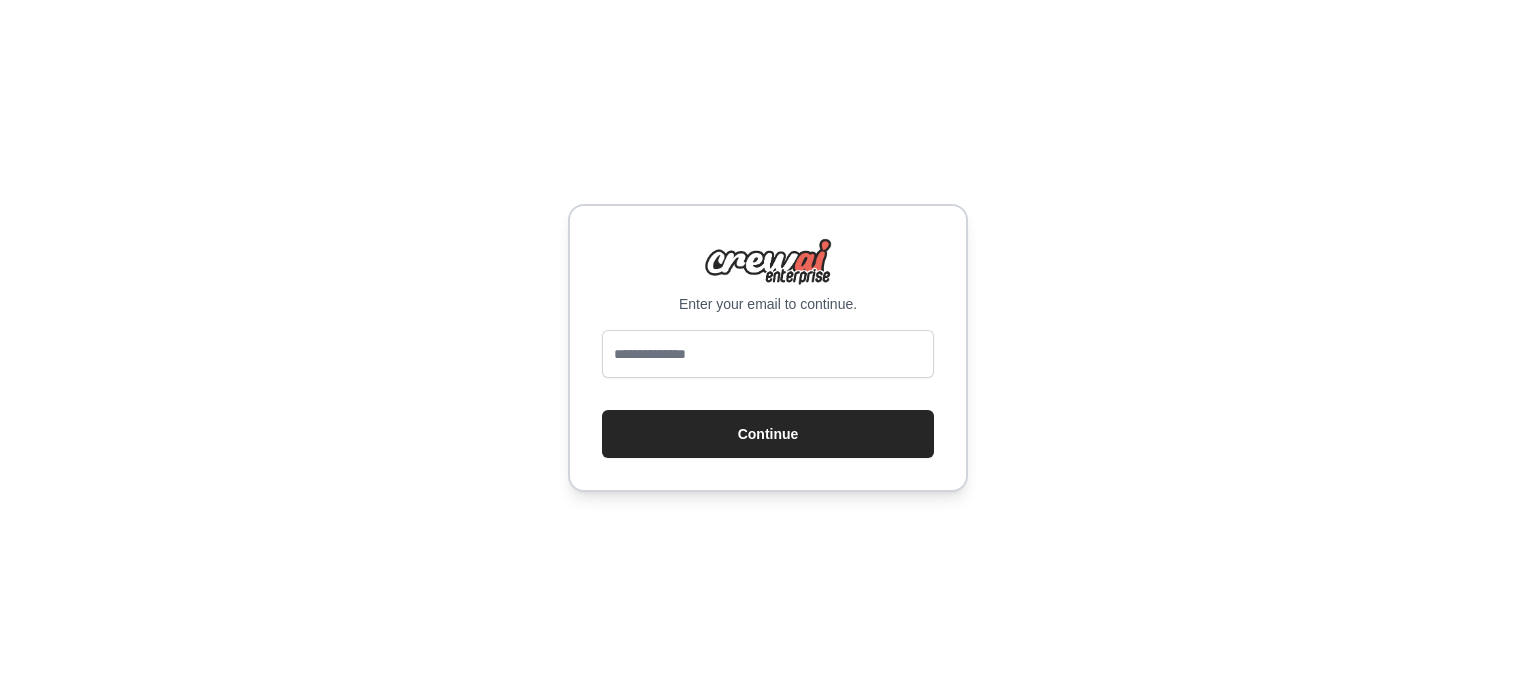 scroll, scrollTop: 0, scrollLeft: 0, axis: both 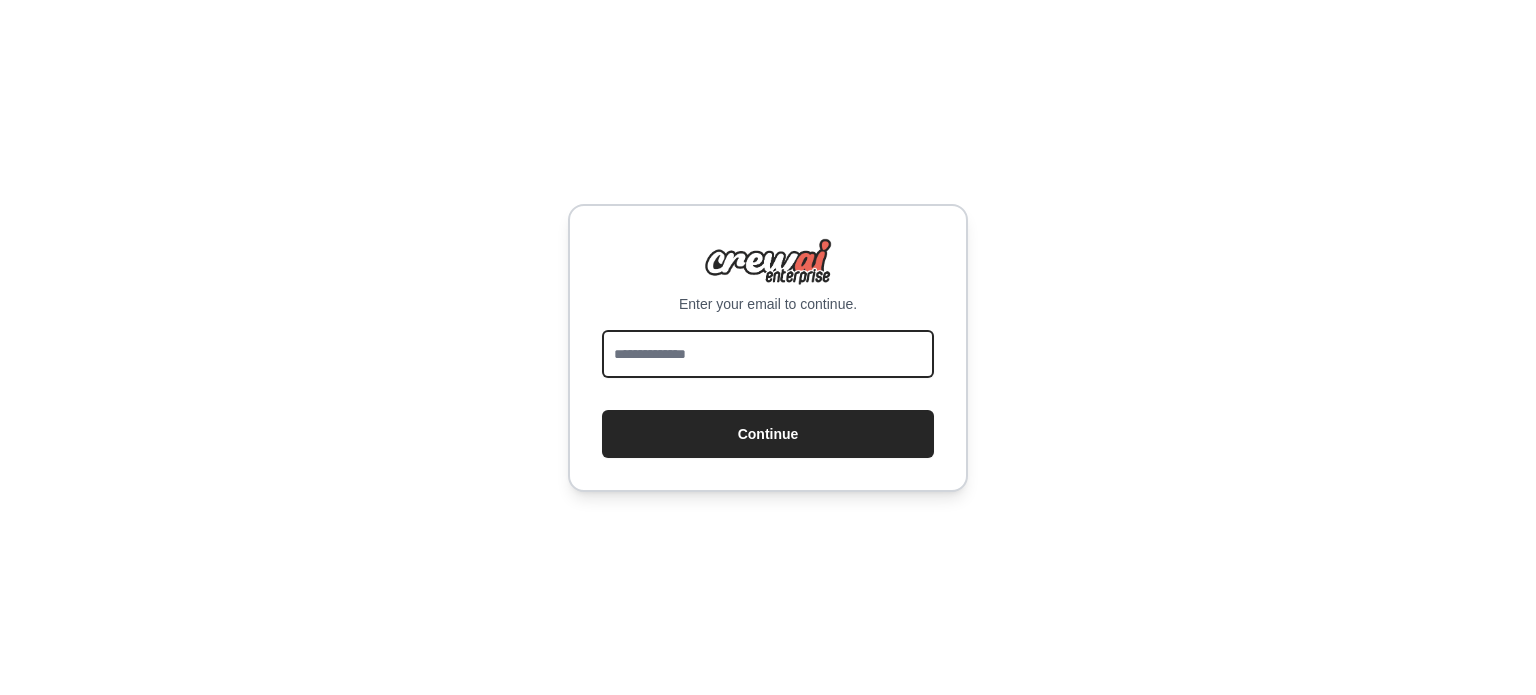 click at bounding box center [768, 354] 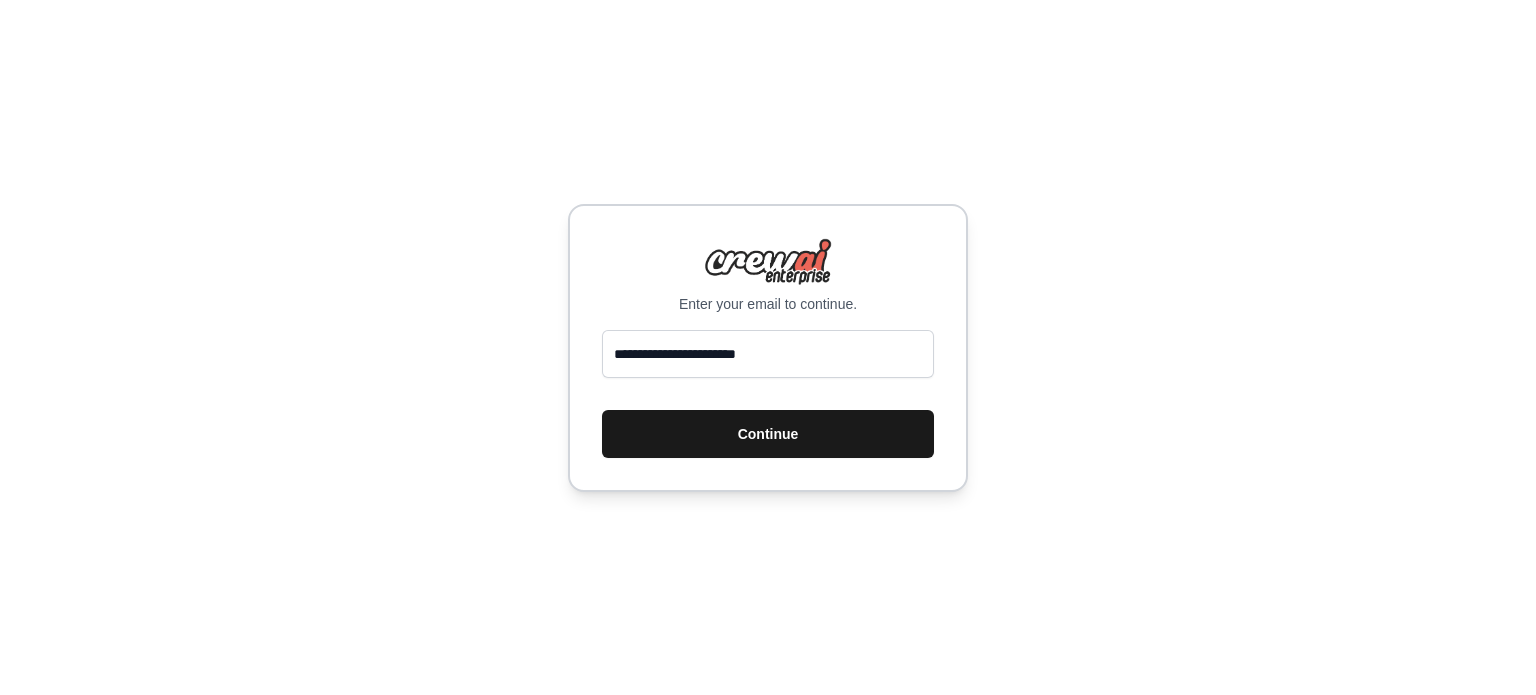 click on "Continue" at bounding box center [768, 434] 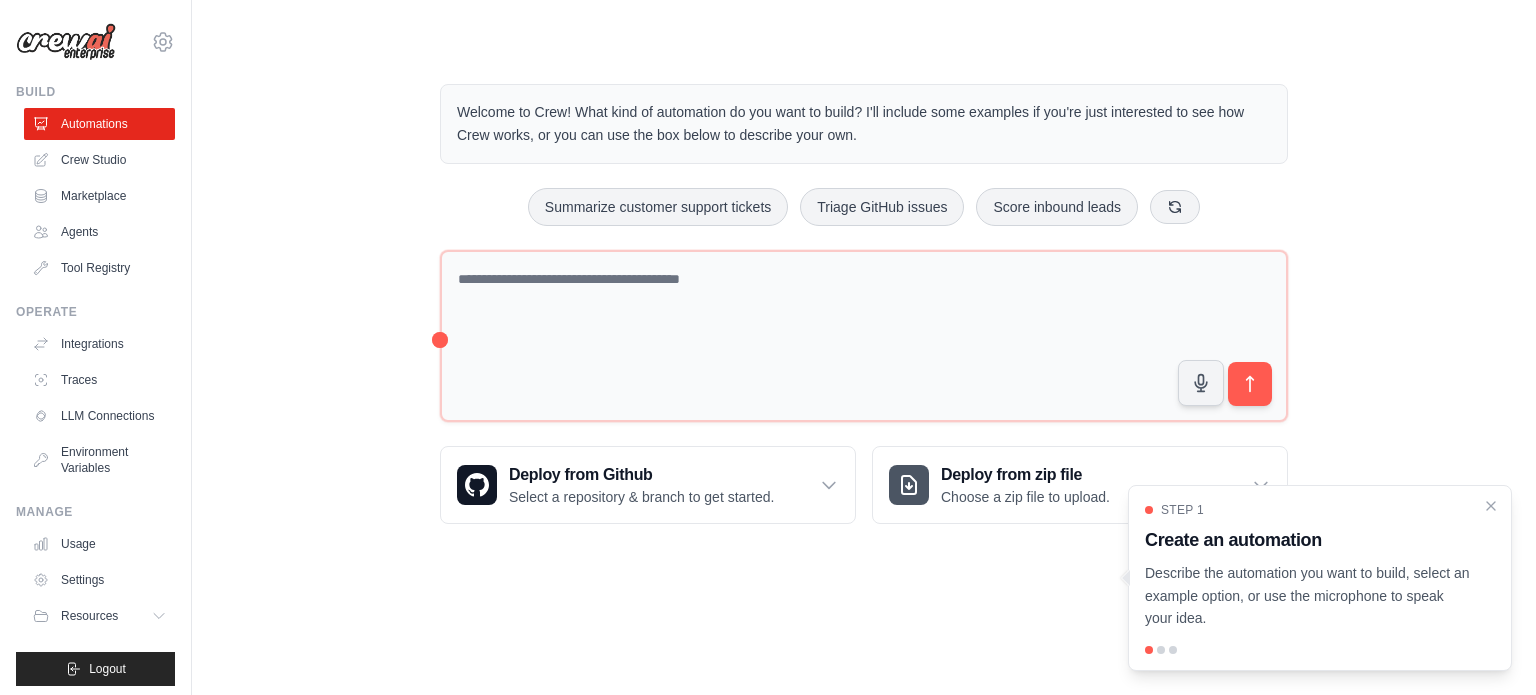 scroll, scrollTop: 0, scrollLeft: 0, axis: both 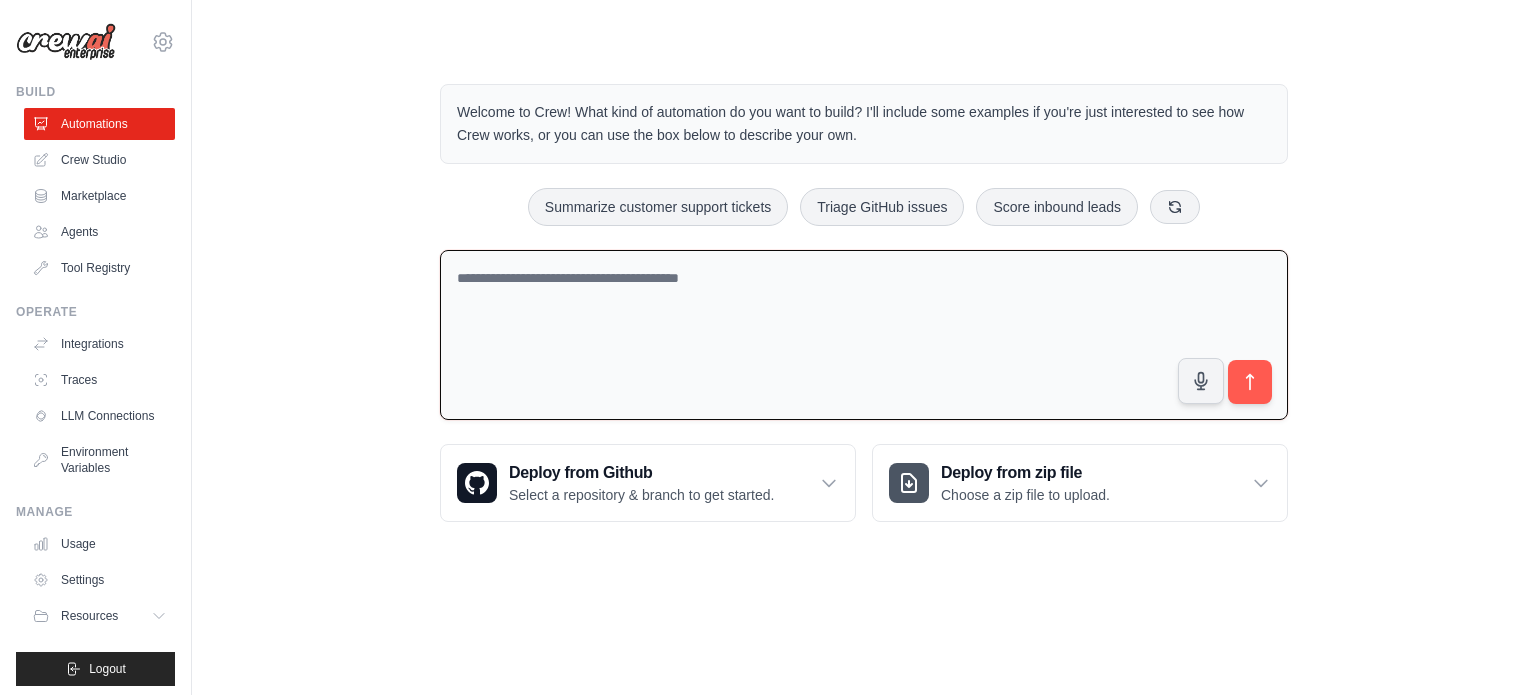 click at bounding box center [864, 335] 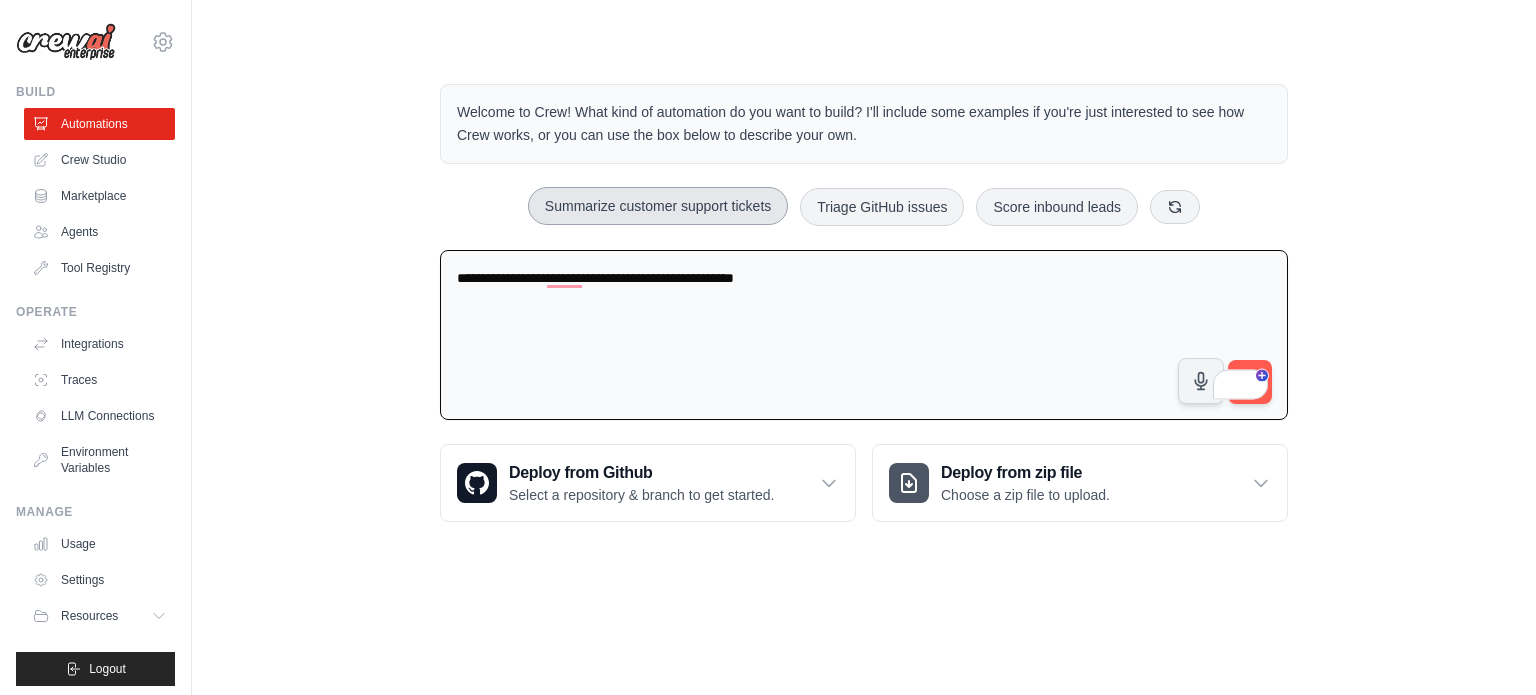 click on "Summarize customer support tickets" at bounding box center (658, 206) 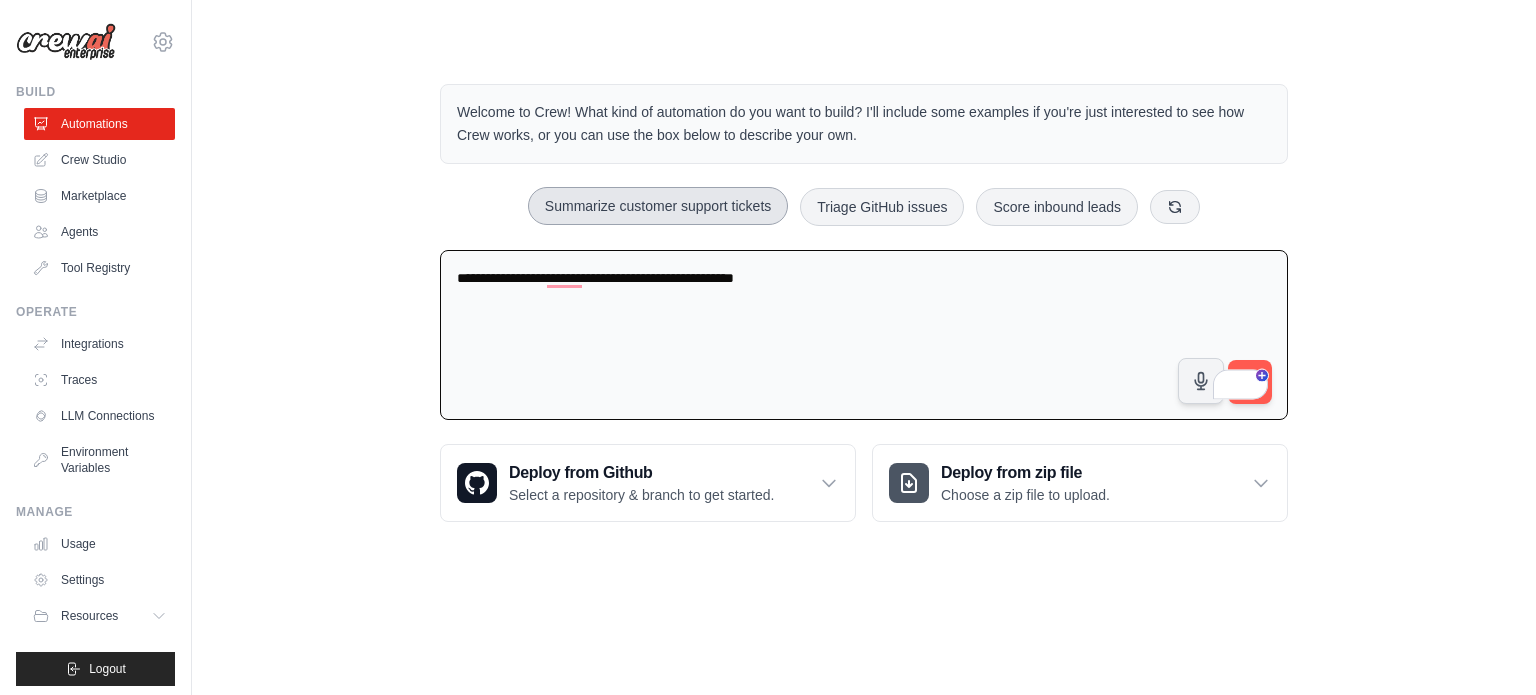type on "**********" 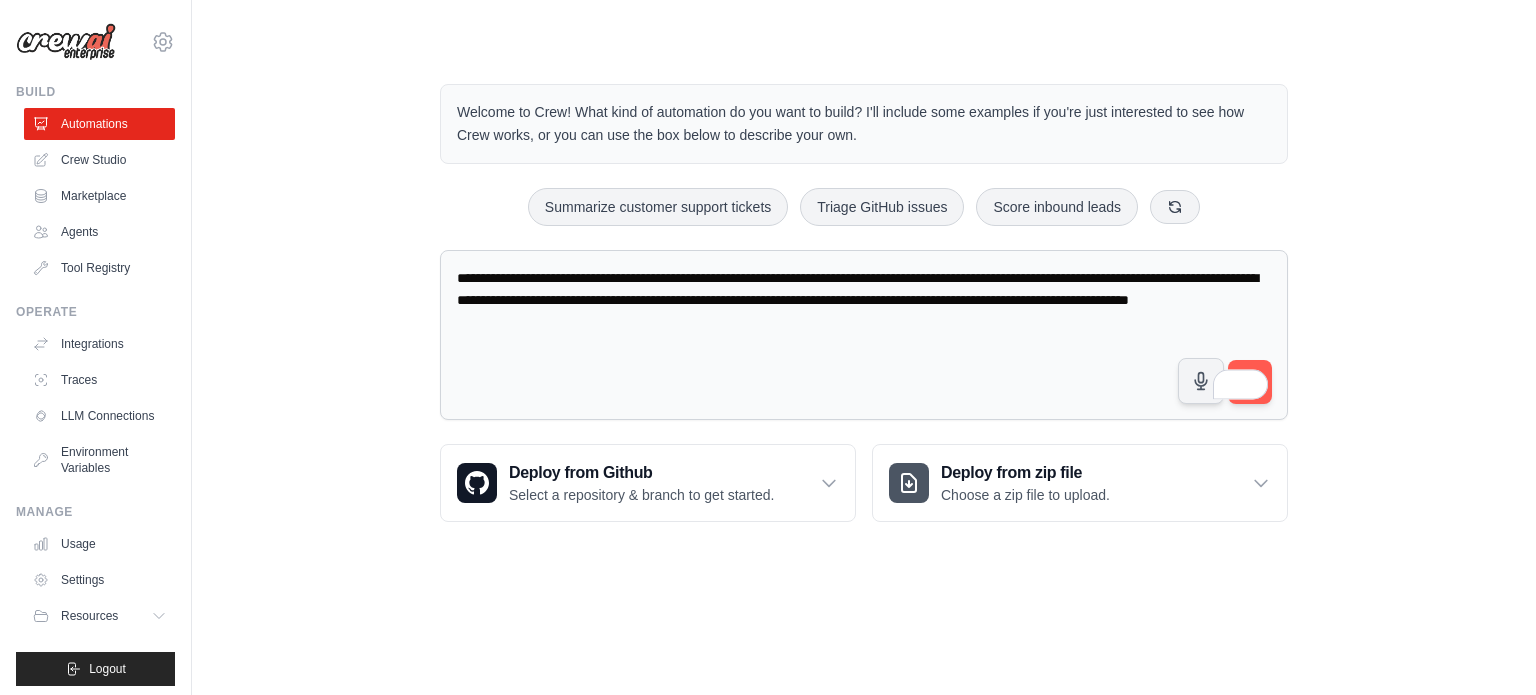 click at bounding box center (1254, 381) 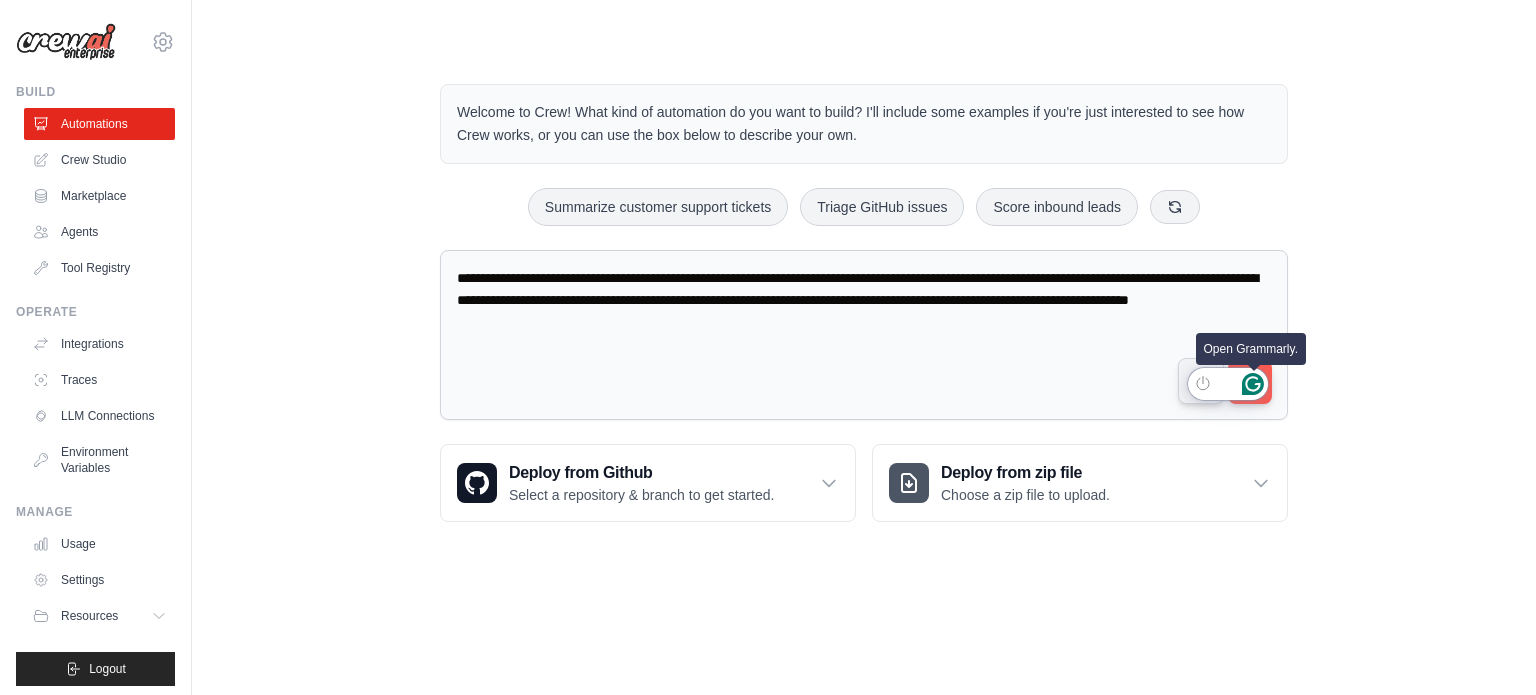 click 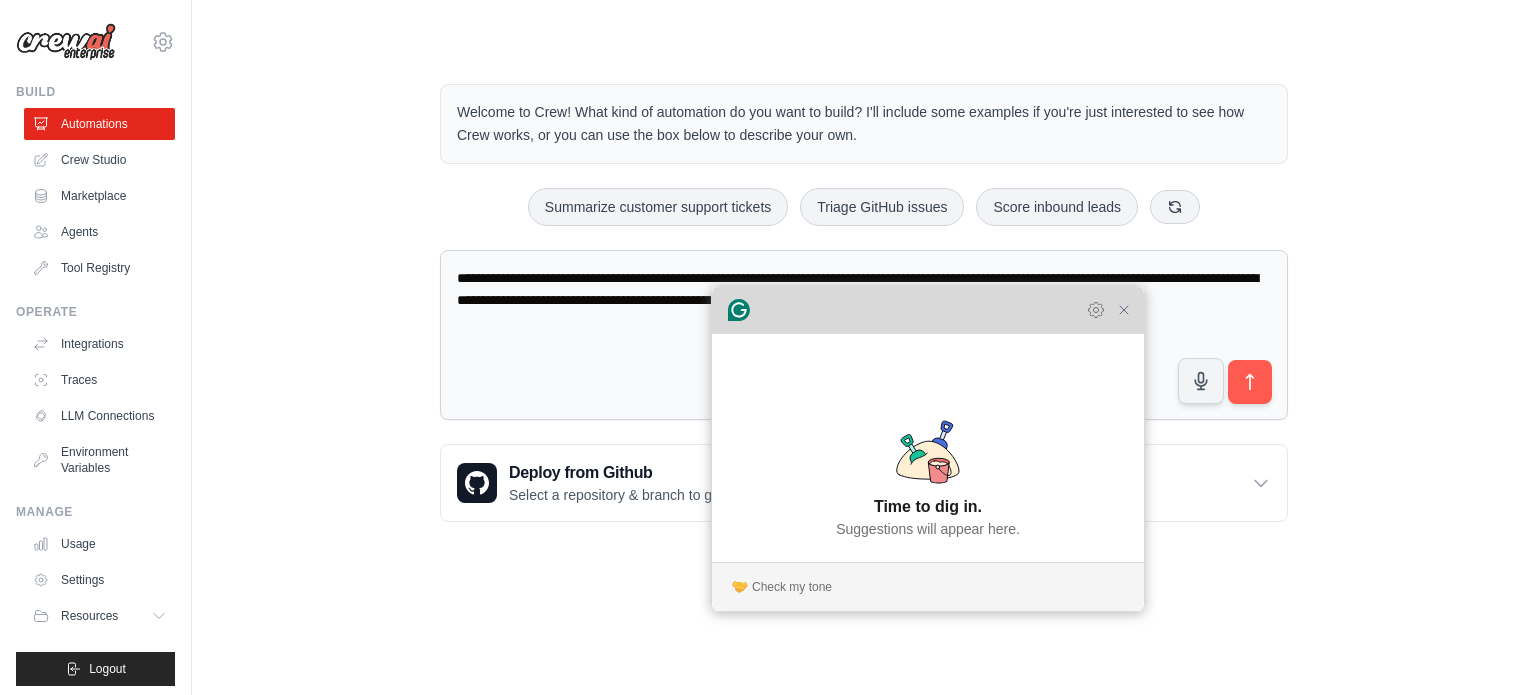 drag, startPoint x: 935, startPoint y: 120, endPoint x: 812, endPoint y: 369, distance: 277.72287 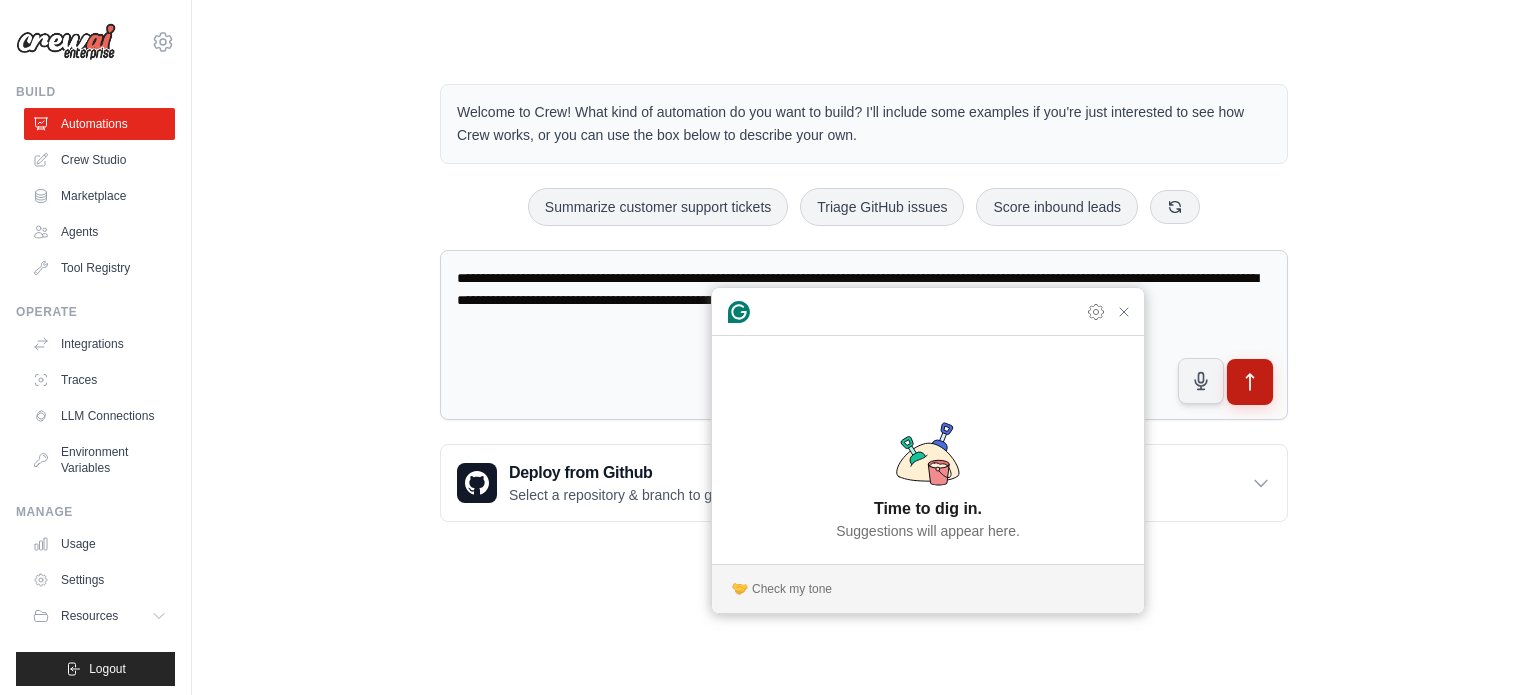 click 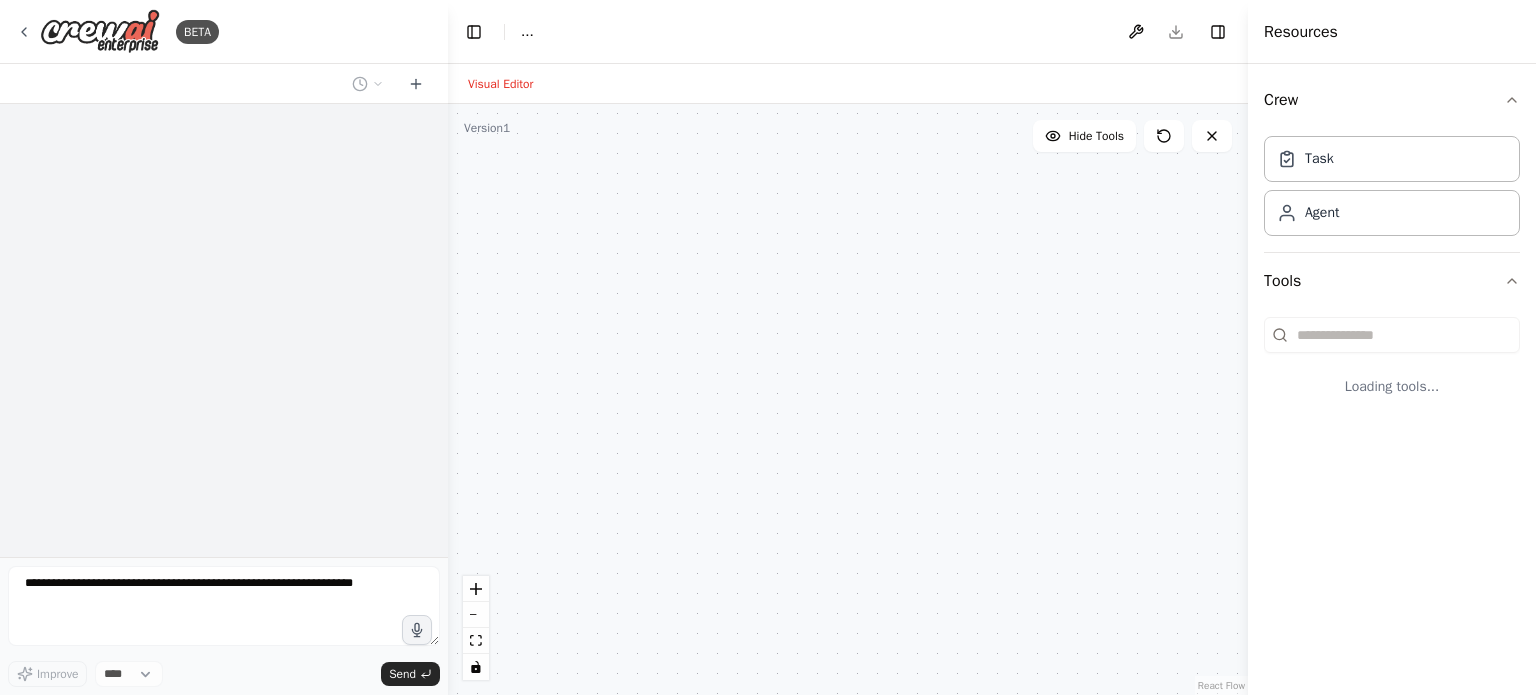 scroll, scrollTop: 0, scrollLeft: 0, axis: both 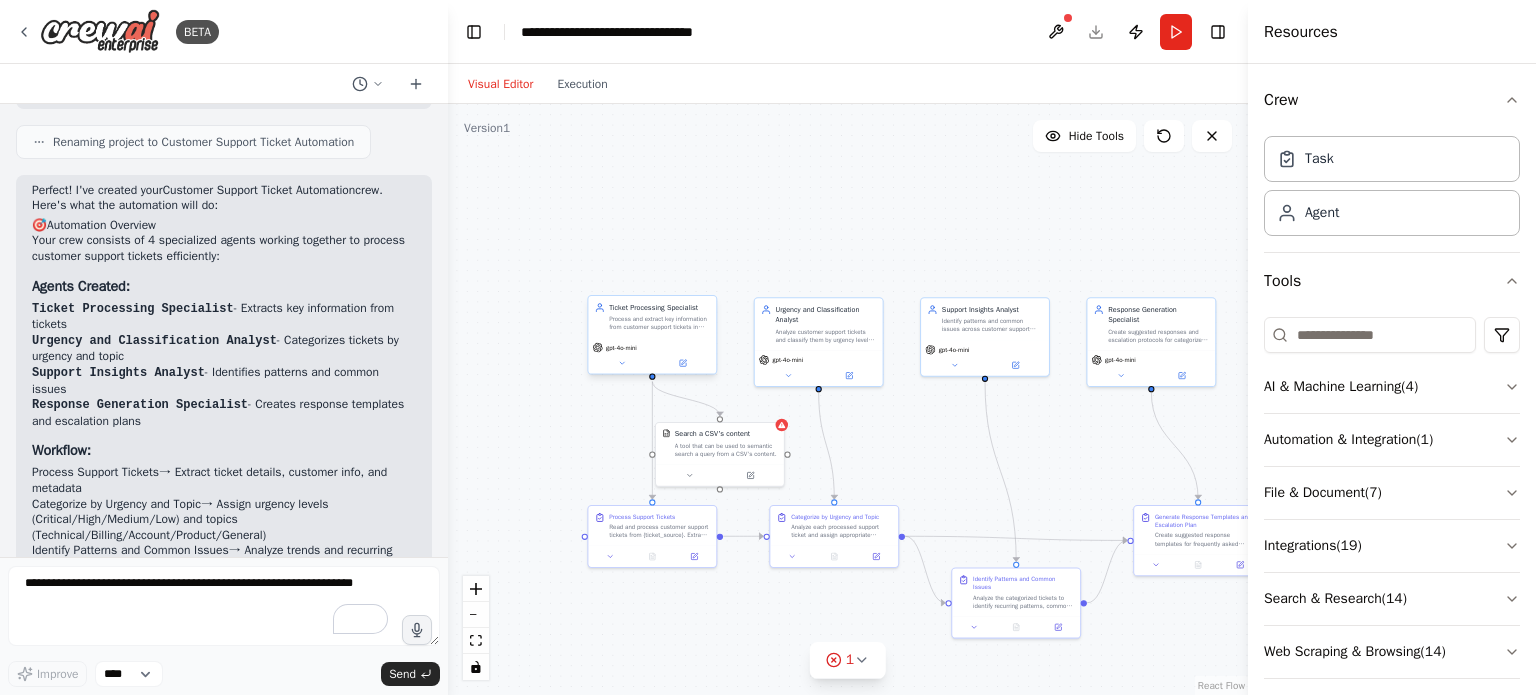 click on "gpt-4o-mini" at bounding box center (652, 356) 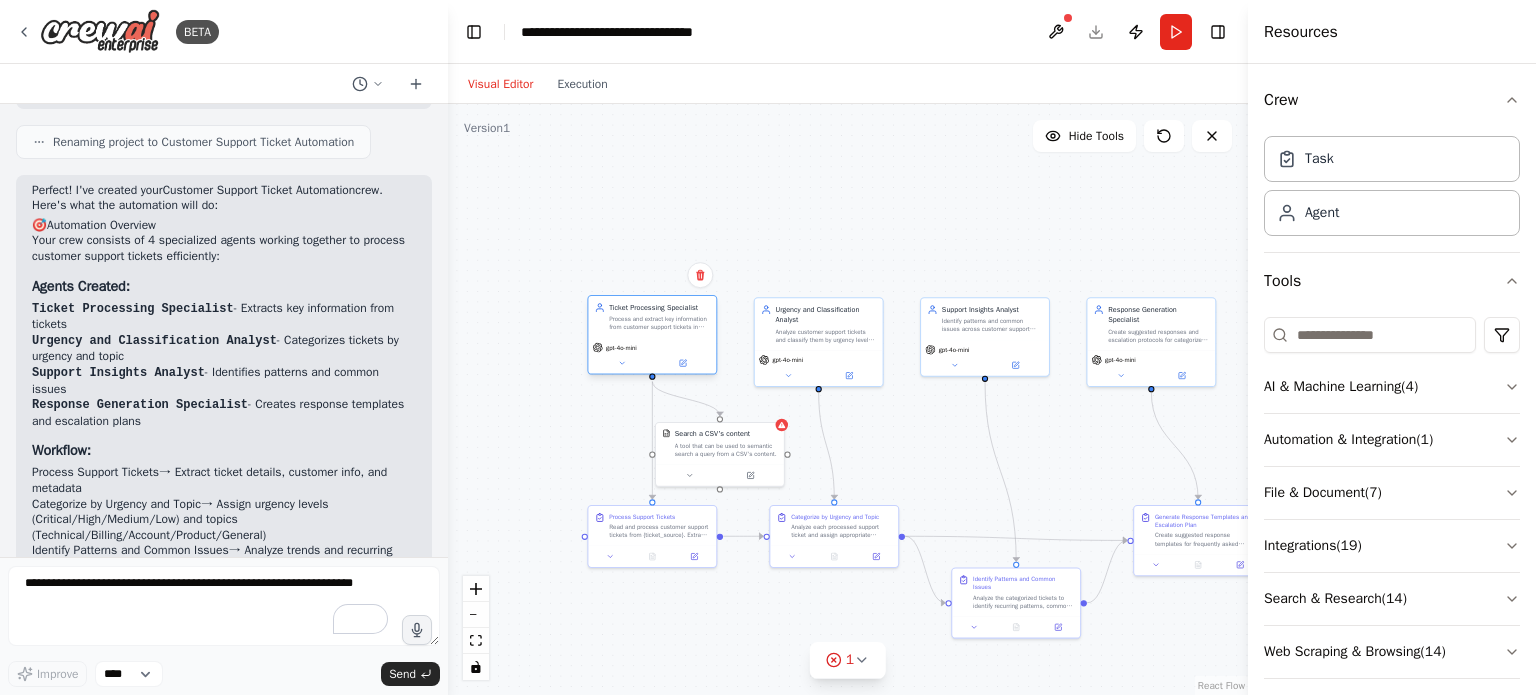 click on "gpt-4o-mini" at bounding box center (652, 356) 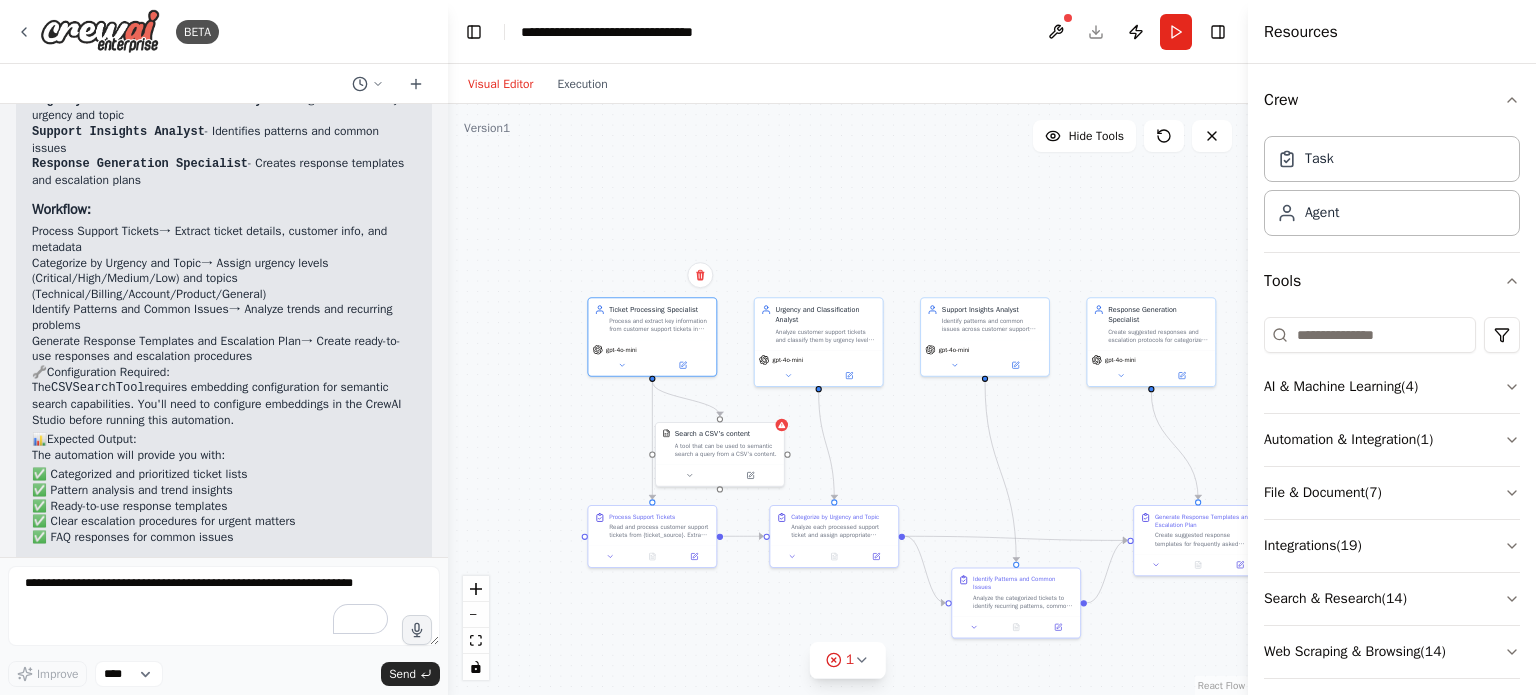 scroll, scrollTop: 1656, scrollLeft: 0, axis: vertical 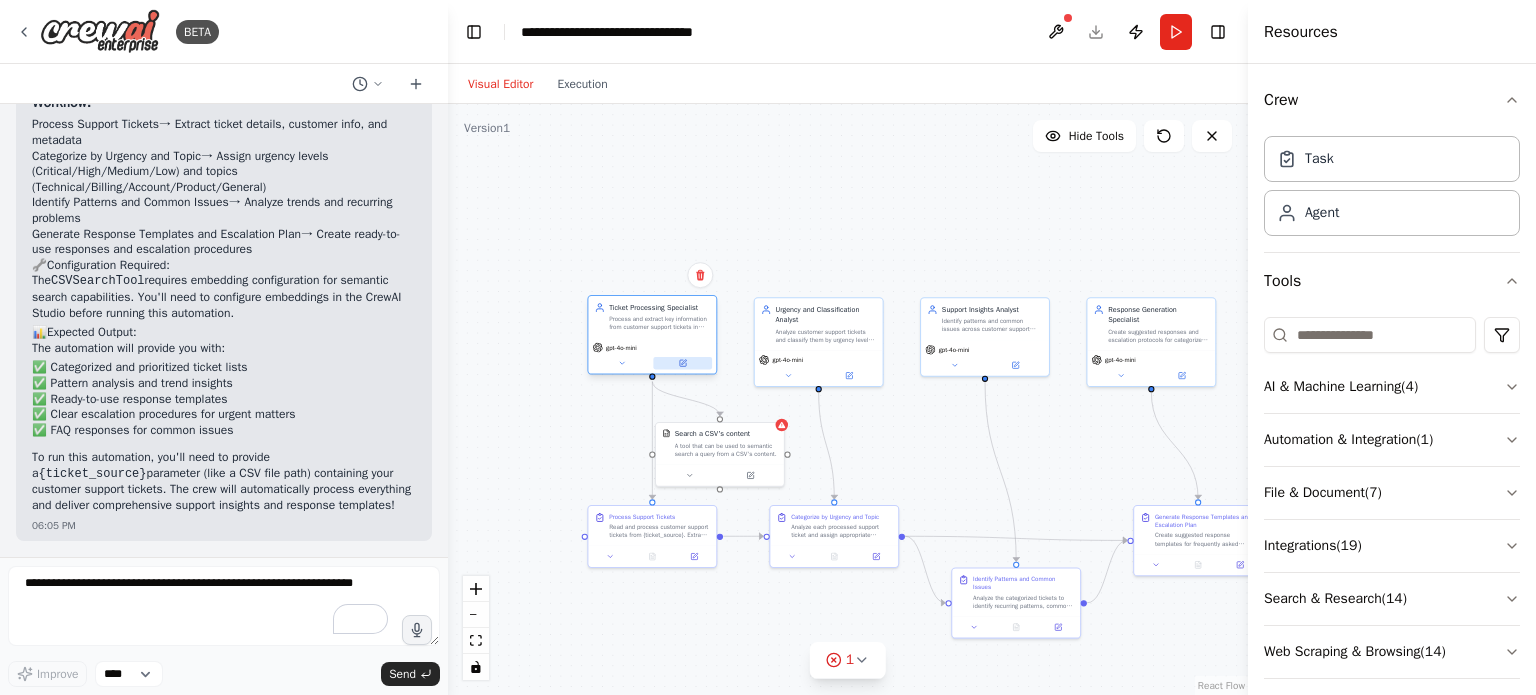 click 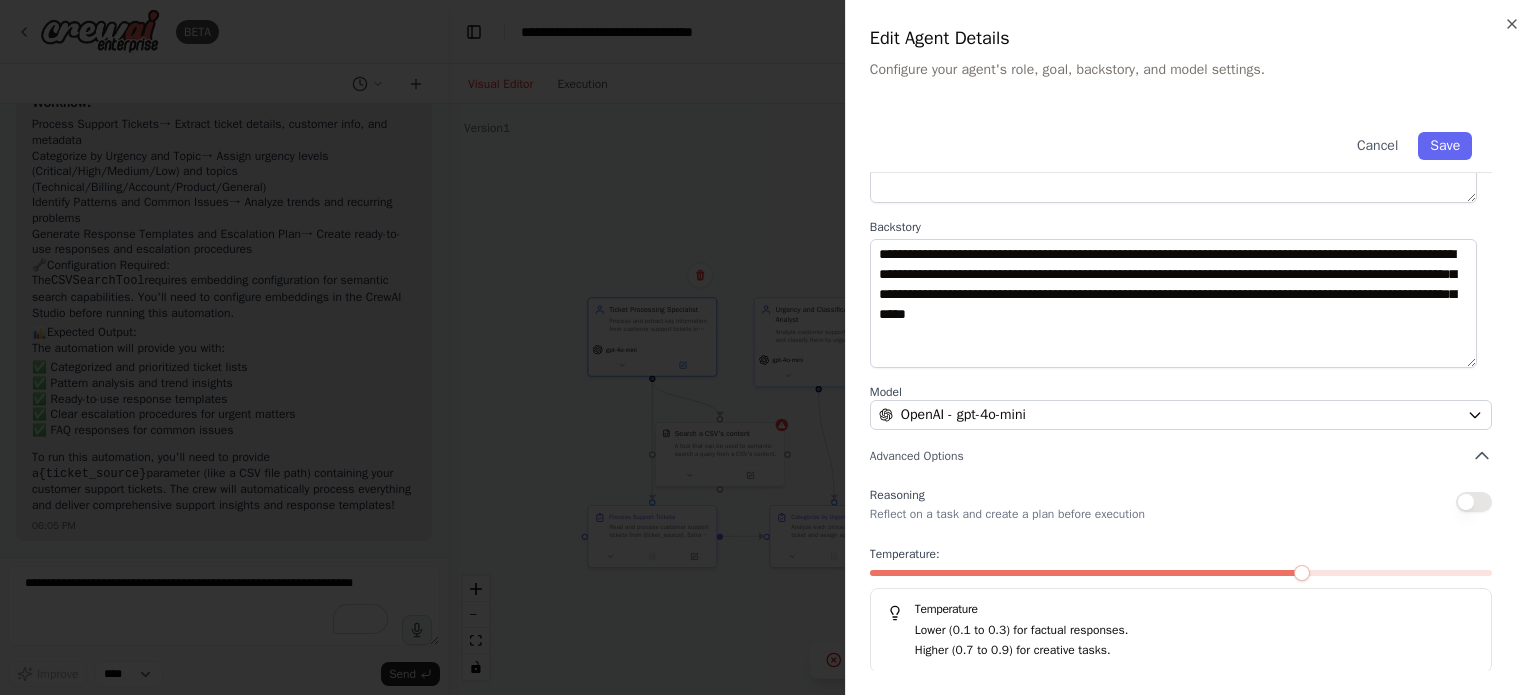scroll, scrollTop: 0, scrollLeft: 0, axis: both 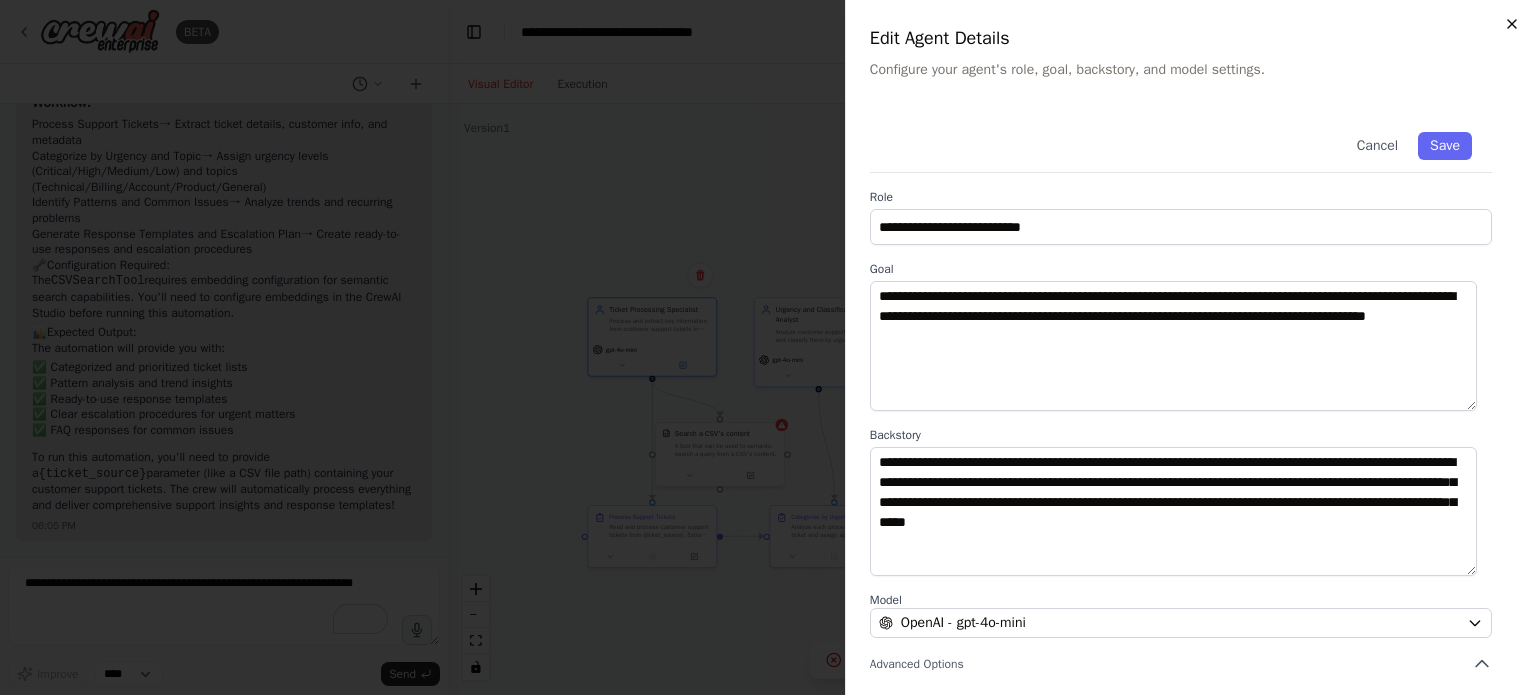 click 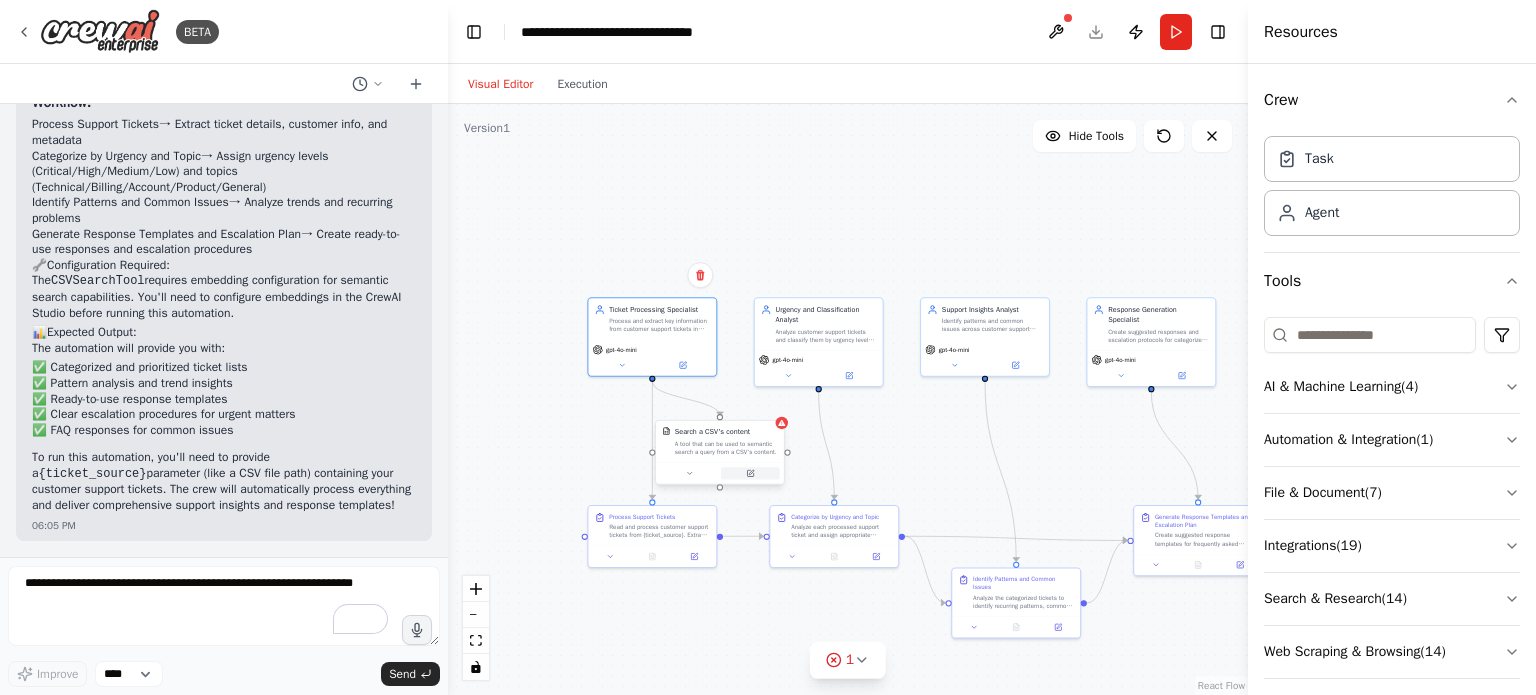 click 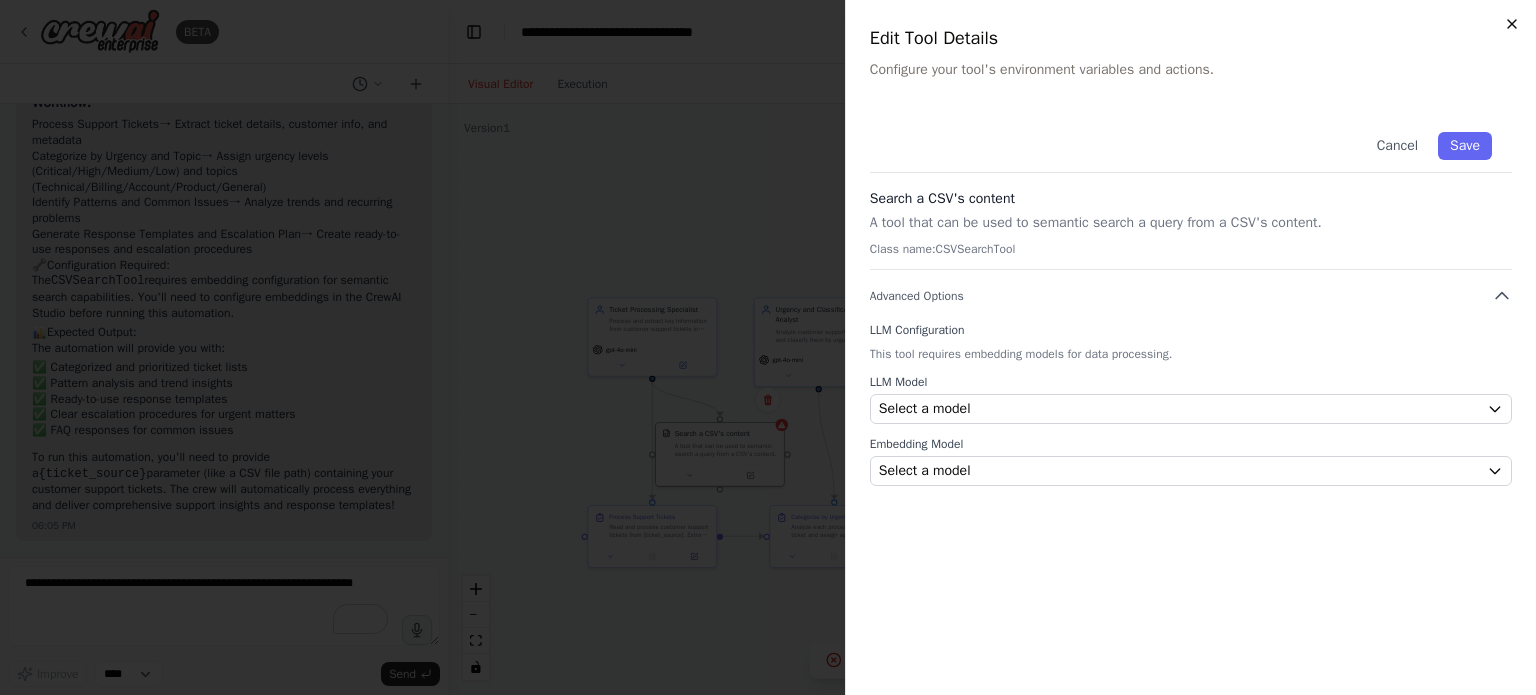 click 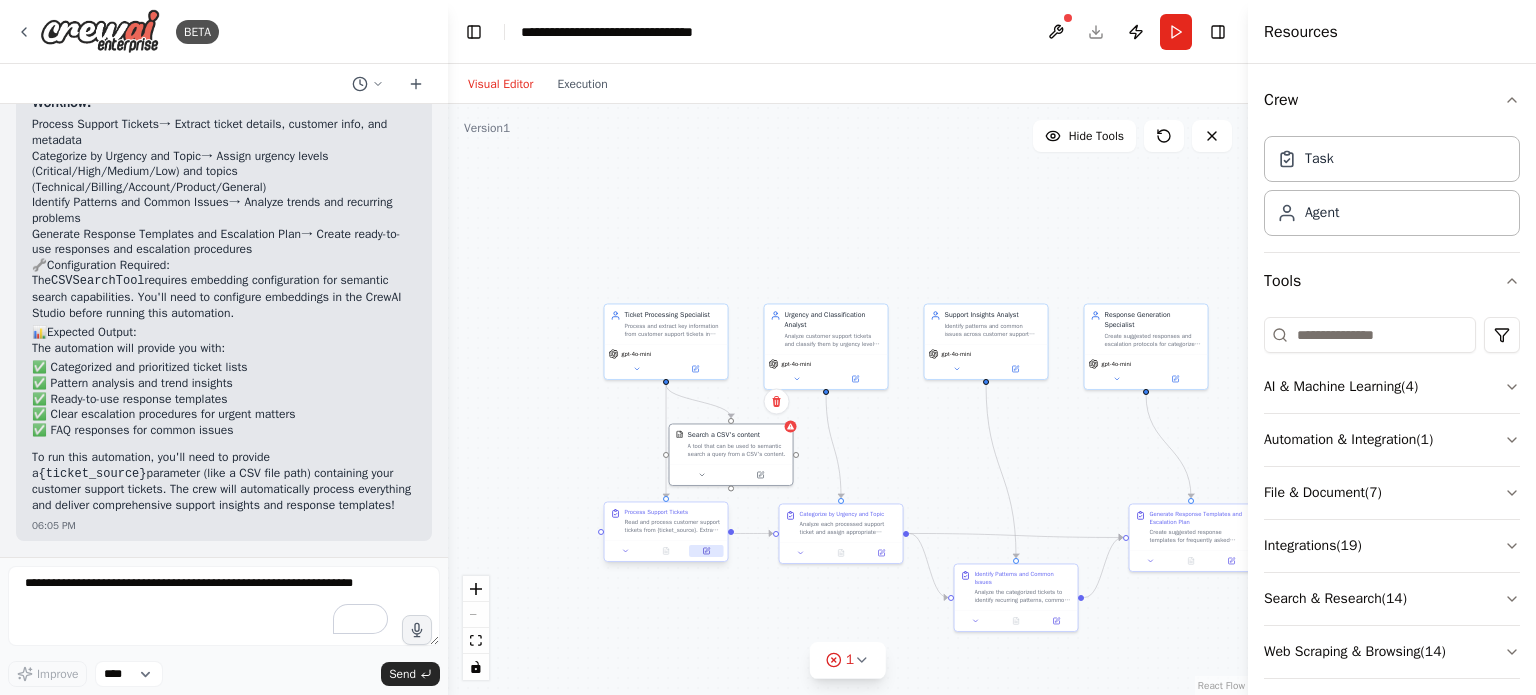 click 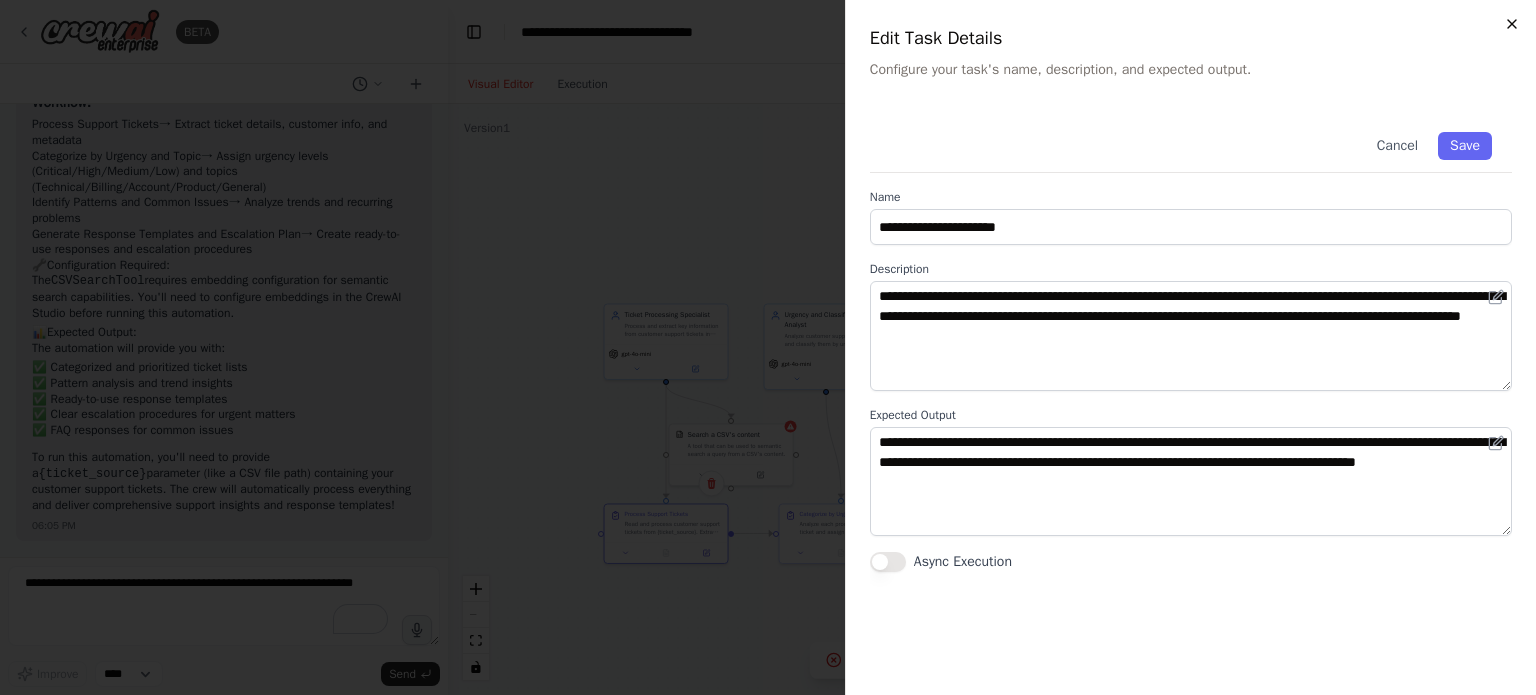 click 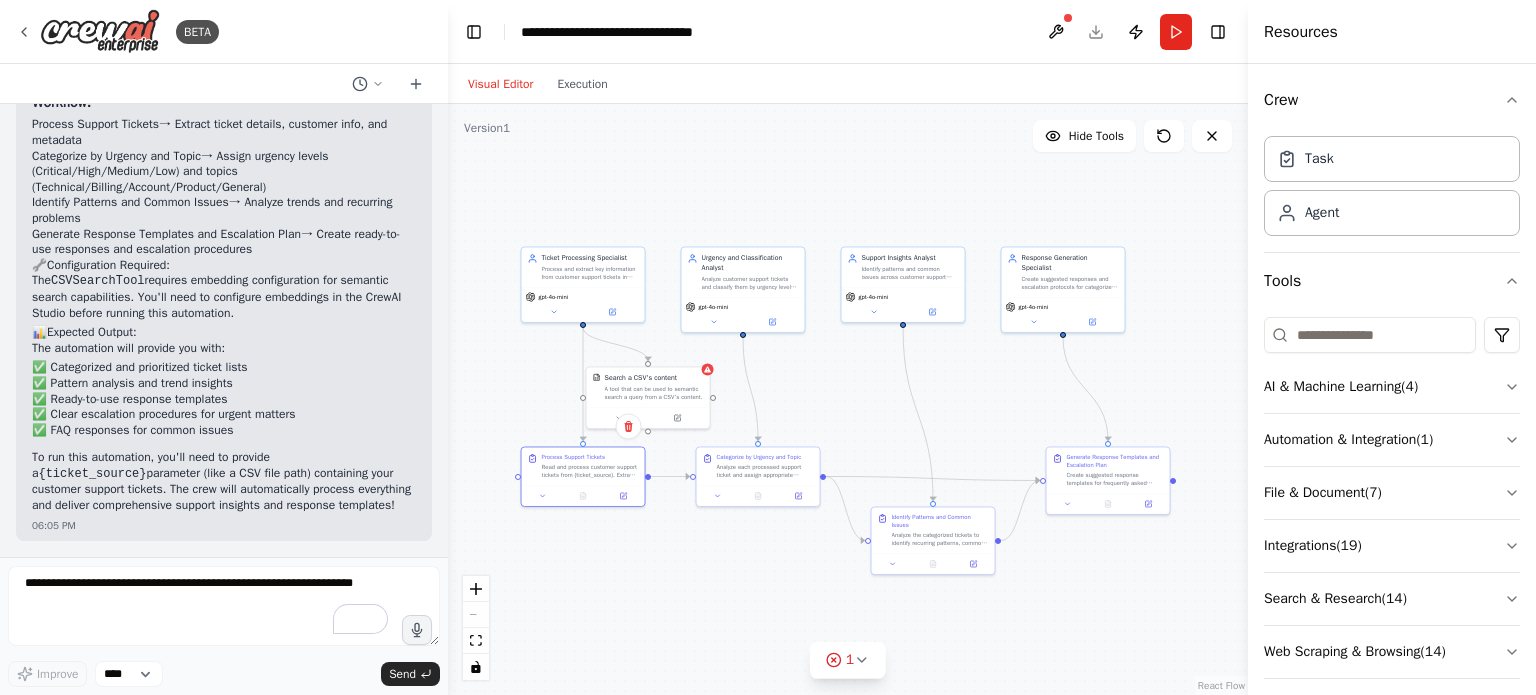 drag, startPoint x: 1058, startPoint y: 469, endPoint x: 972, endPoint y: 407, distance: 106.01887 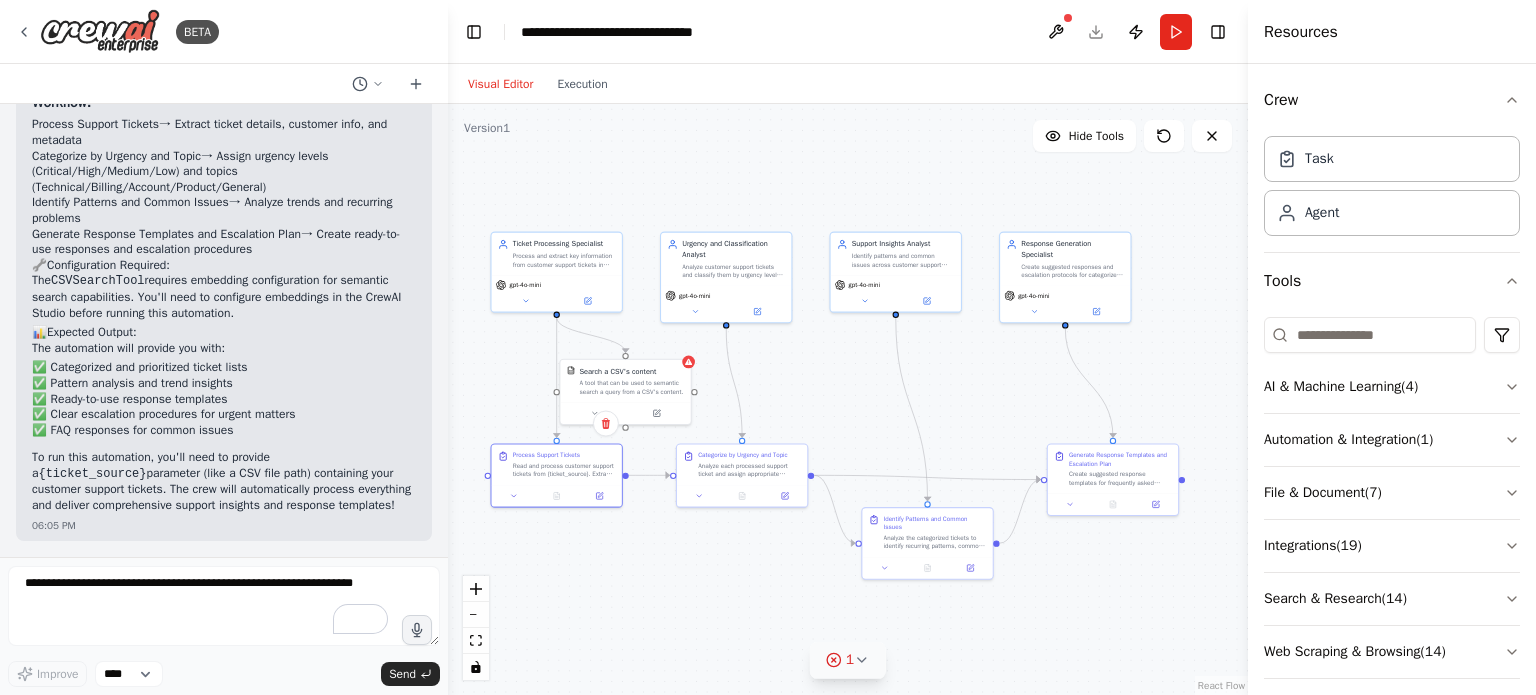 click on "1" at bounding box center [850, 660] 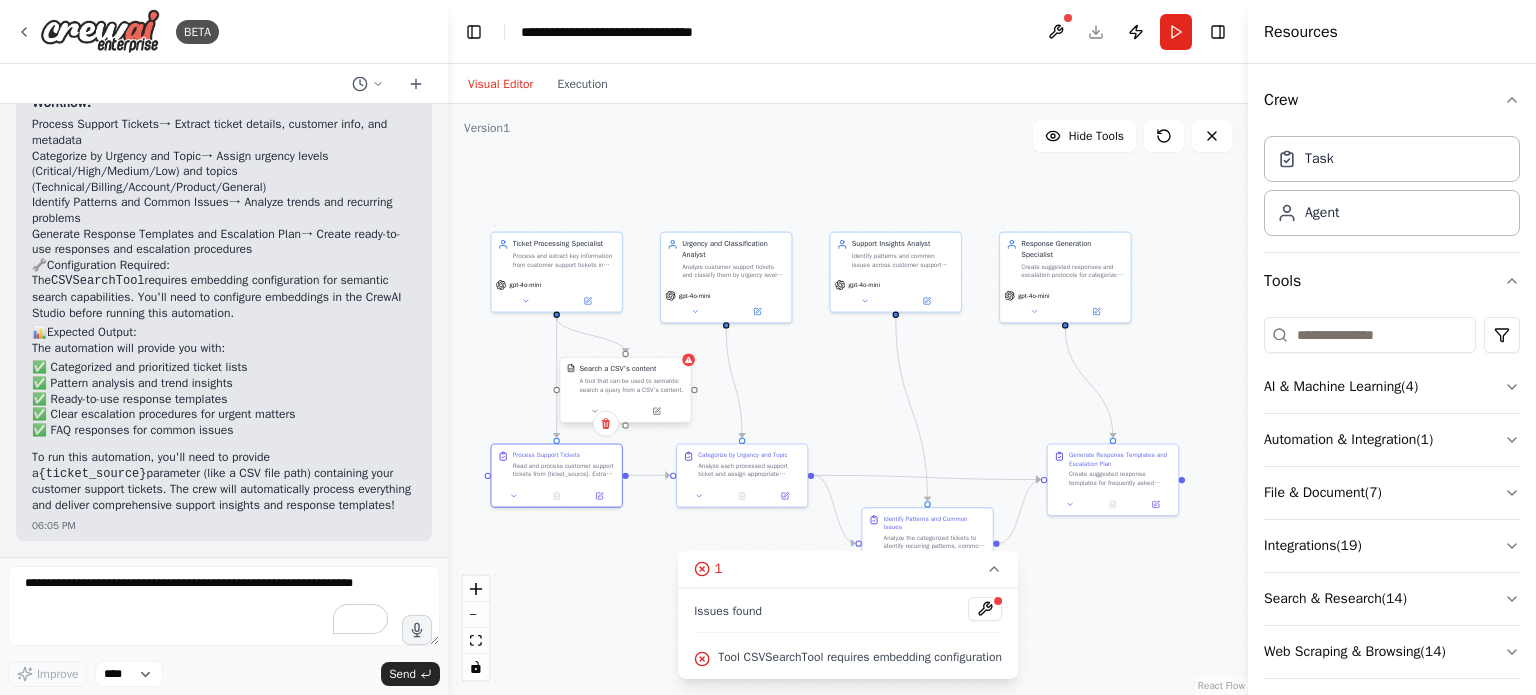 click on "A tool that can be used to semantic search a query from a CSV's content." at bounding box center (631, 385) 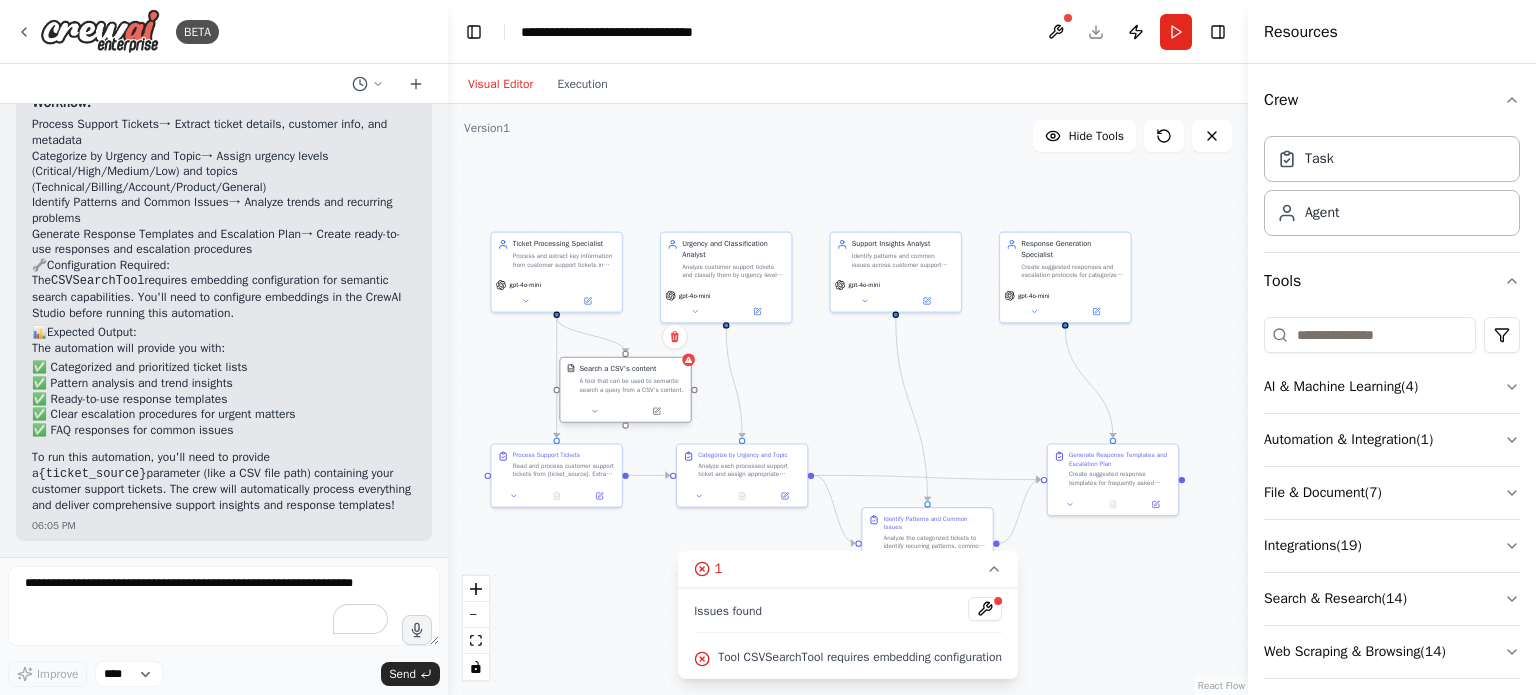 click on "A tool that can be used to semantic search a query from a CSV's content." at bounding box center (631, 385) 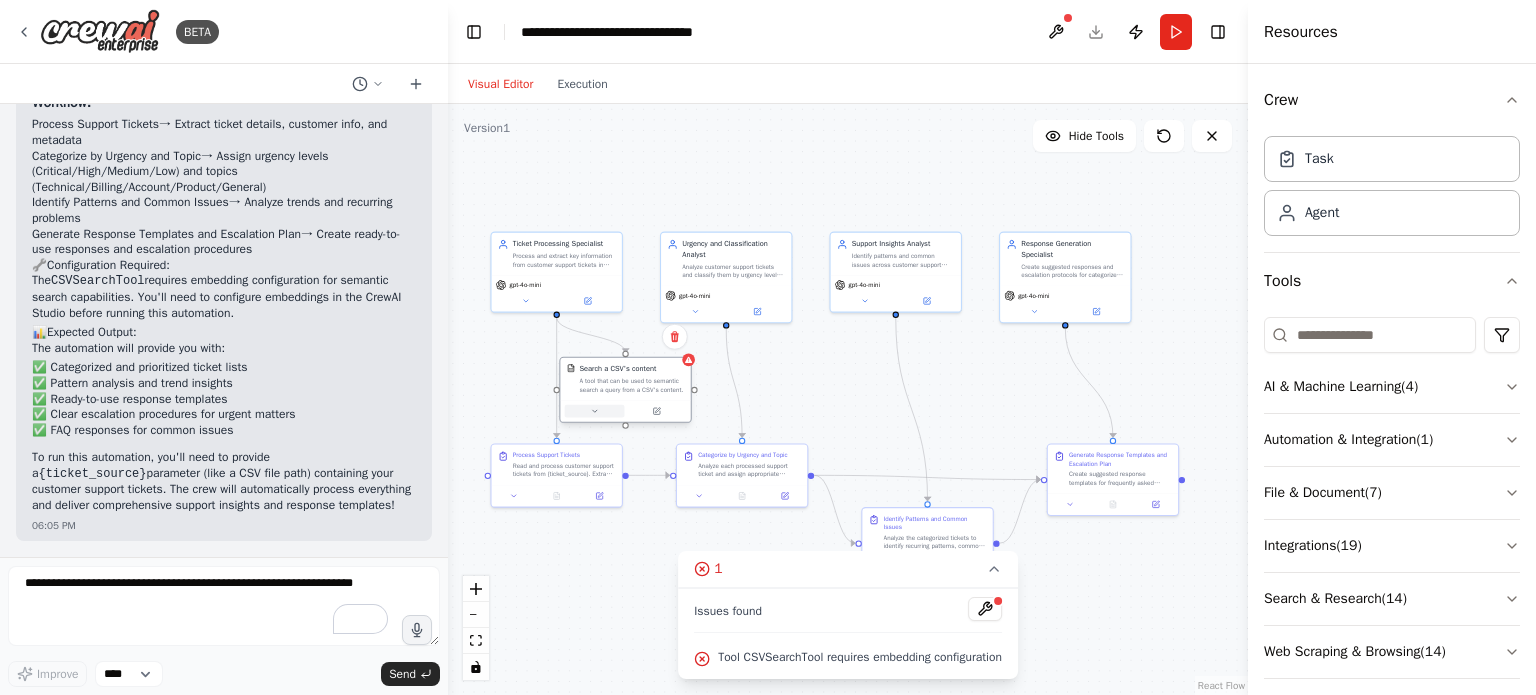 click 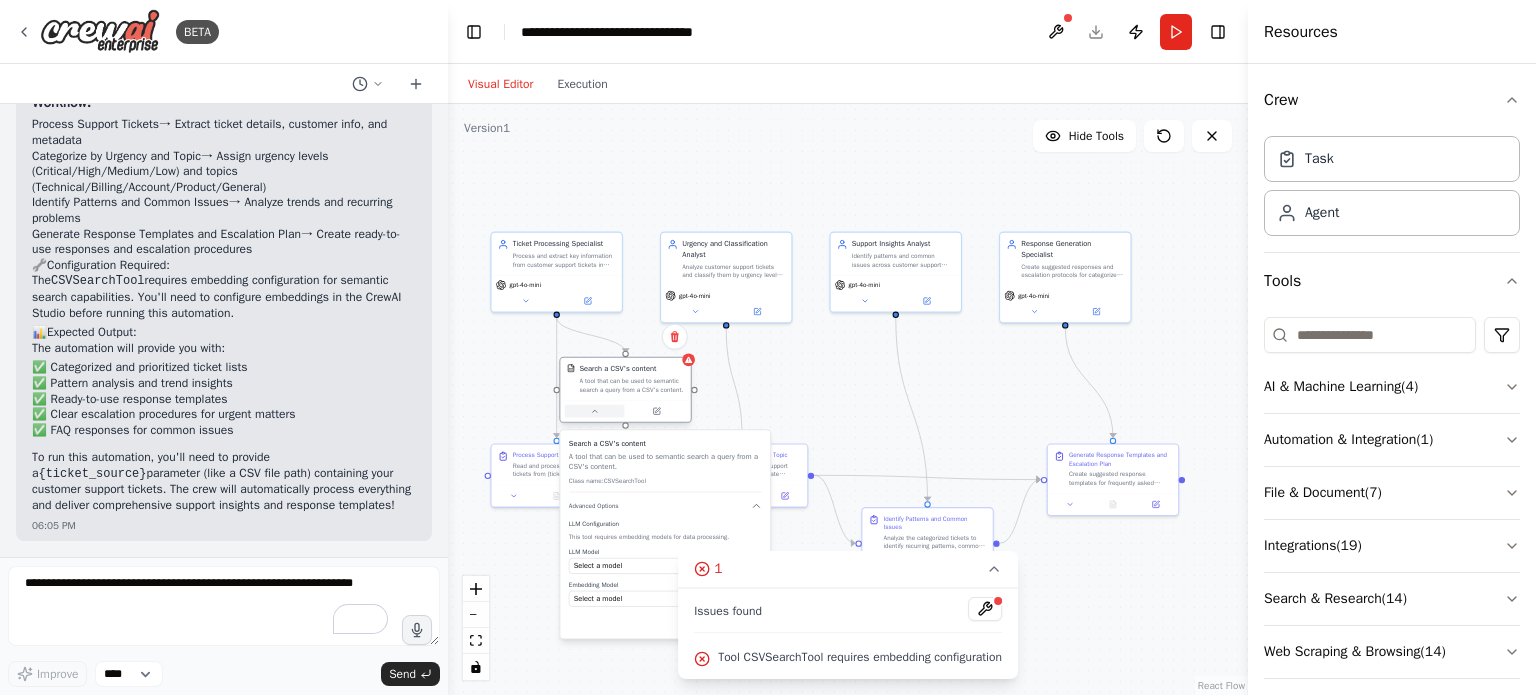 click 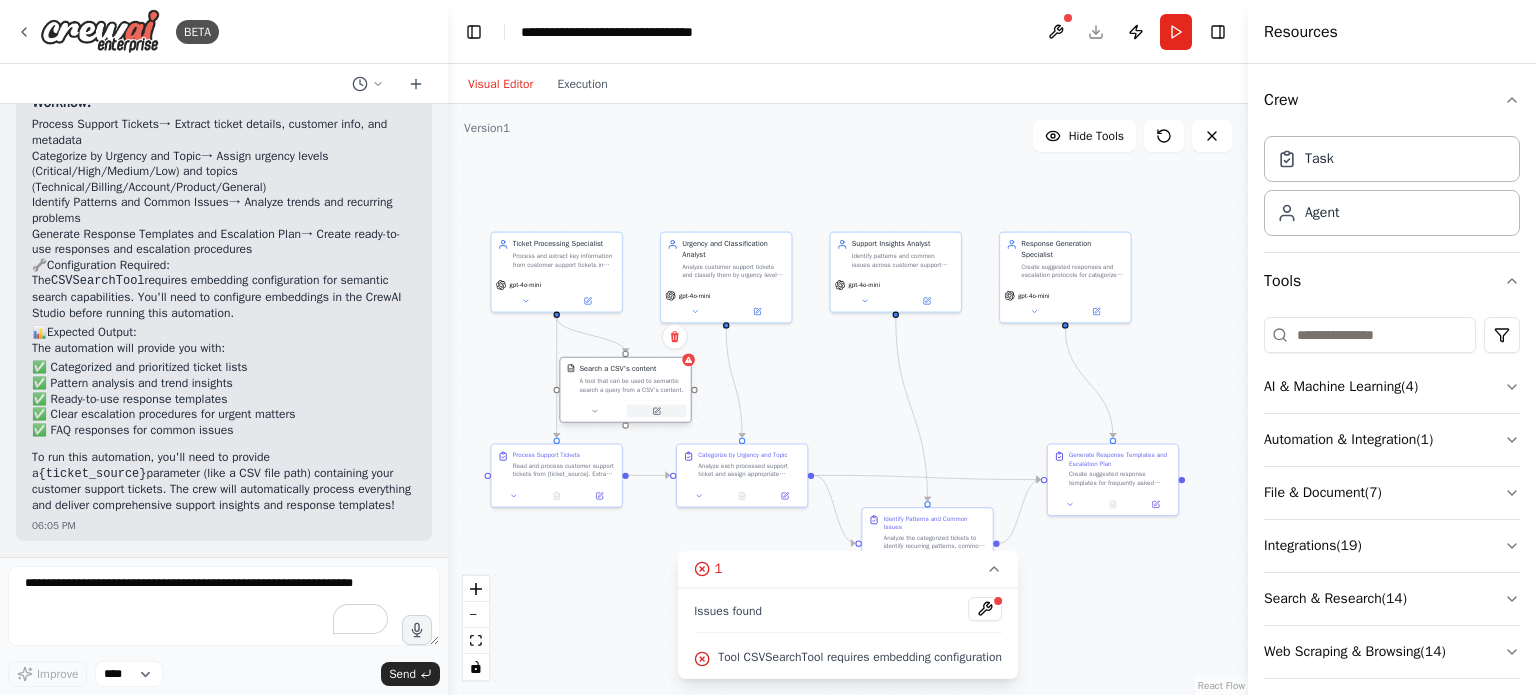 click 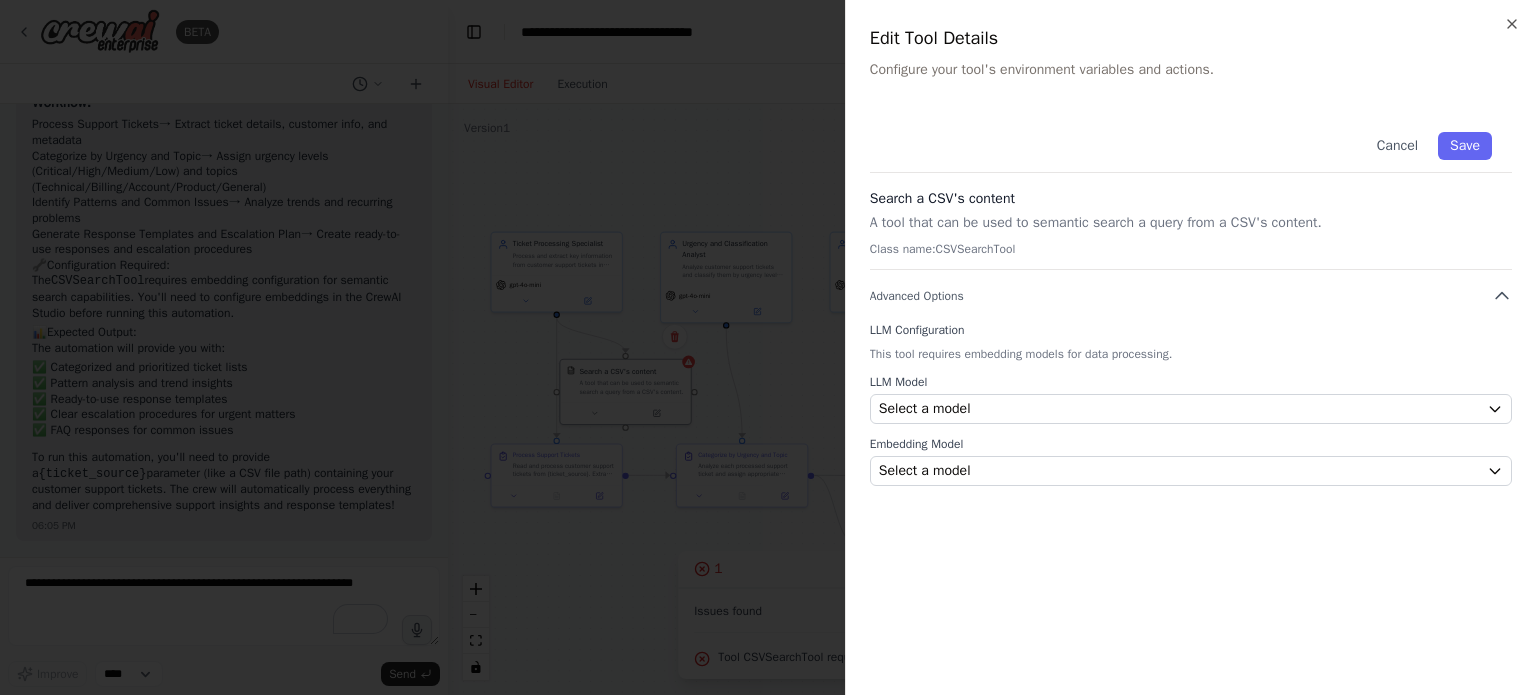 click on "LLM Model Select a model" at bounding box center [1191, 399] 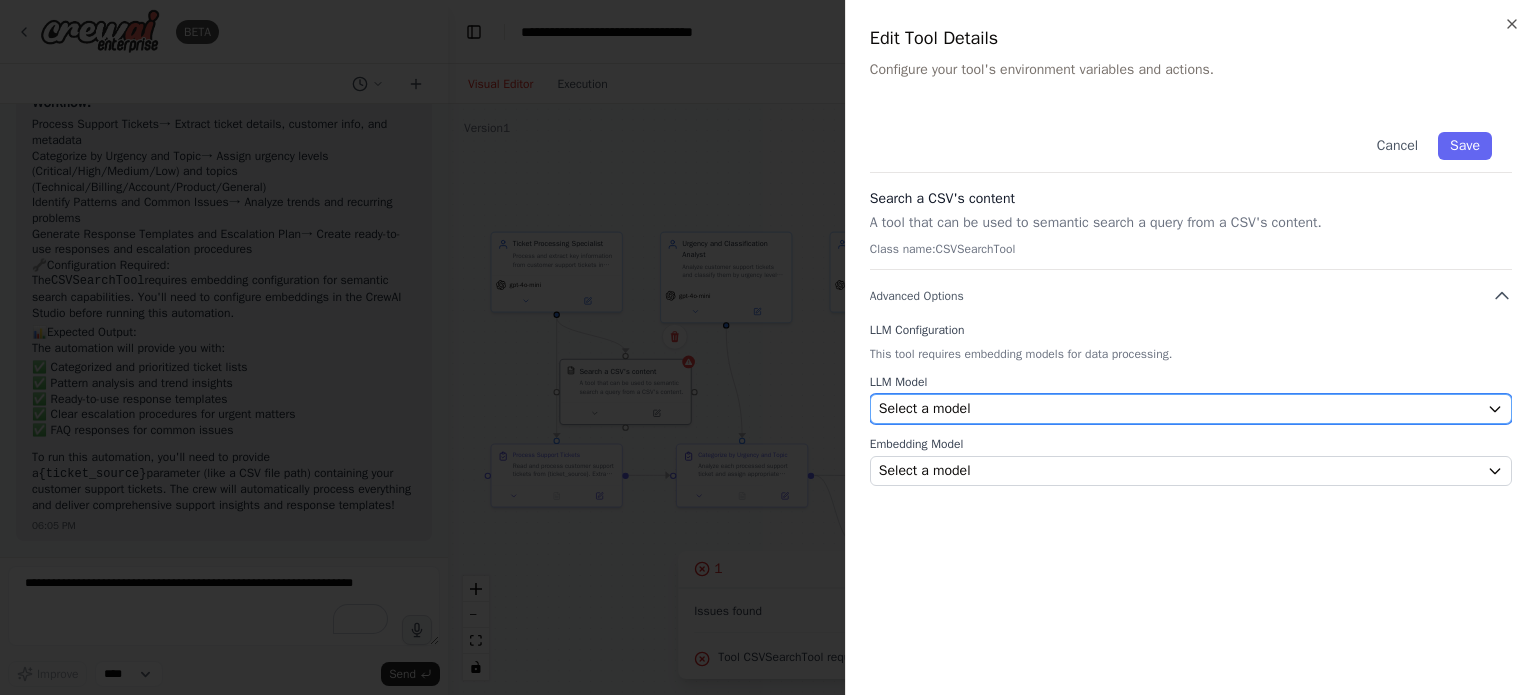 click on "Select a model" at bounding box center (1179, 409) 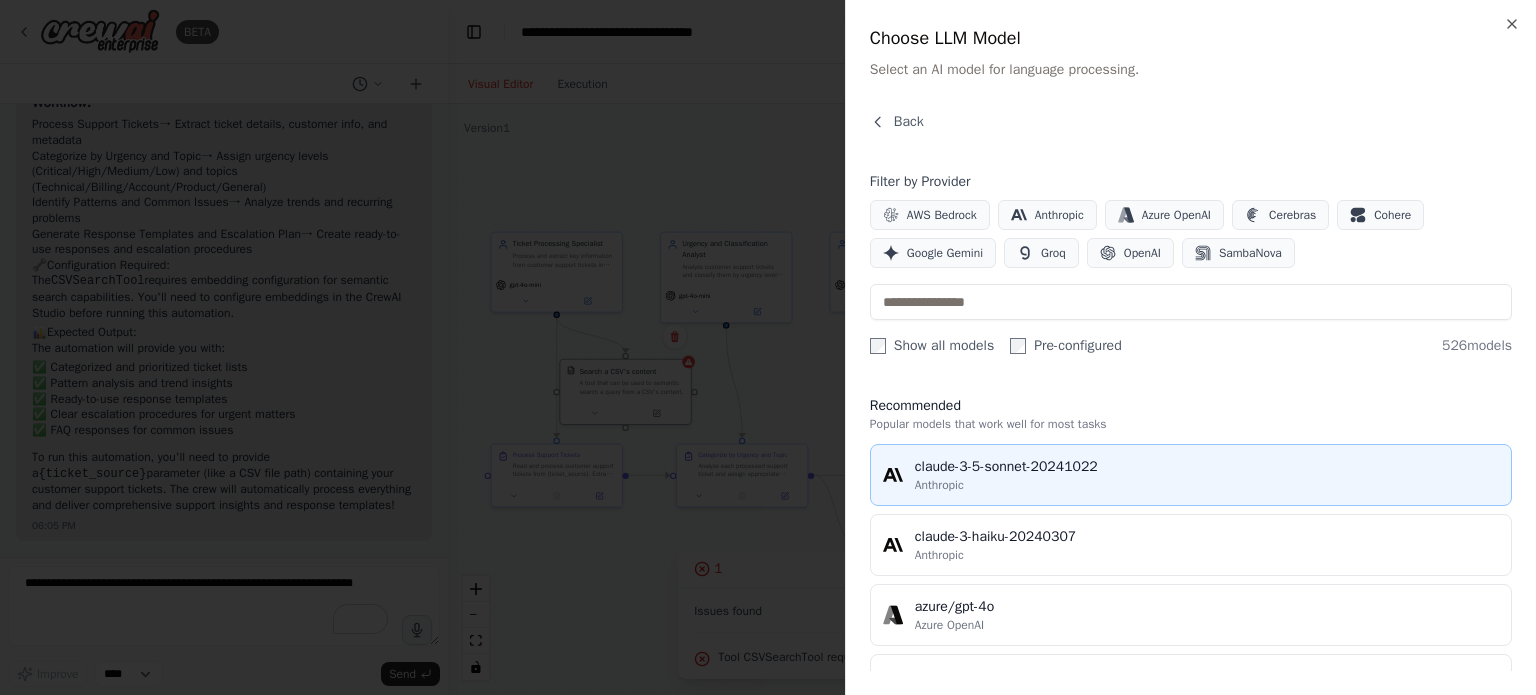 click on "Anthropic" at bounding box center [1207, 485] 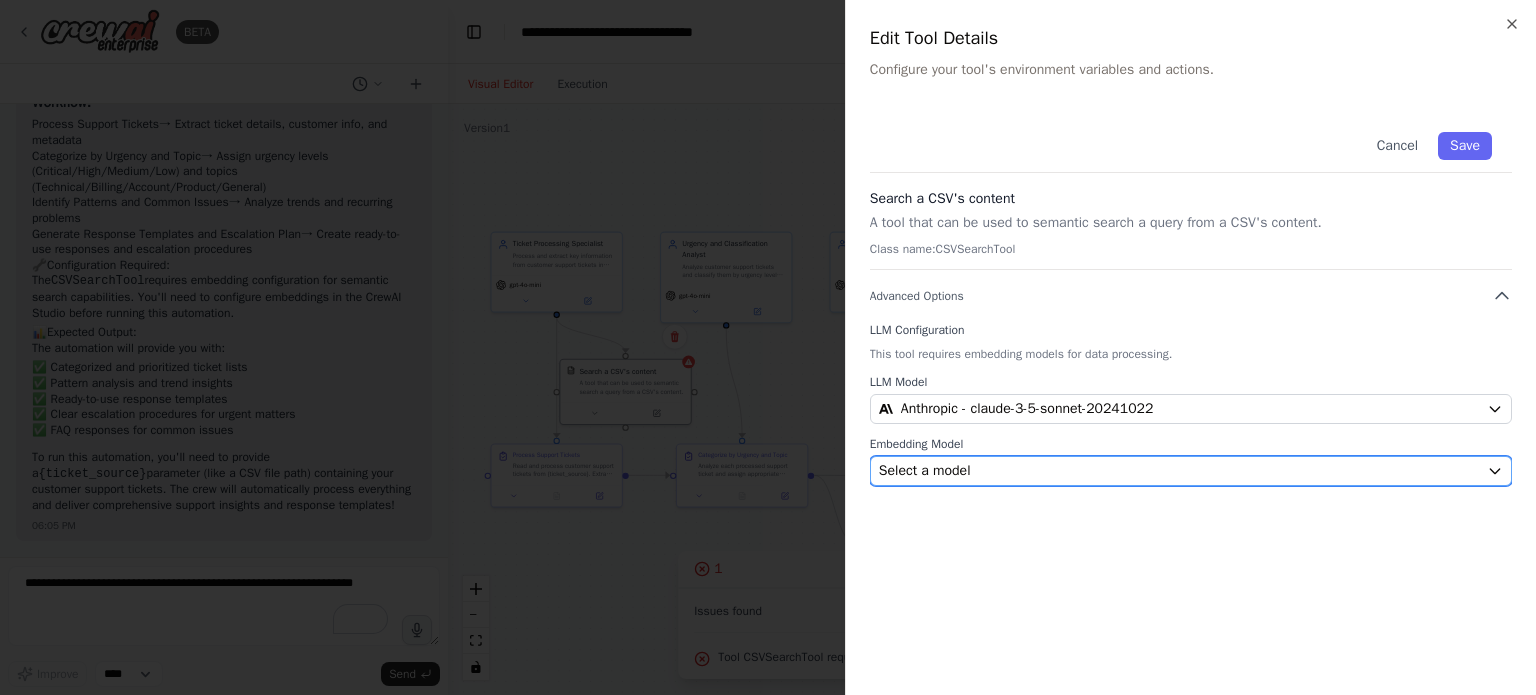 click on "Select a model" at bounding box center (1179, 471) 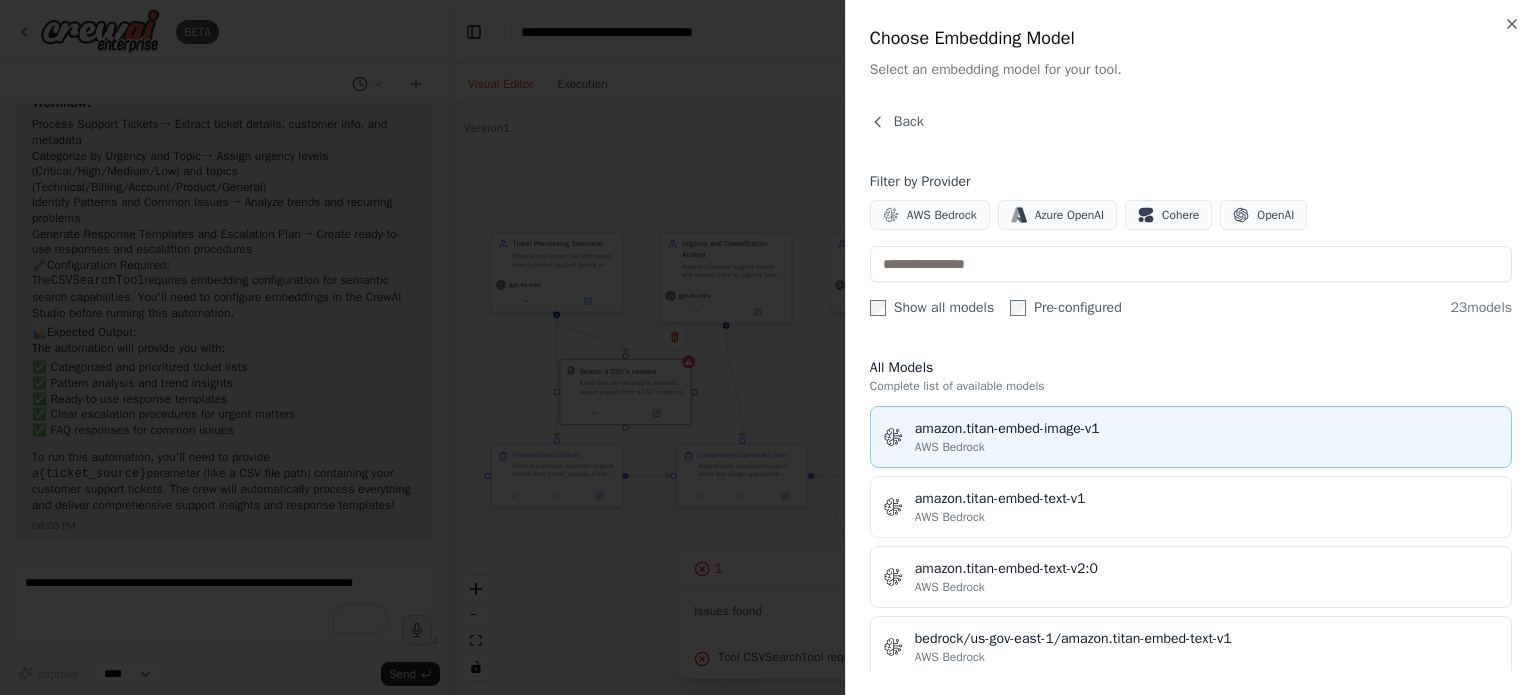 click on "amazon.titan-embed-image-v1 AWS Bedrock" at bounding box center (1191, 437) 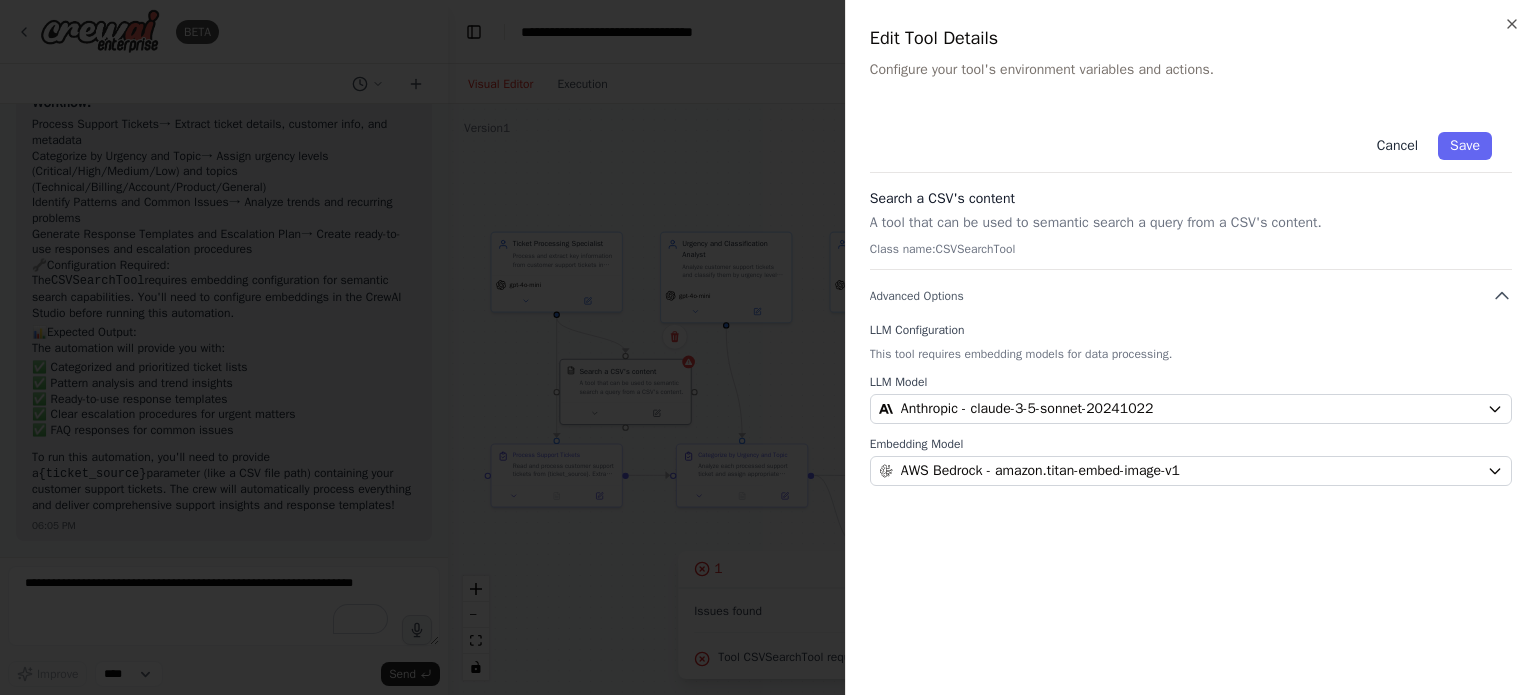 click on "Cancel" at bounding box center [1397, 146] 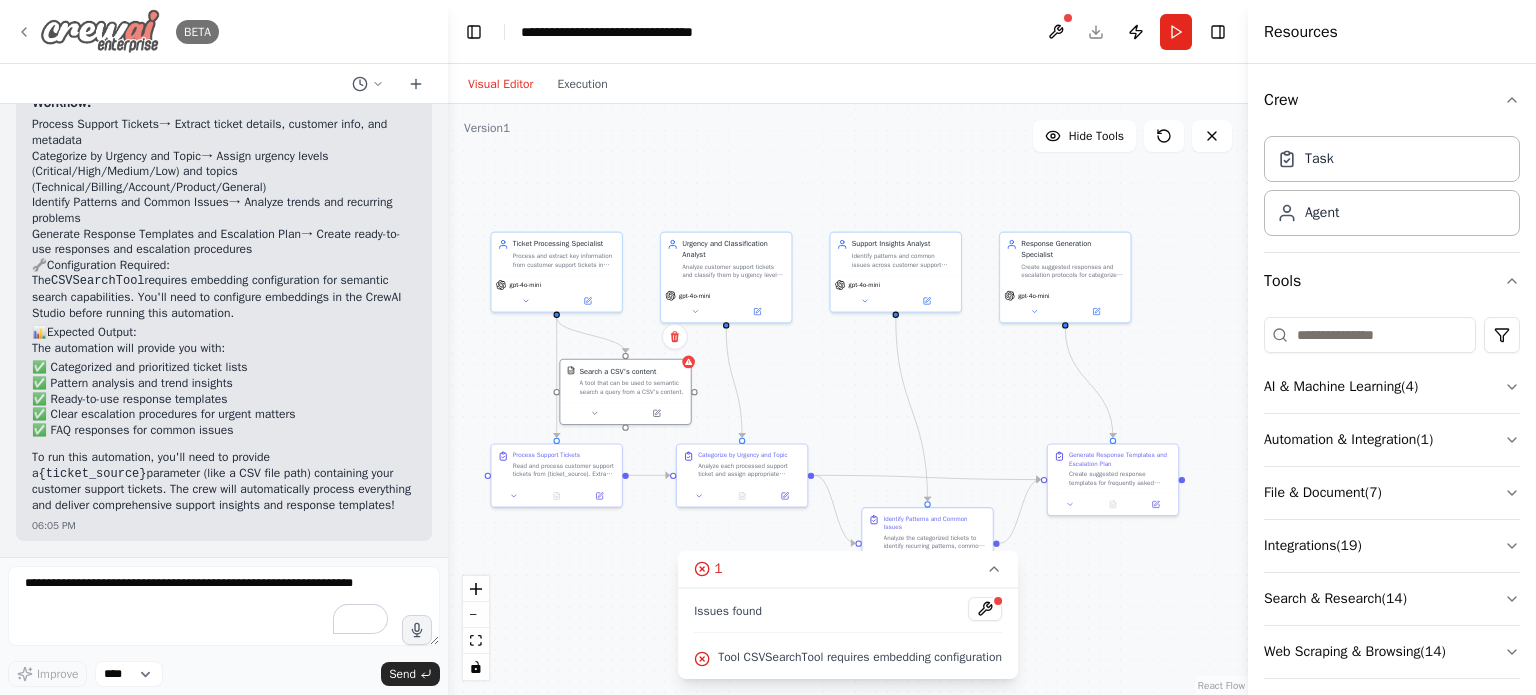 click on "BETA" at bounding box center (117, 31) 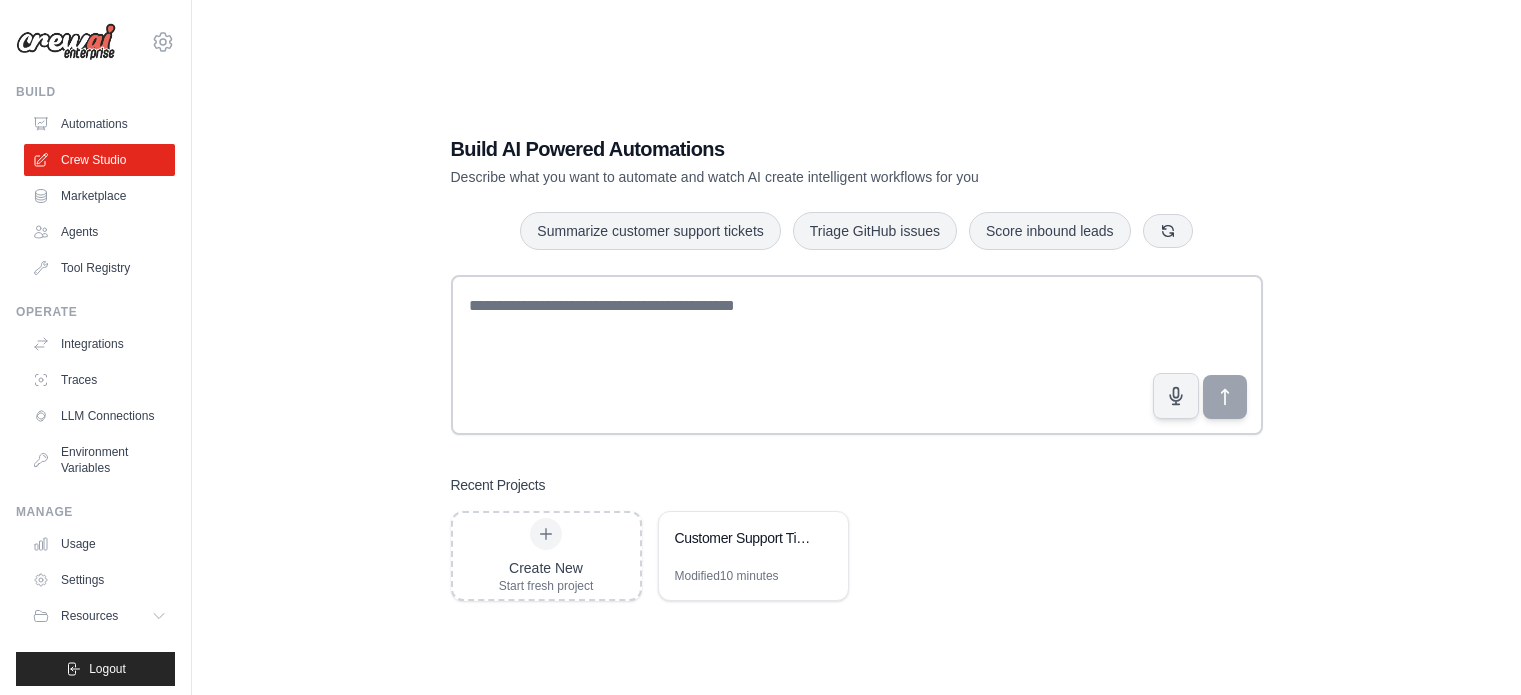 scroll, scrollTop: 0, scrollLeft: 0, axis: both 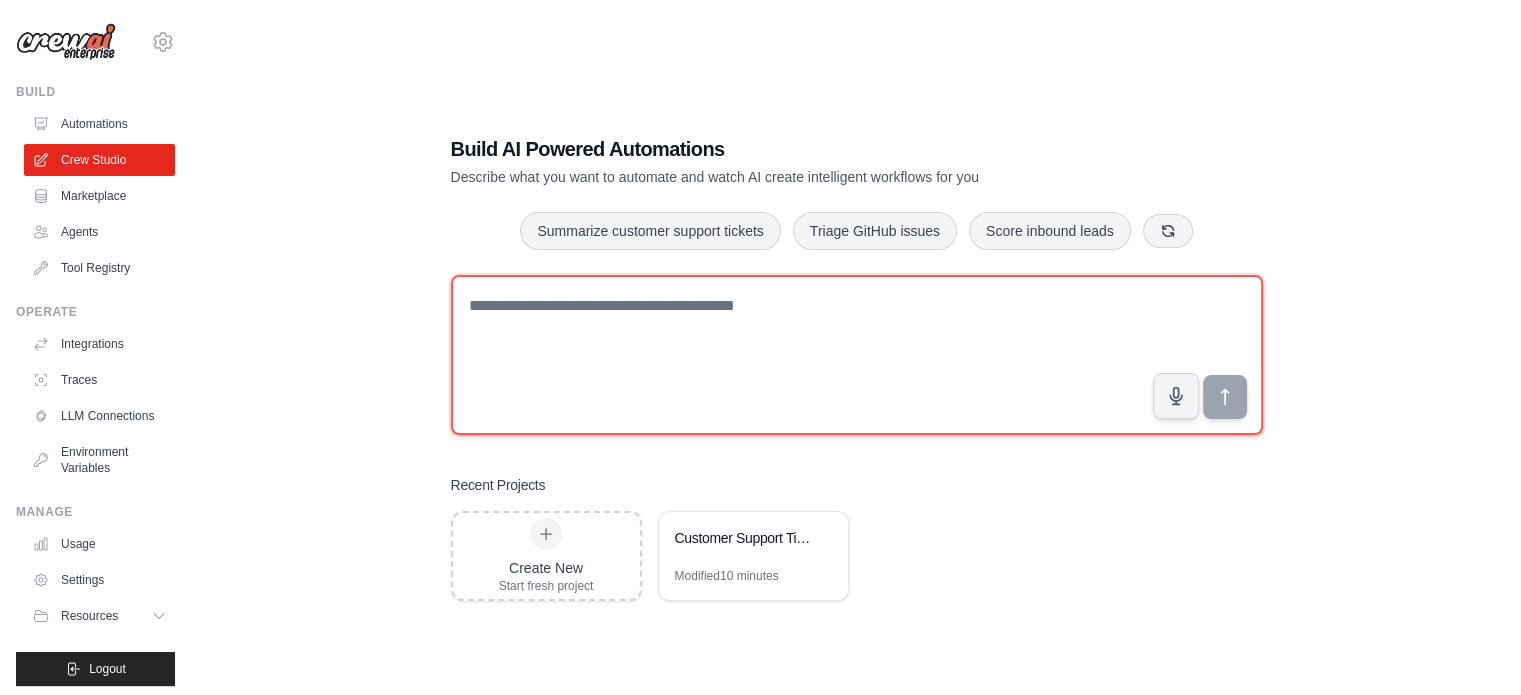 click at bounding box center (857, 355) 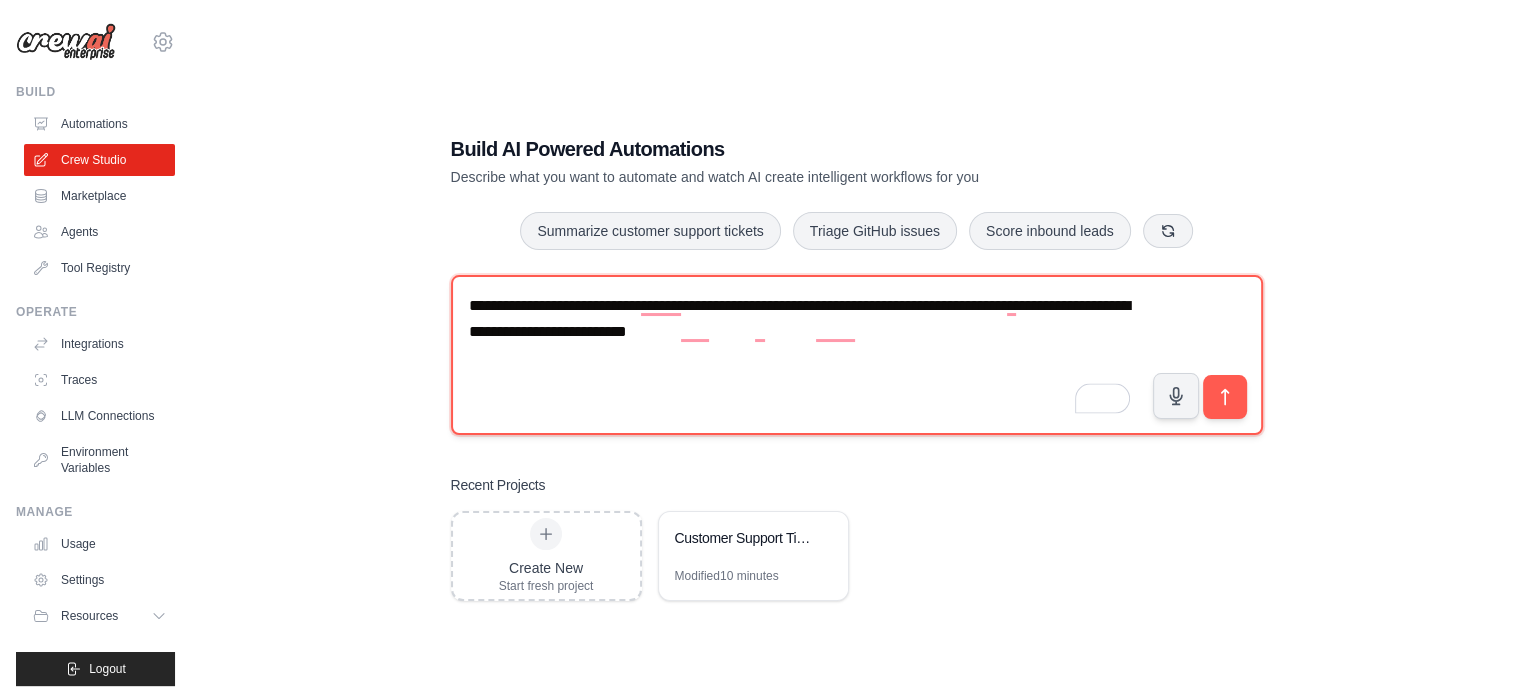 click on "**********" at bounding box center [857, 355] 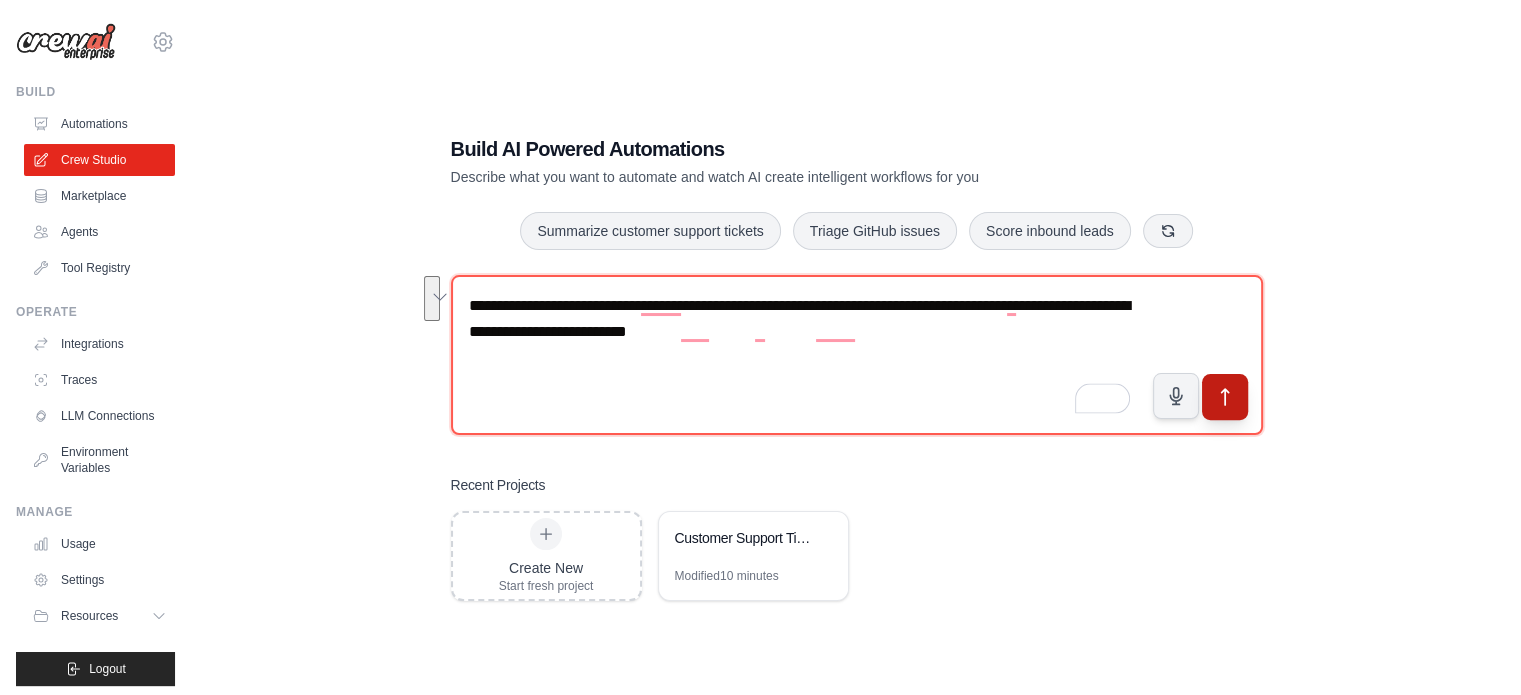 type on "**********" 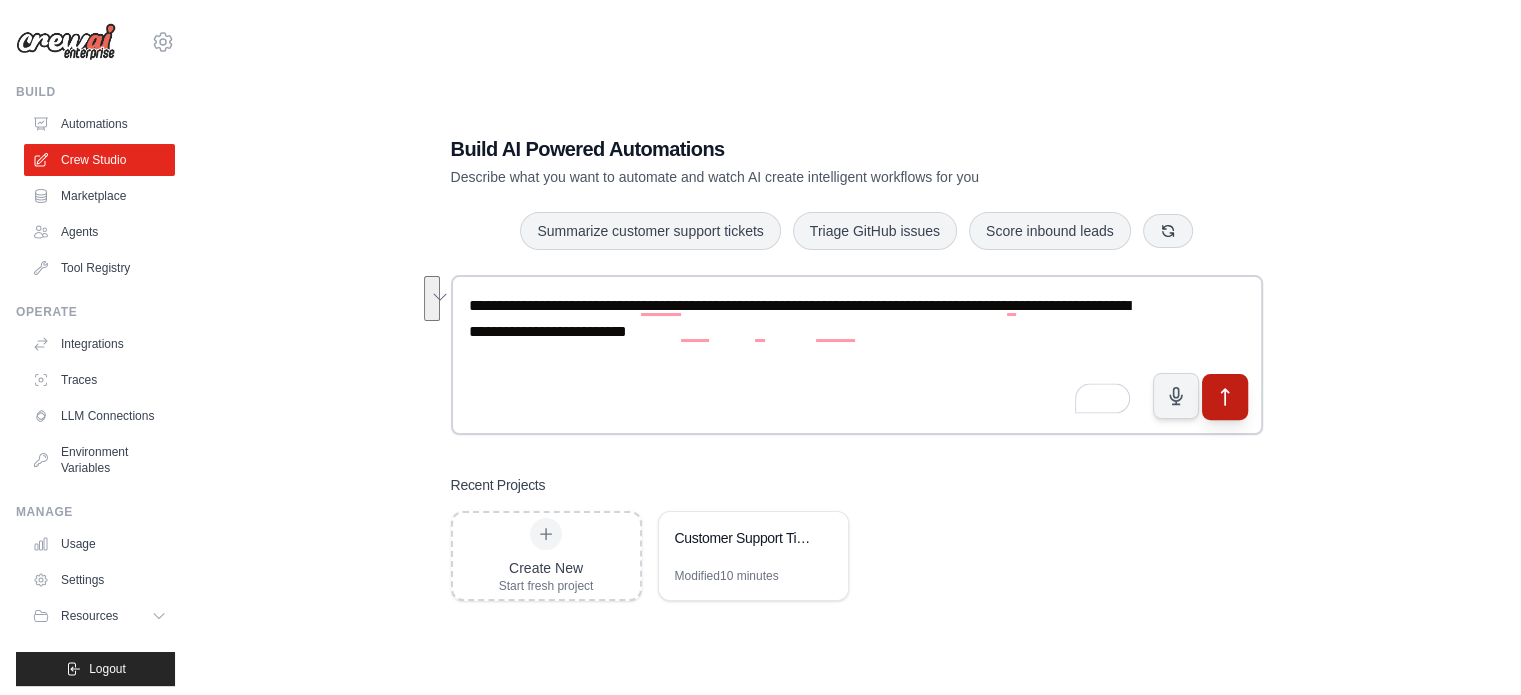 click at bounding box center (1224, 396) 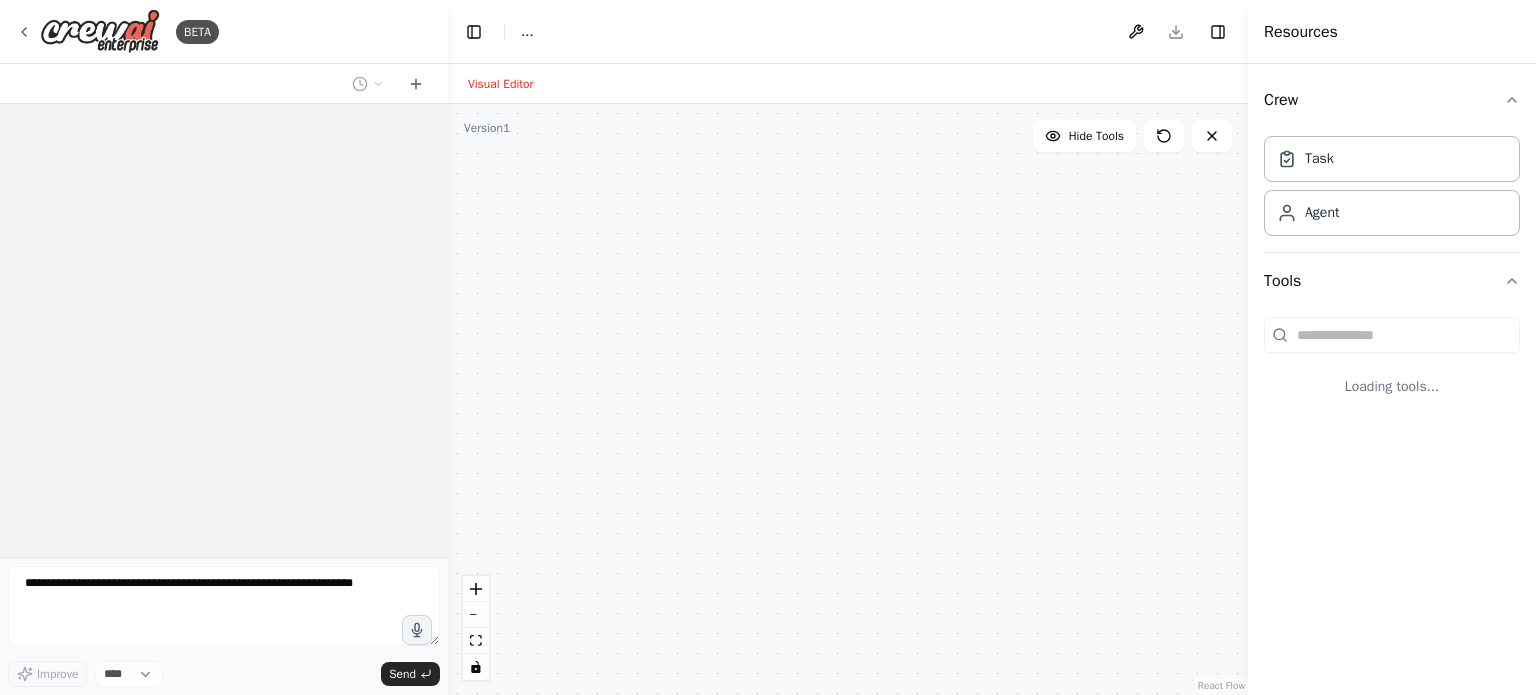 scroll, scrollTop: 0, scrollLeft: 0, axis: both 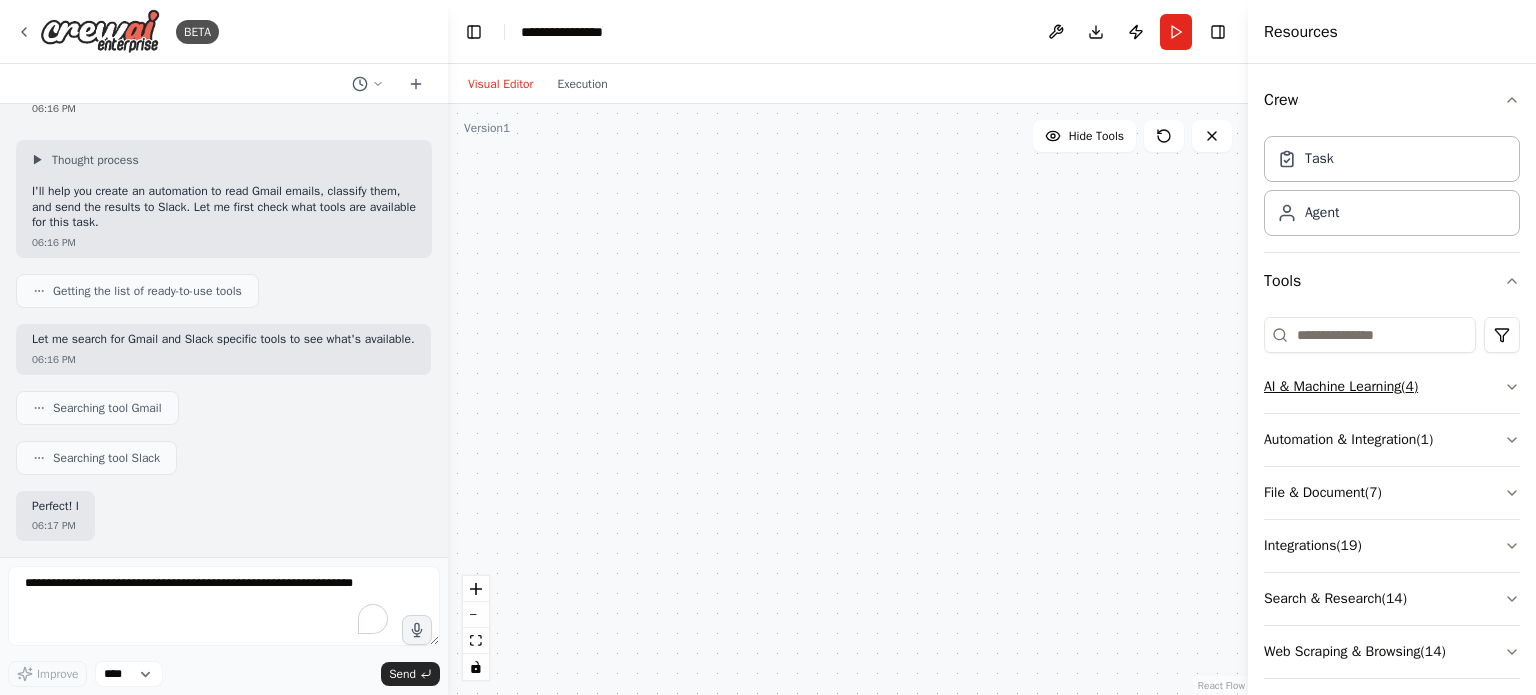 click 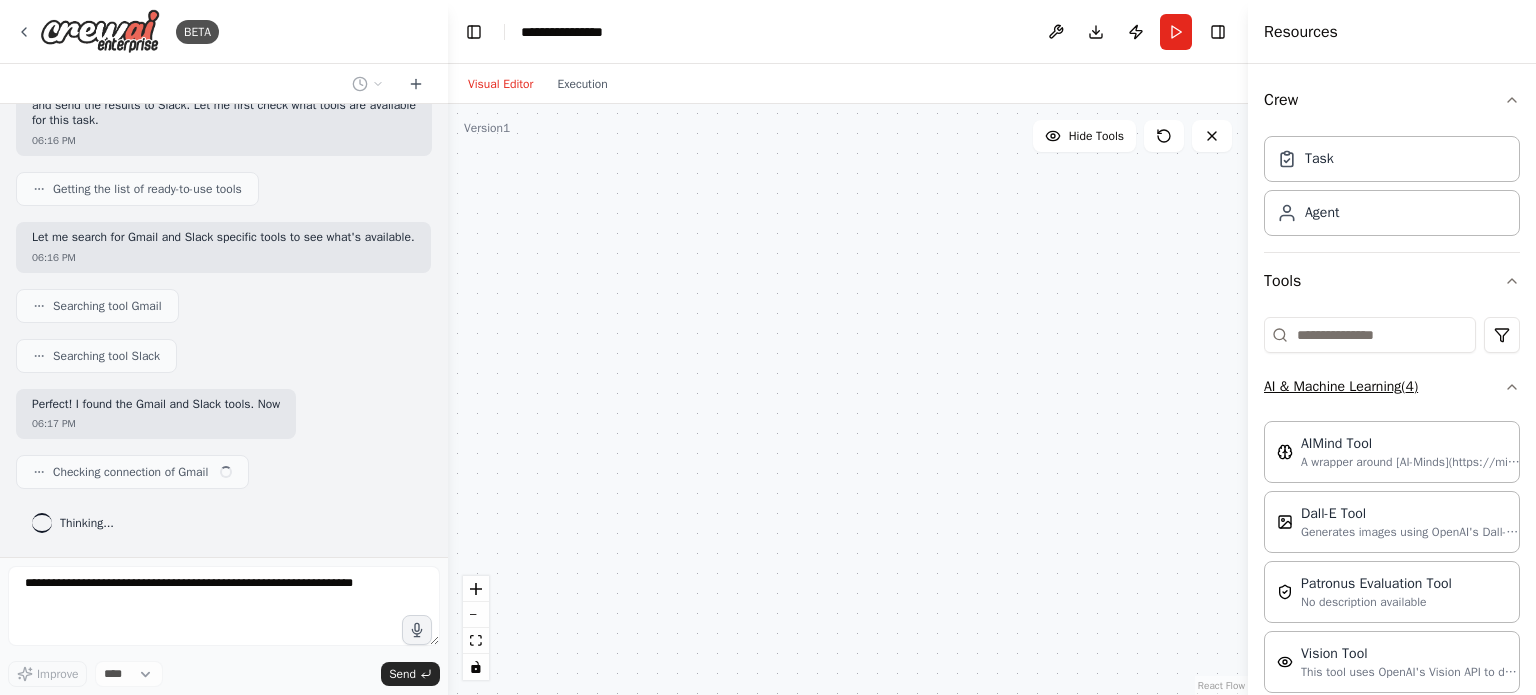 scroll, scrollTop: 192, scrollLeft: 0, axis: vertical 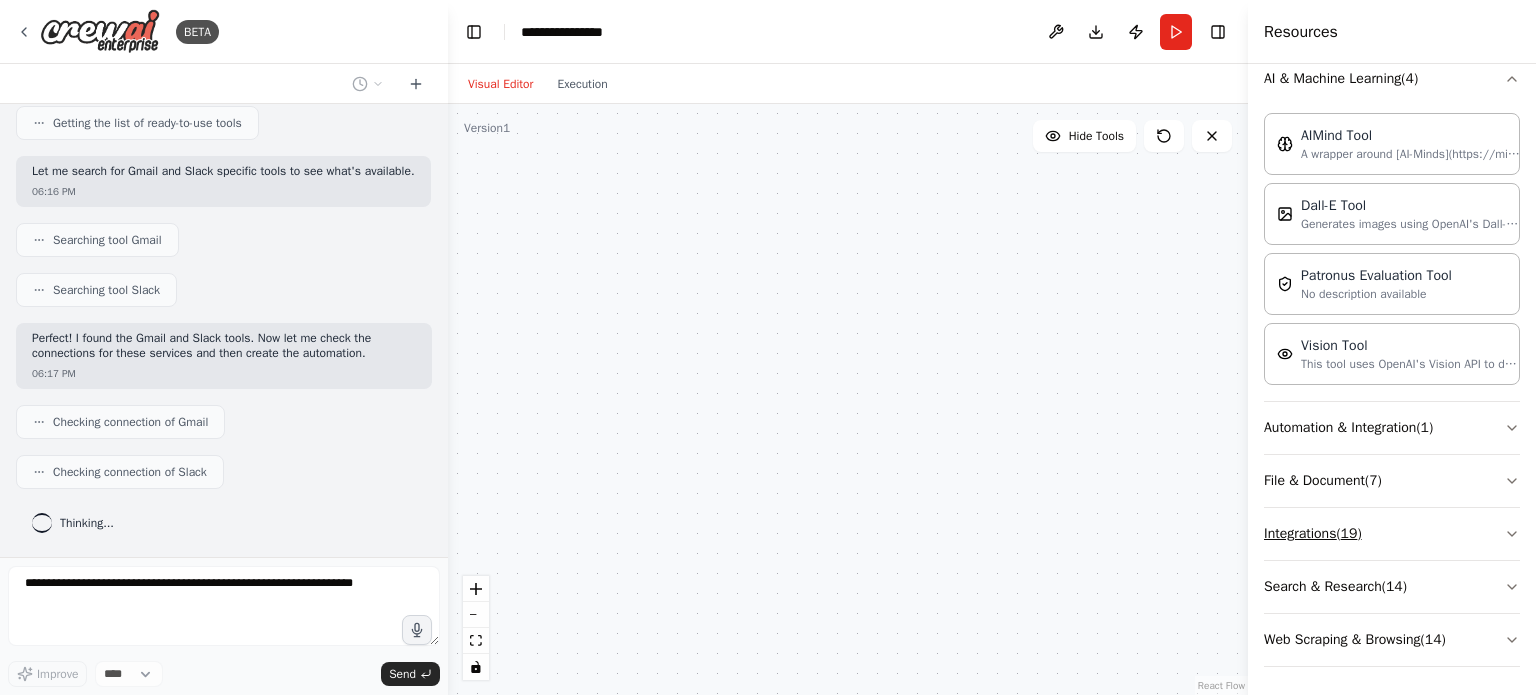click on "Integrations  ( 19 )" at bounding box center [1392, 534] 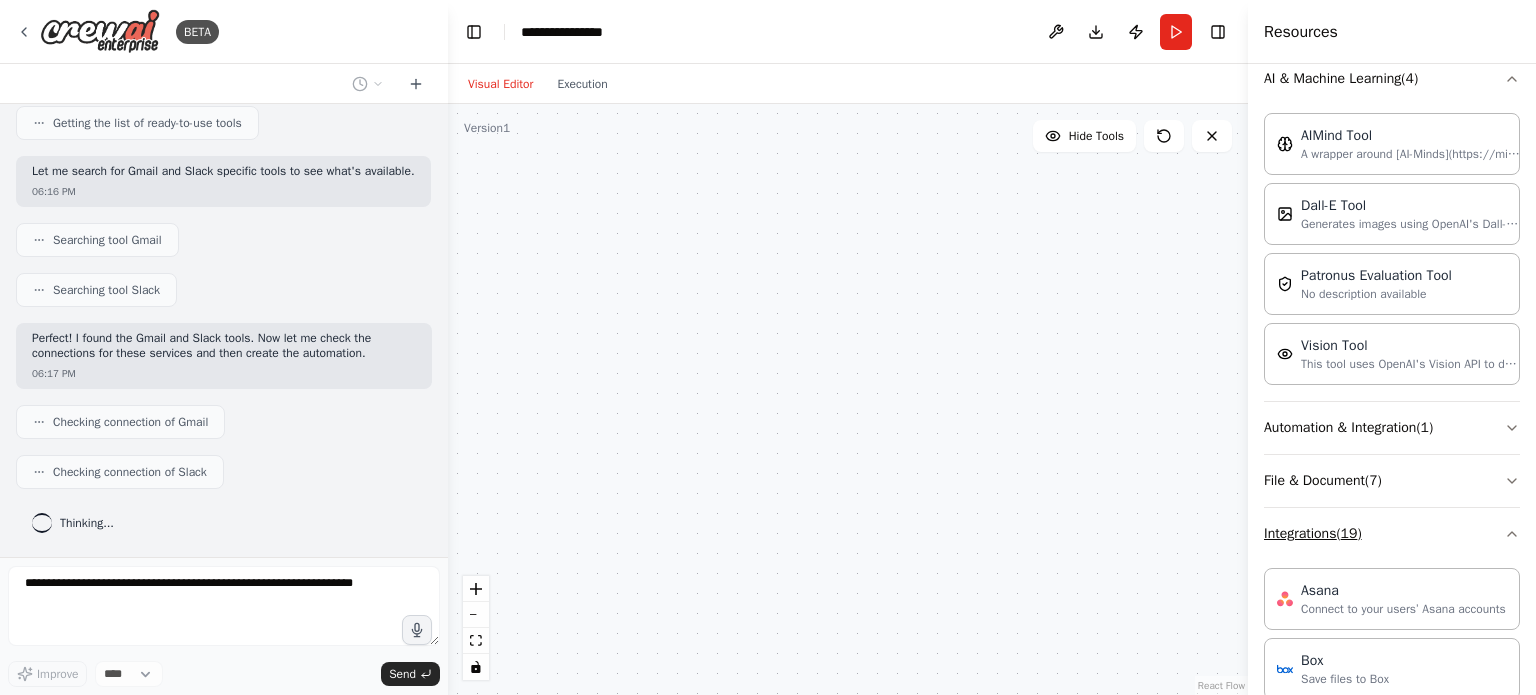 scroll, scrollTop: 373, scrollLeft: 0, axis: vertical 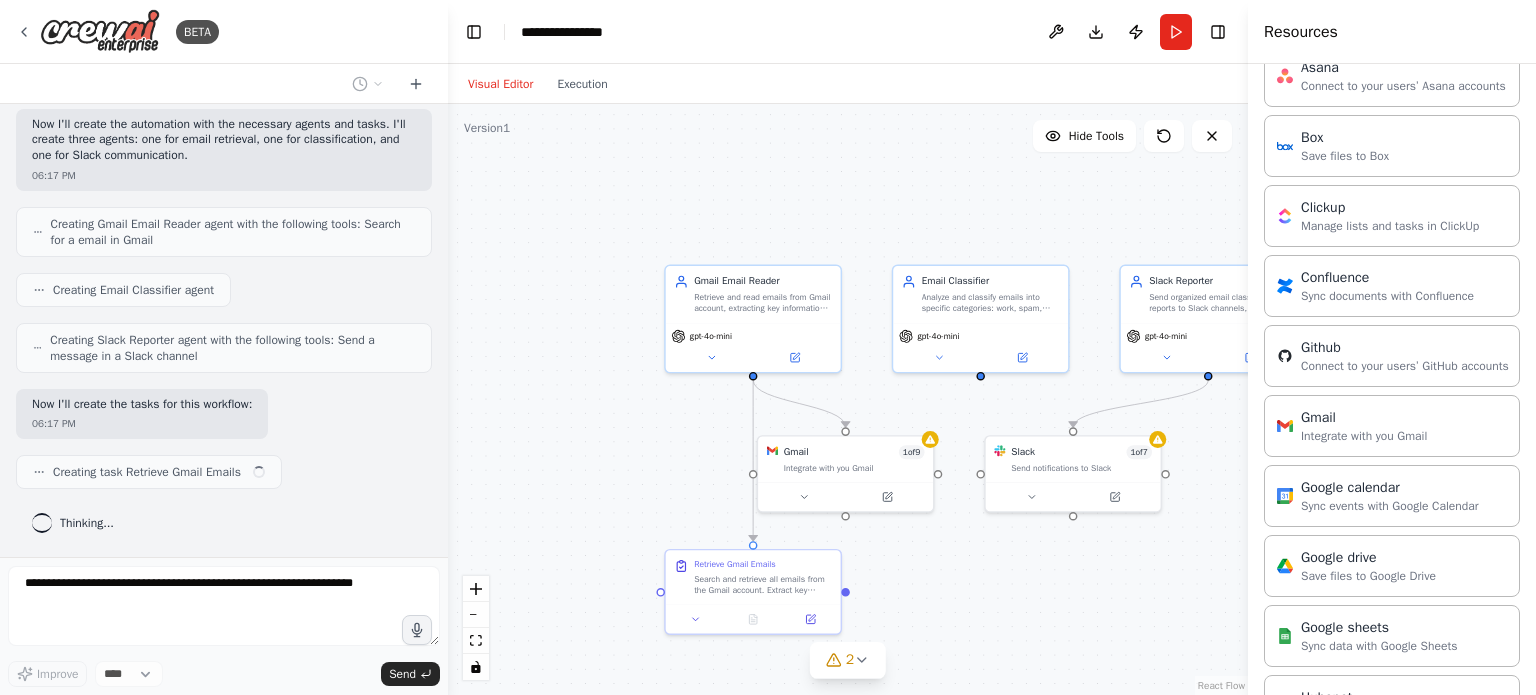 drag, startPoint x: 1151, startPoint y: 554, endPoint x: 908, endPoint y: 504, distance: 248.09071 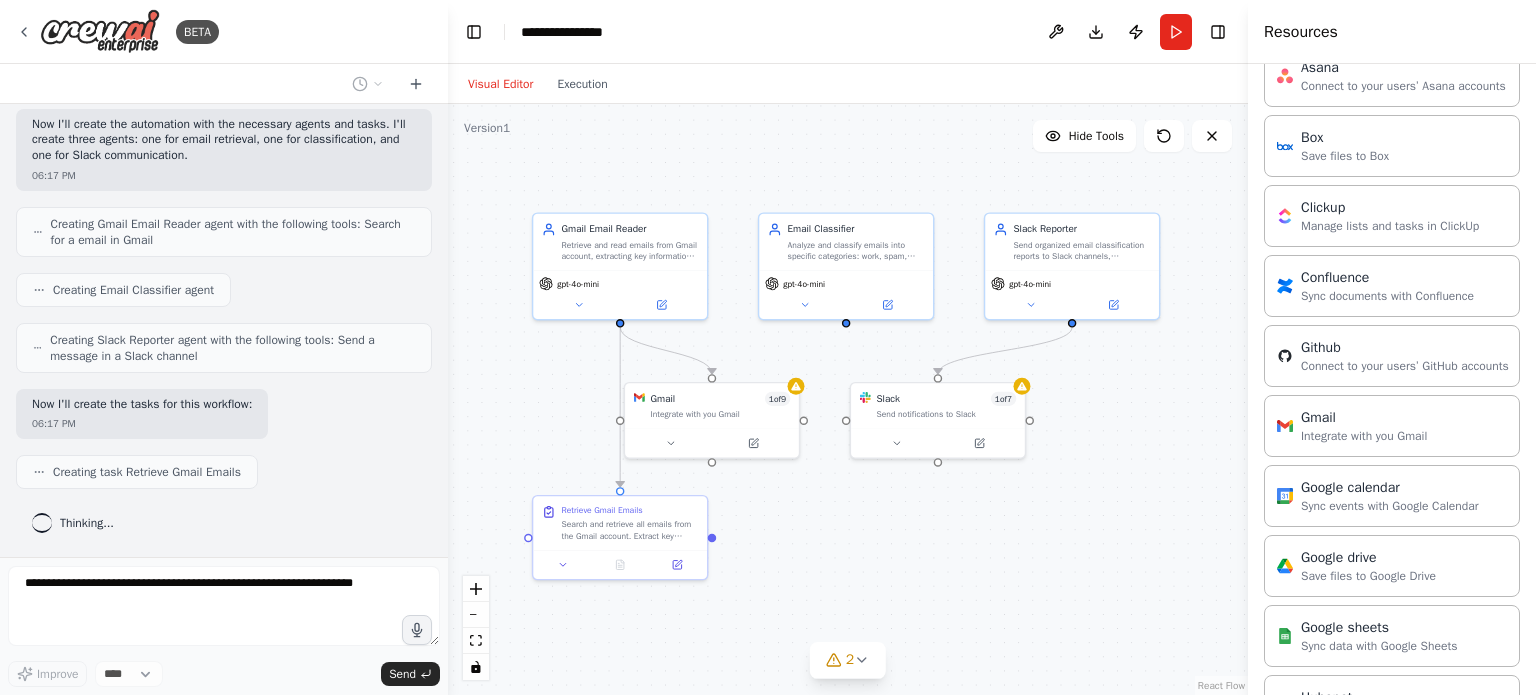 drag, startPoint x: 796, startPoint y: 543, endPoint x: 867, endPoint y: 540, distance: 71.063354 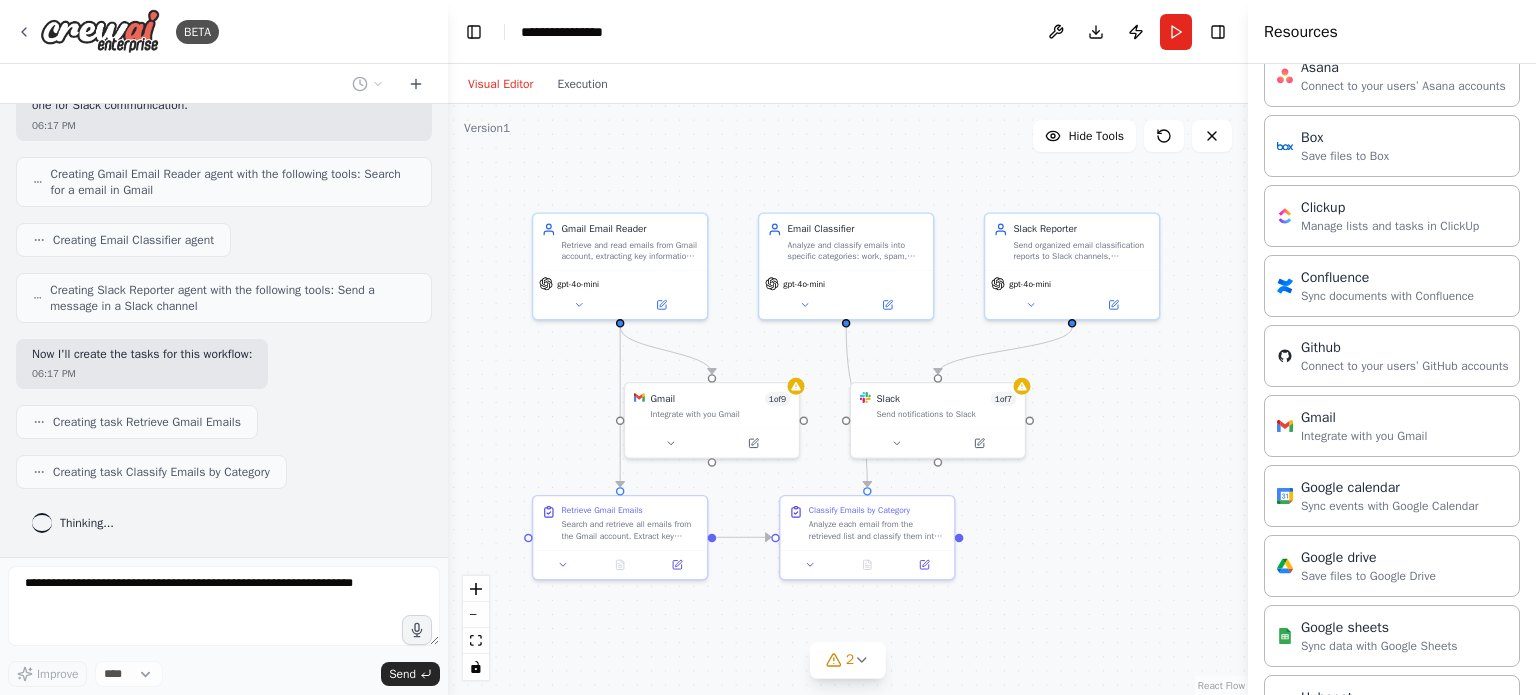 scroll, scrollTop: 735, scrollLeft: 0, axis: vertical 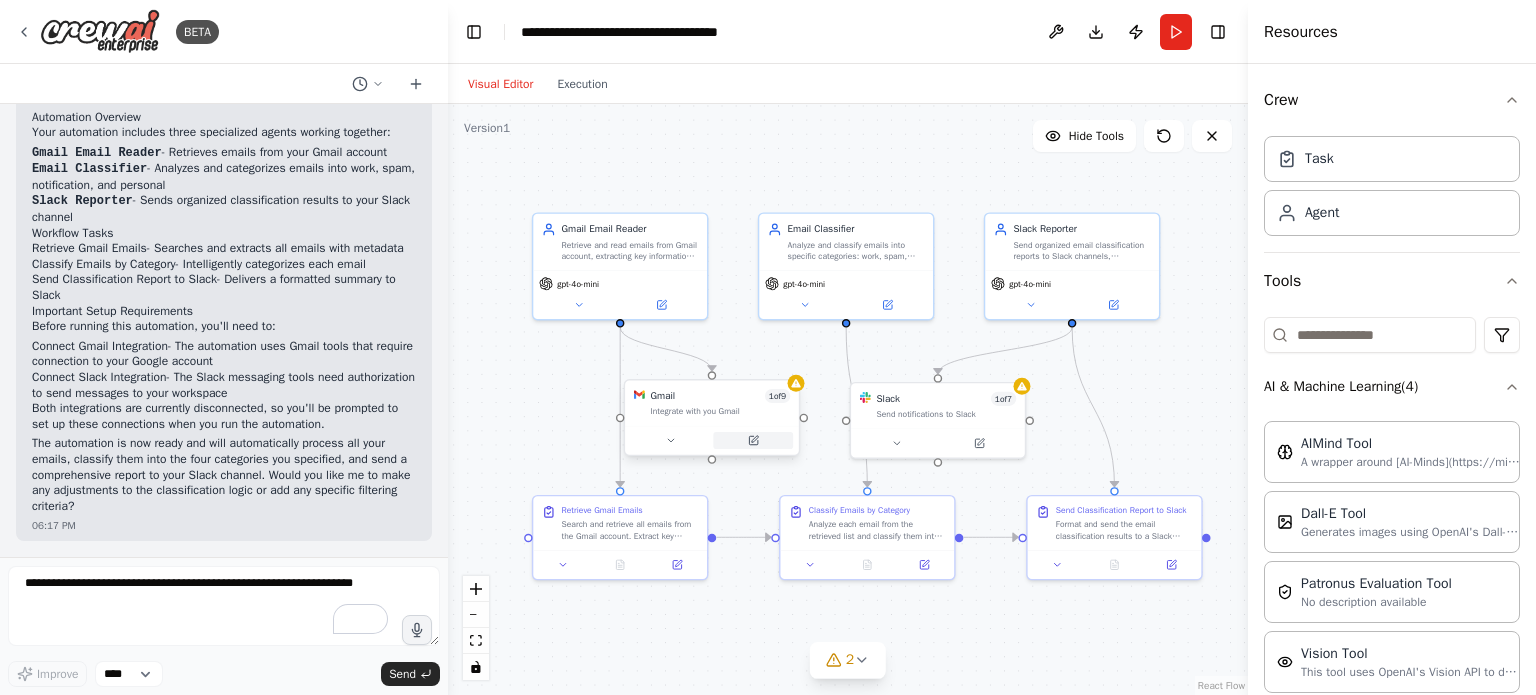 click 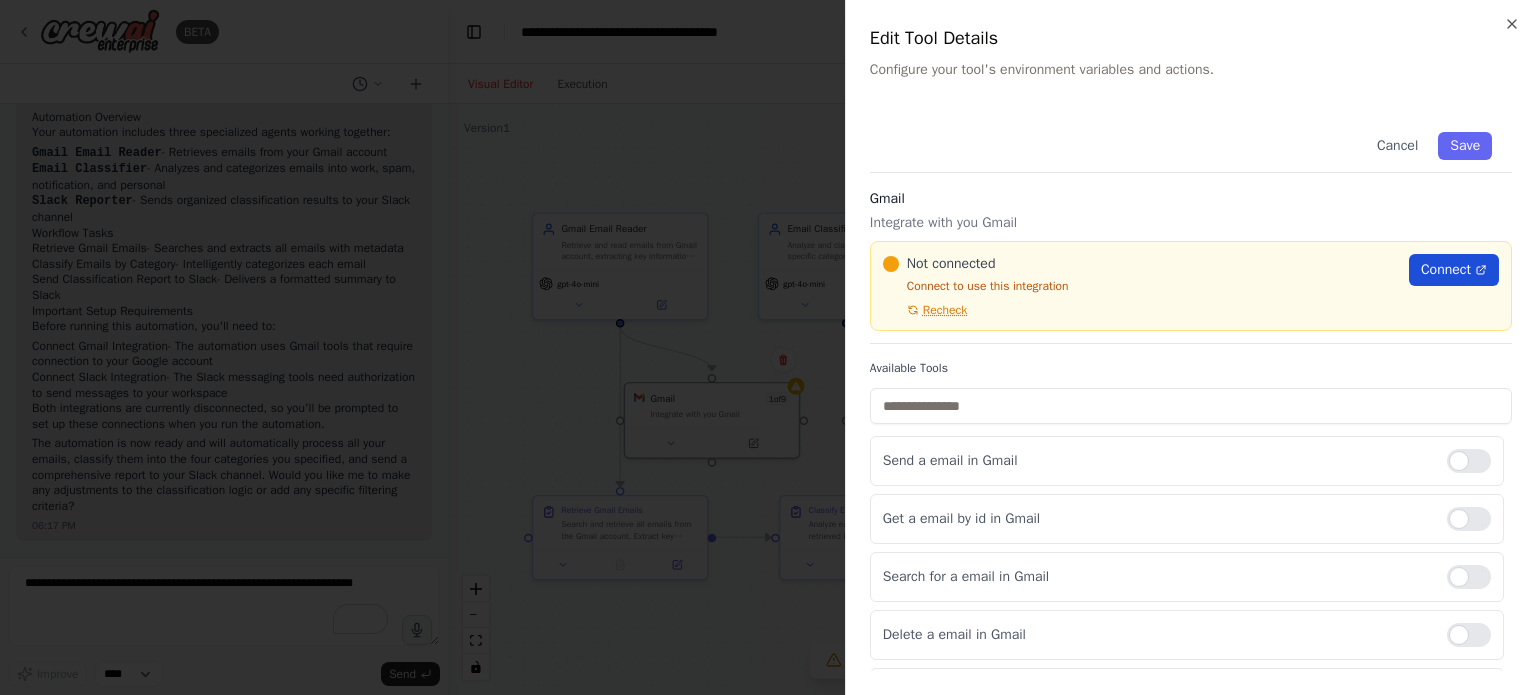 click on "Connect" at bounding box center [1446, 270] 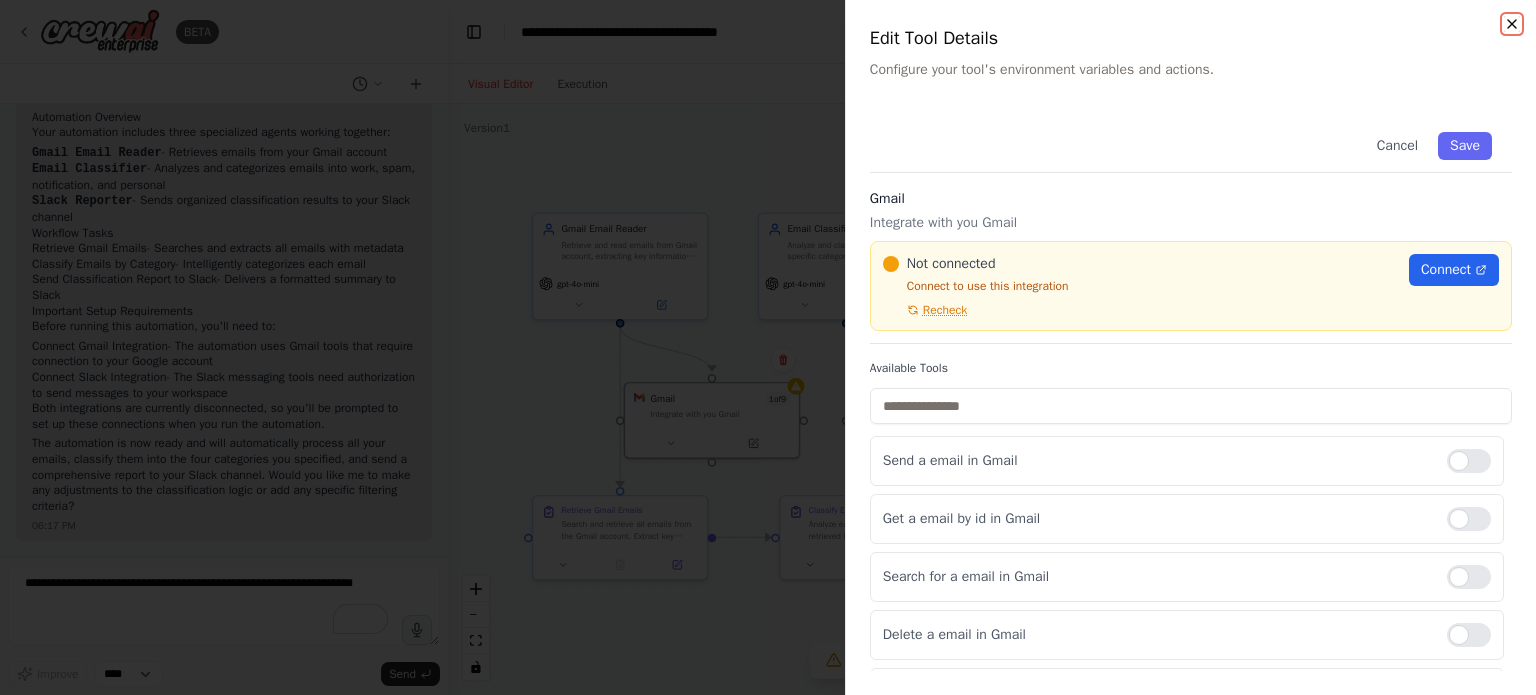 click 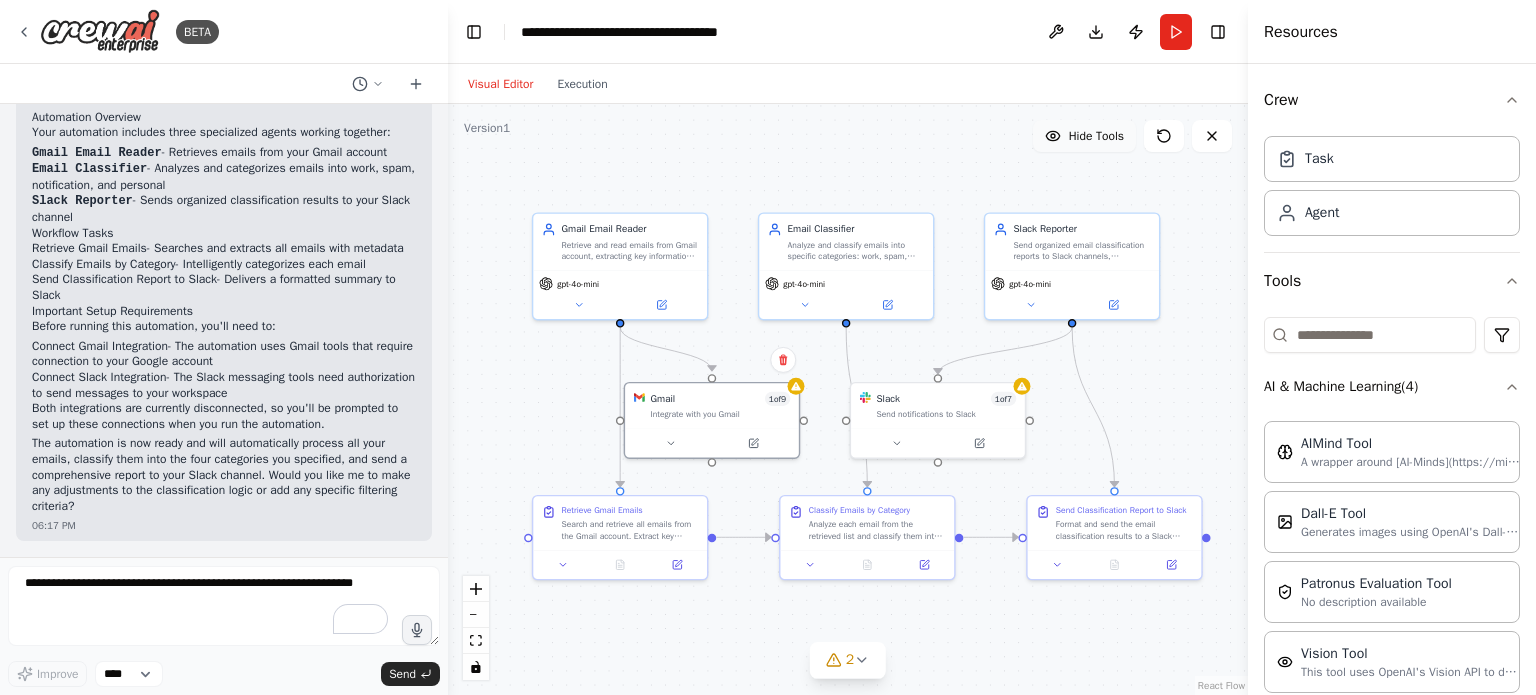 click on "Hide Tools" at bounding box center [1096, 136] 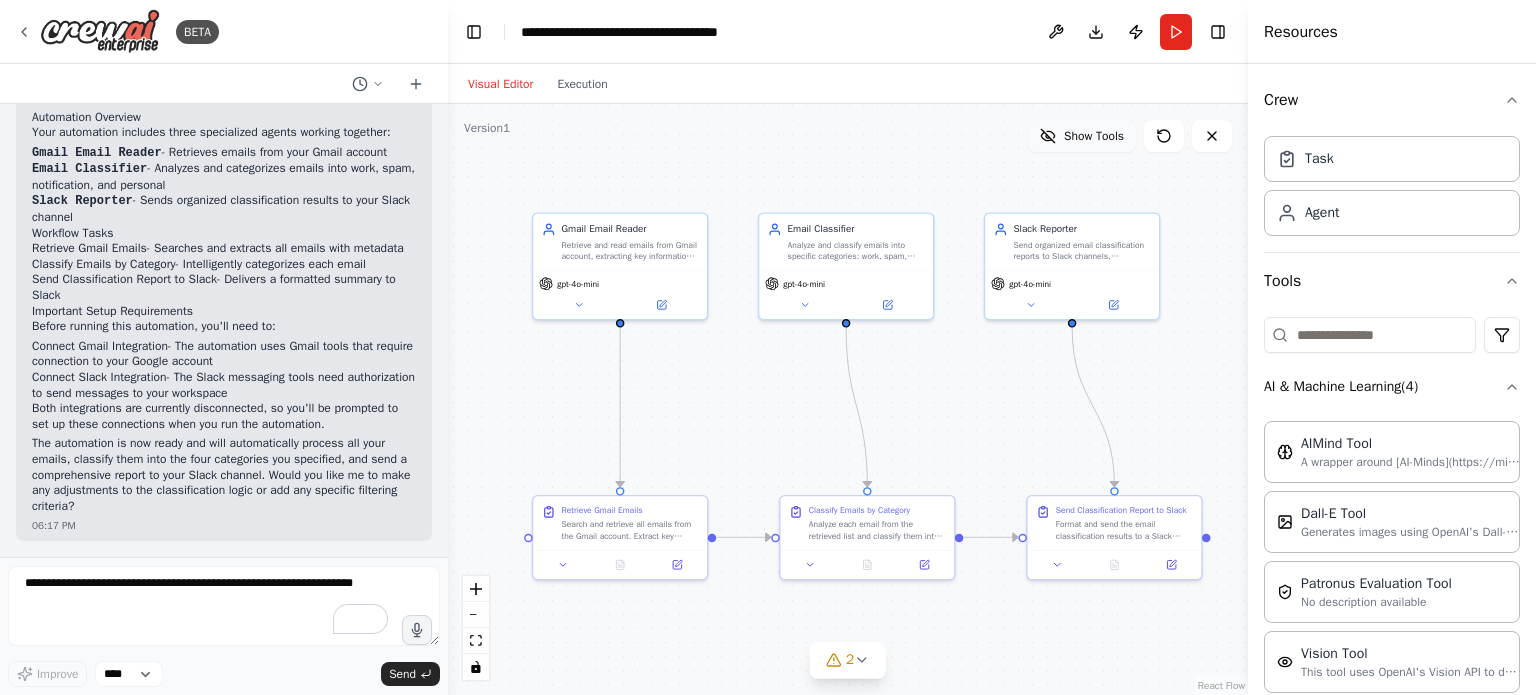 click on "Show Tools" at bounding box center (1094, 136) 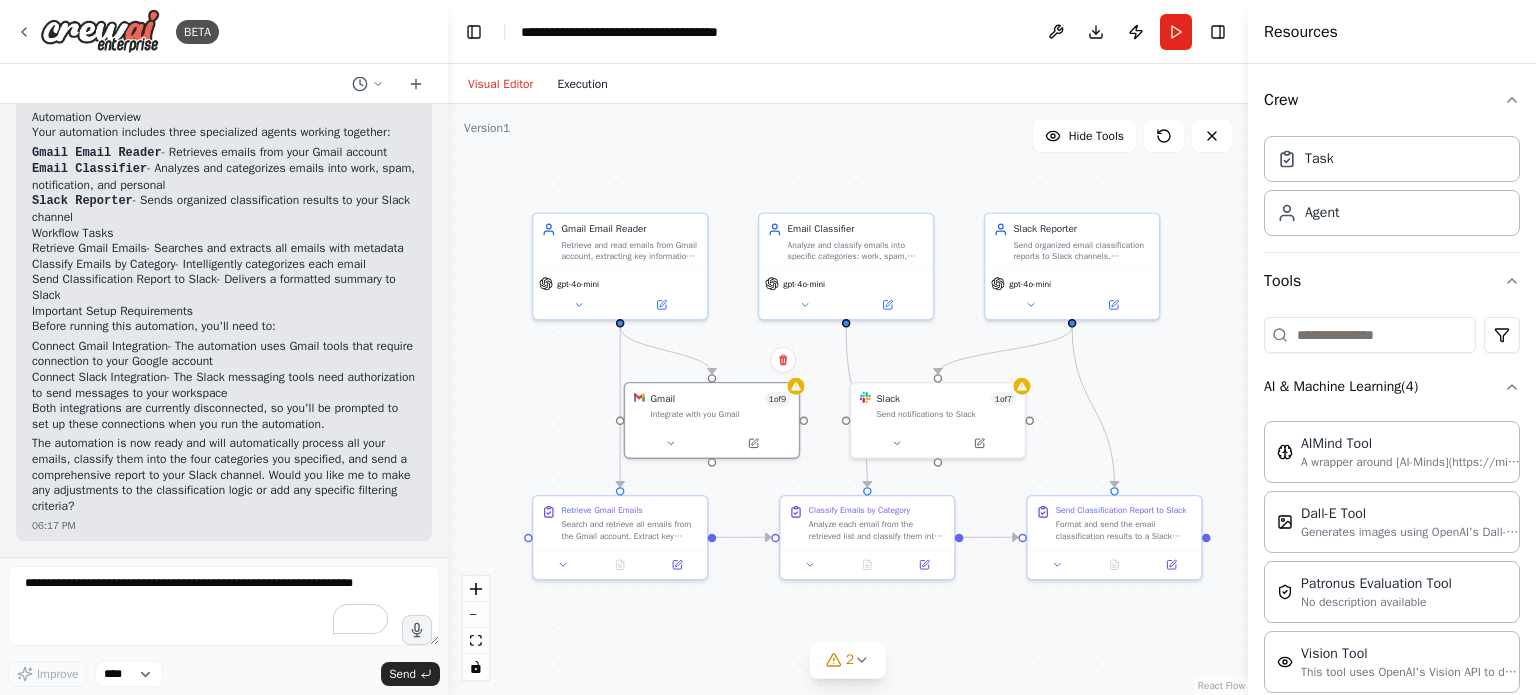 click on "Execution" at bounding box center (582, 84) 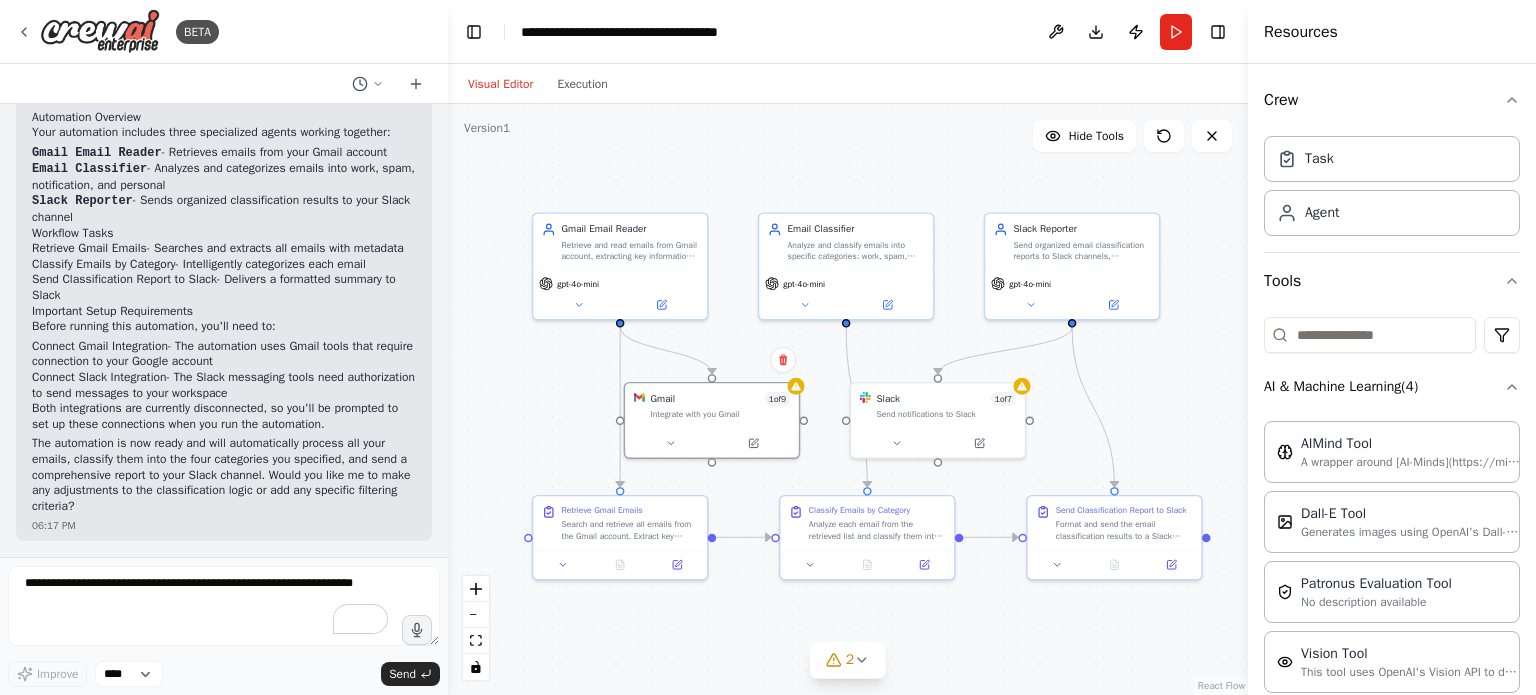 click on "Visual Editor" at bounding box center (500, 84) 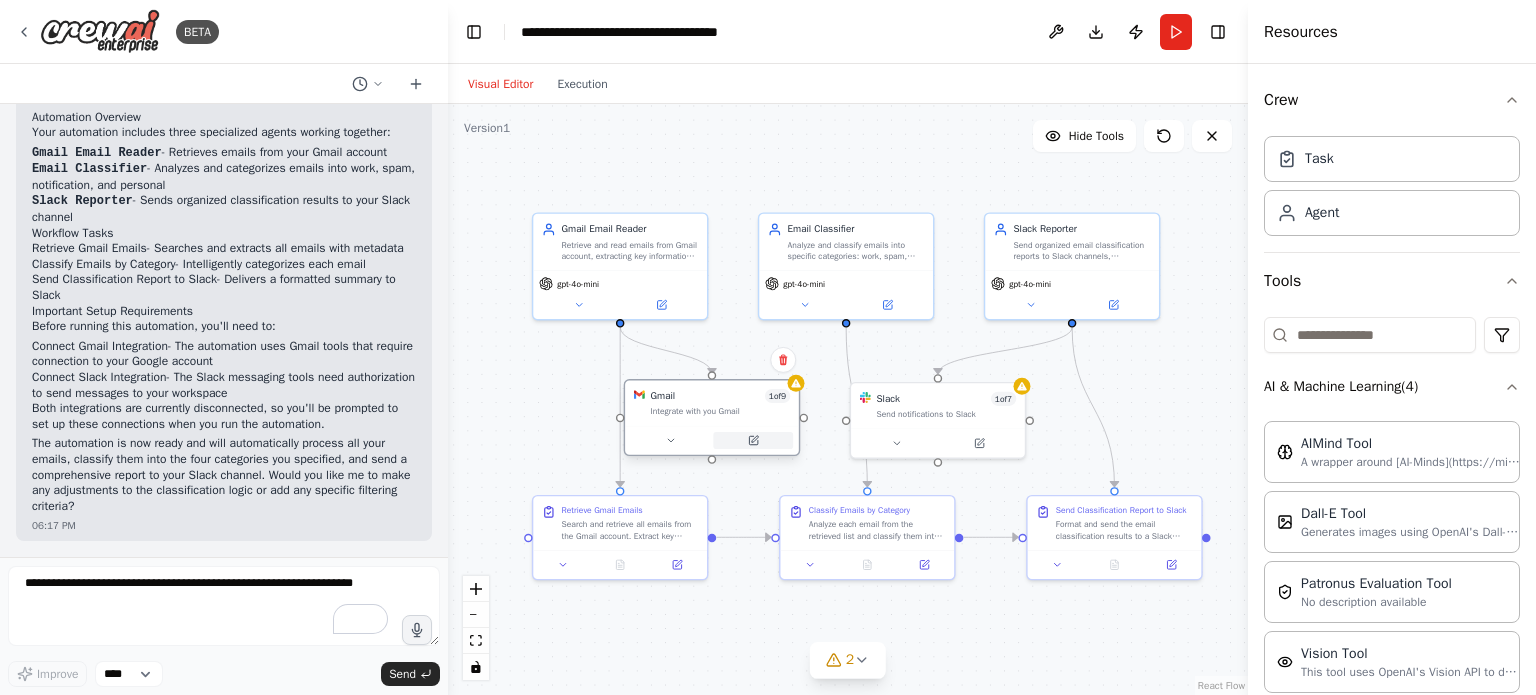 click 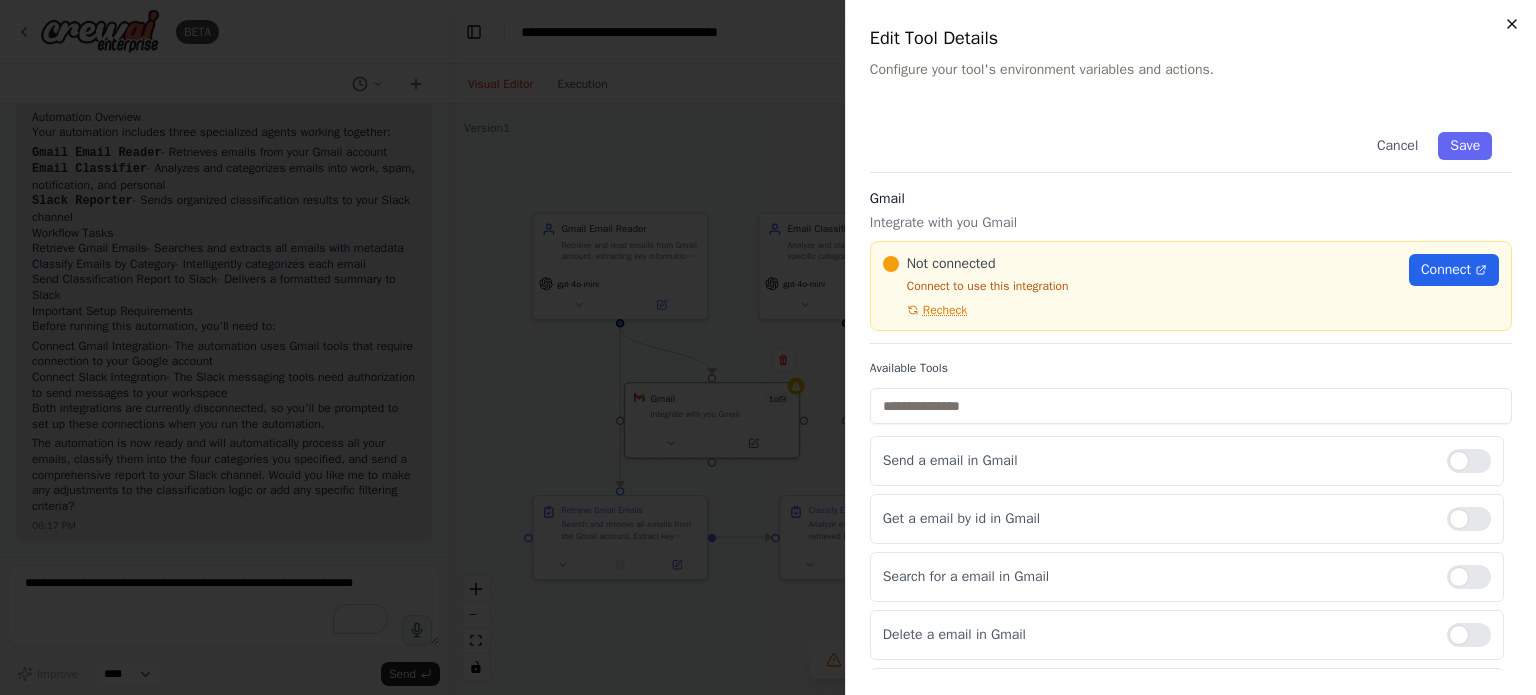 click 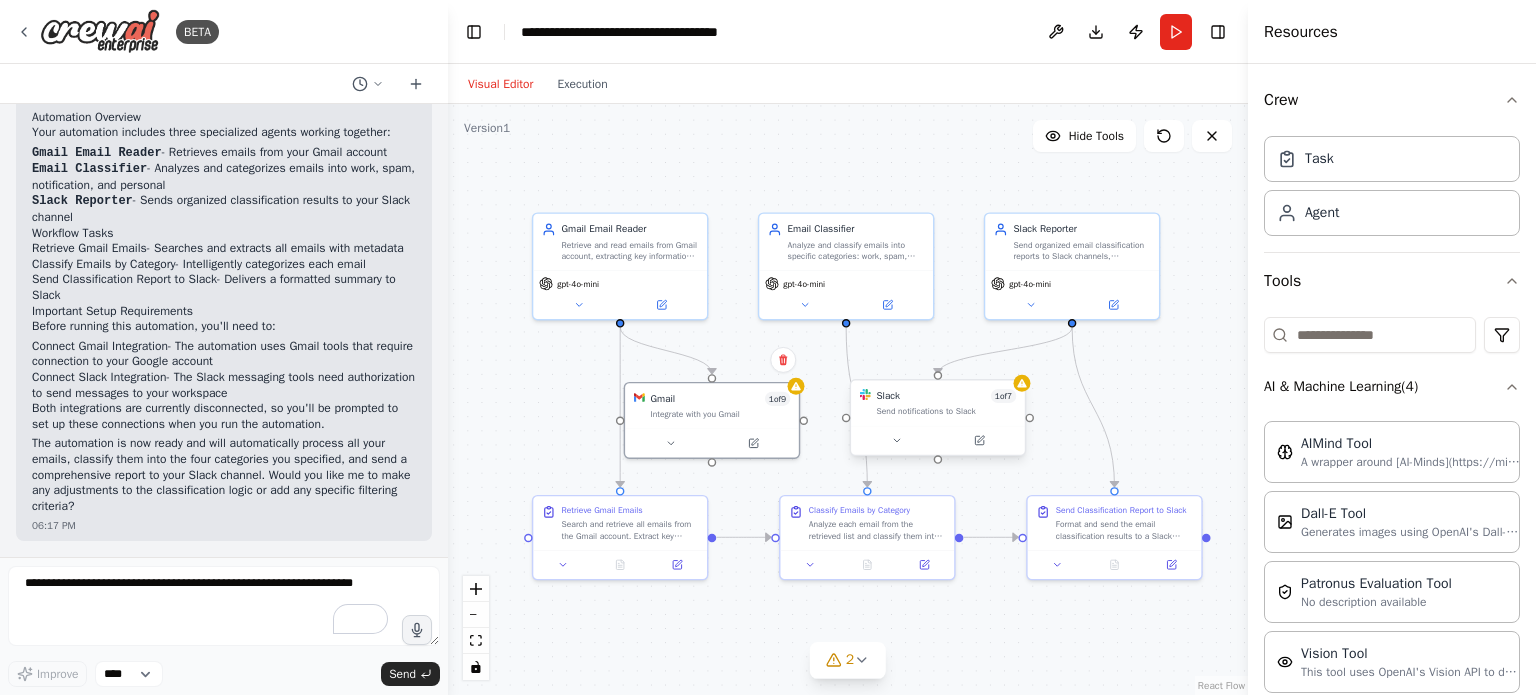 click at bounding box center (938, 440) 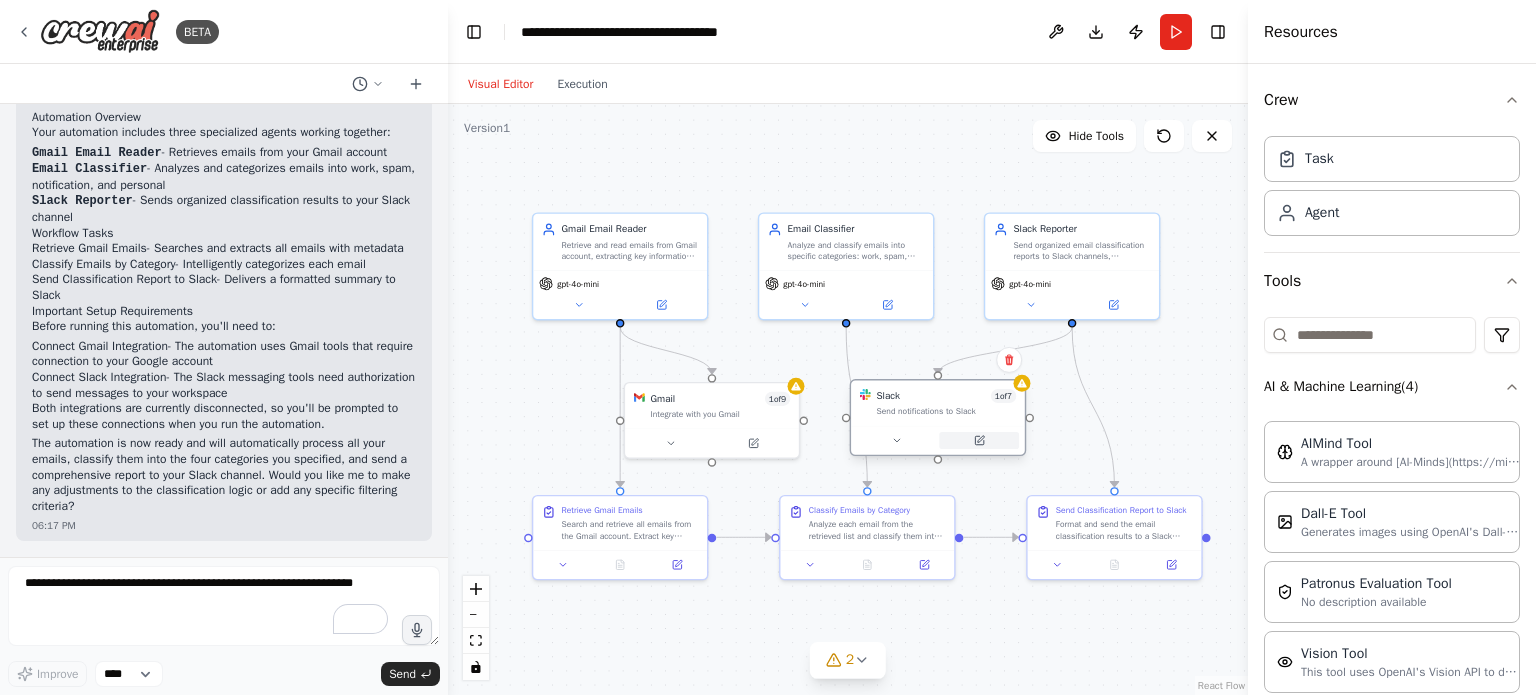 click 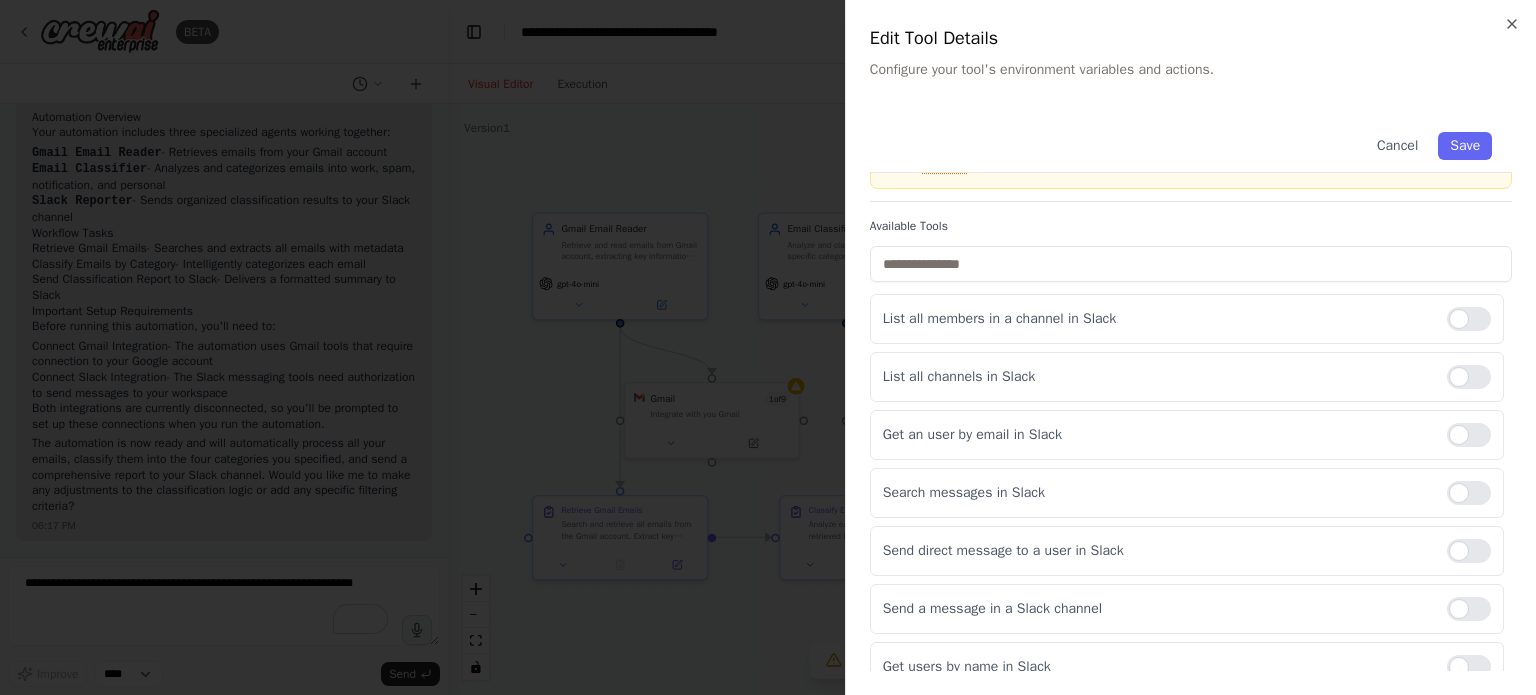 scroll, scrollTop: 159, scrollLeft: 0, axis: vertical 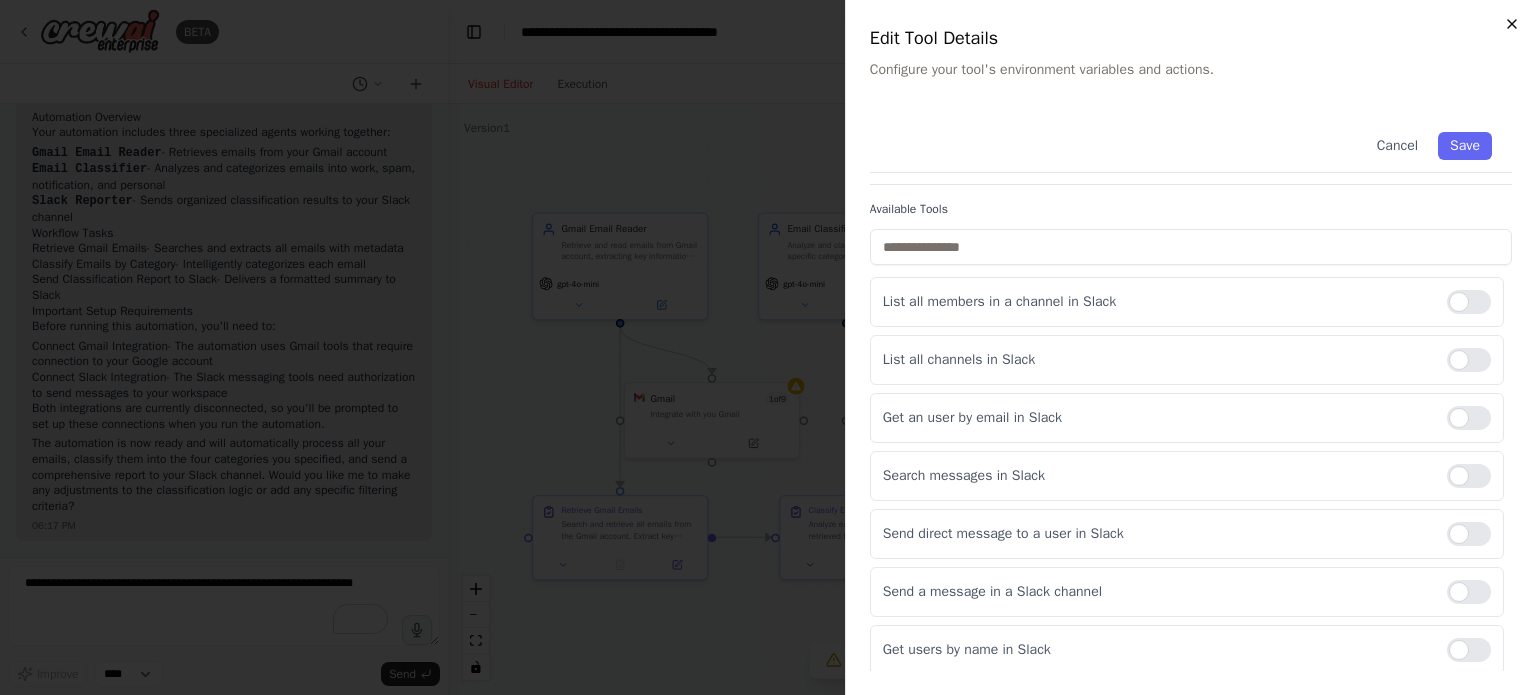 click 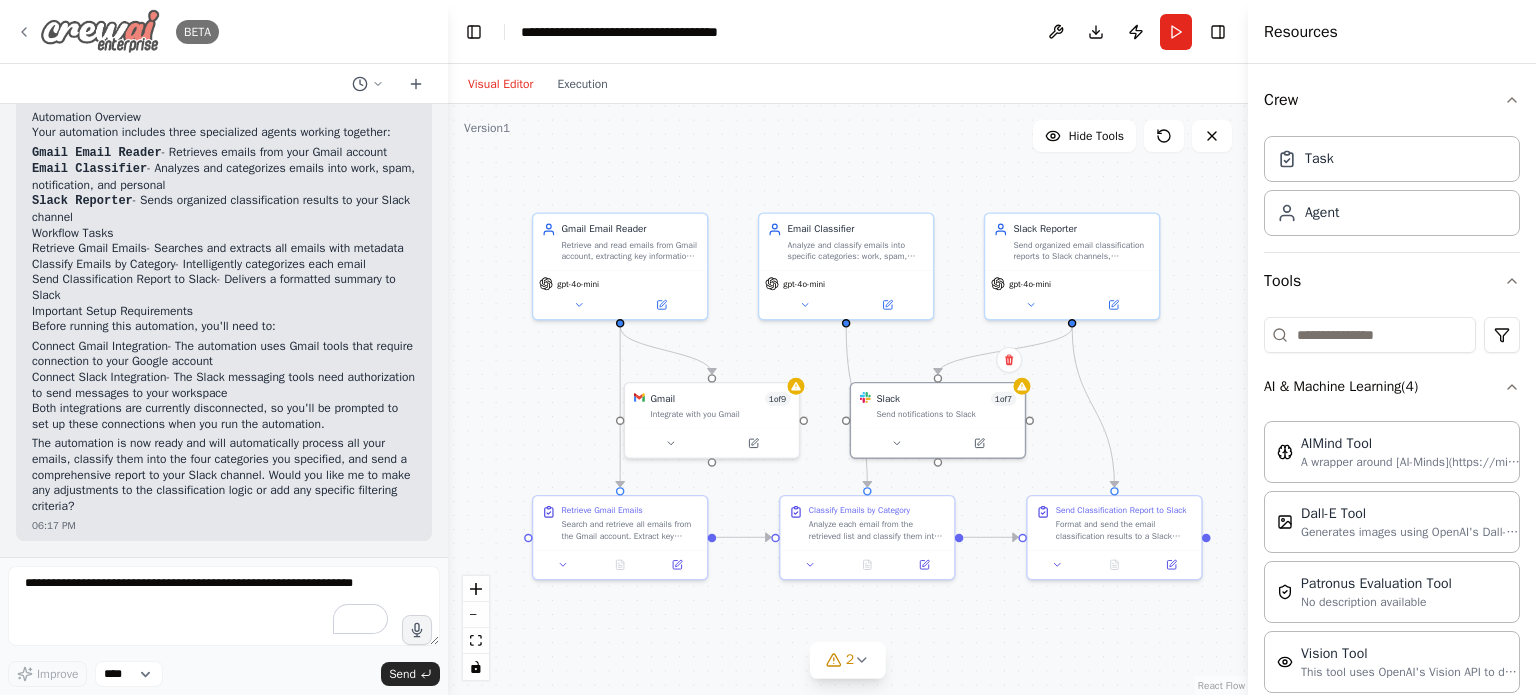 click 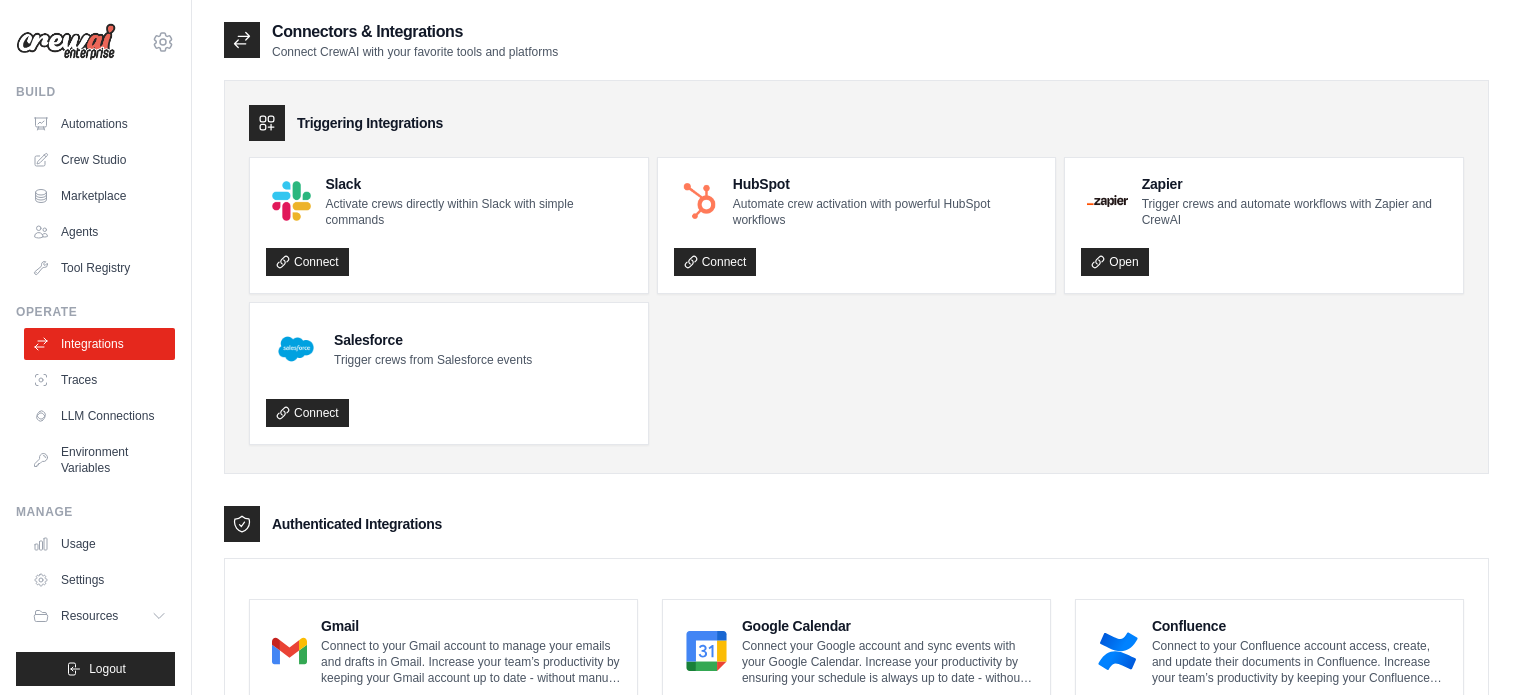 scroll, scrollTop: 0, scrollLeft: 0, axis: both 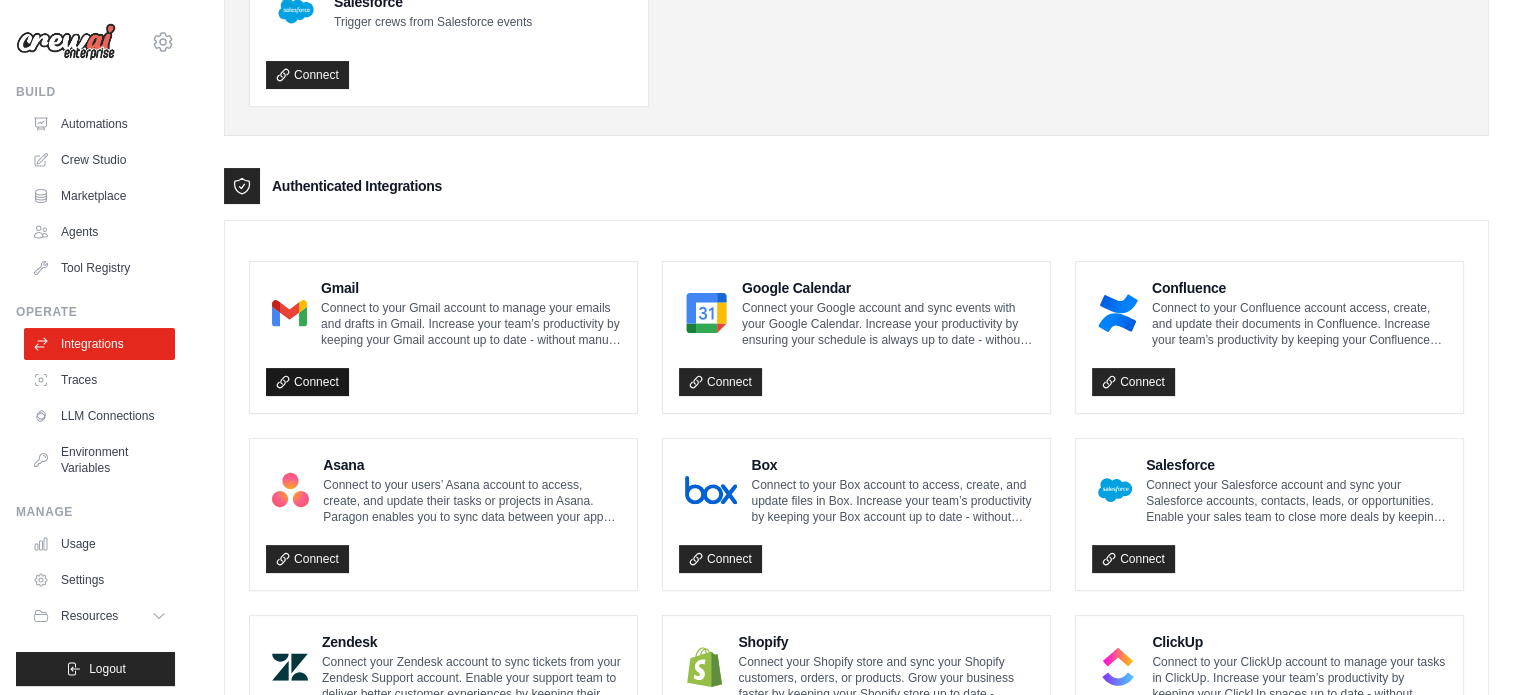 click on "Connect" at bounding box center (307, 382) 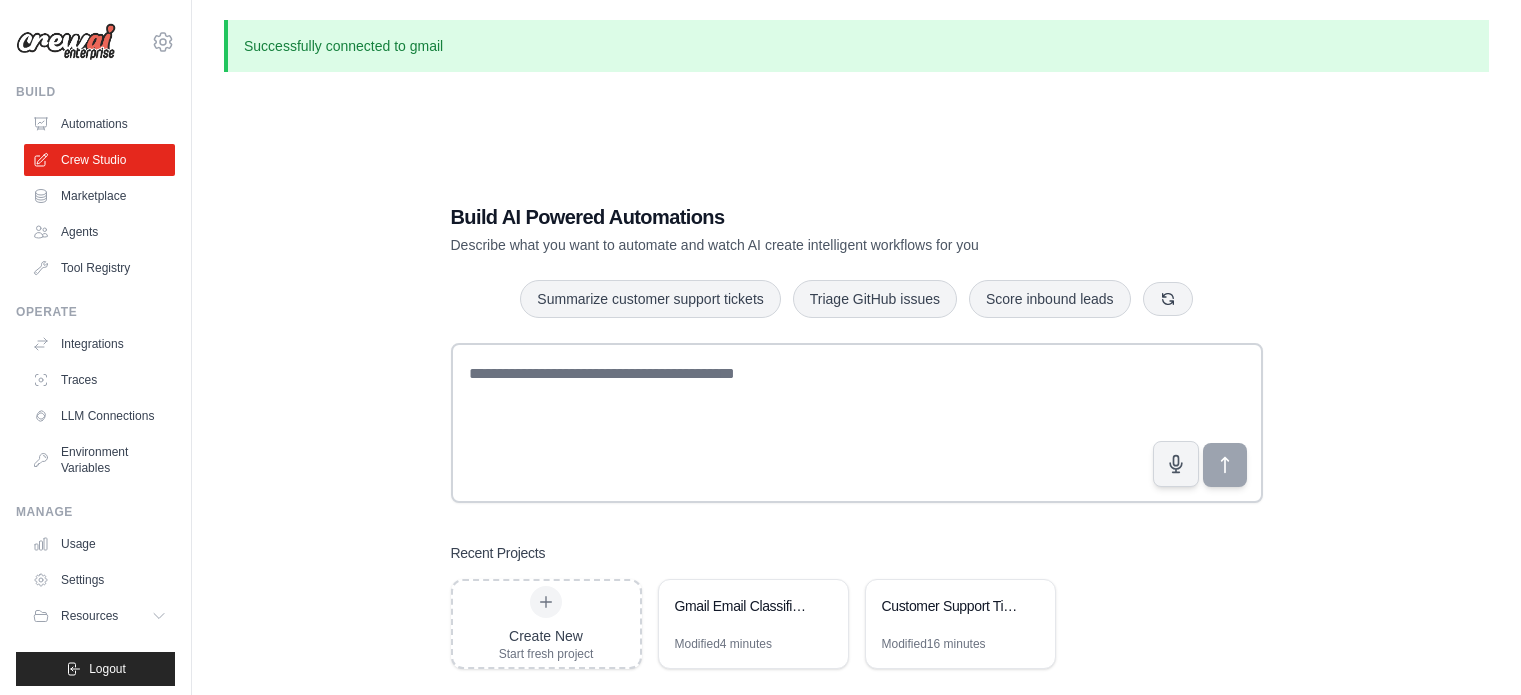 scroll, scrollTop: 0, scrollLeft: 0, axis: both 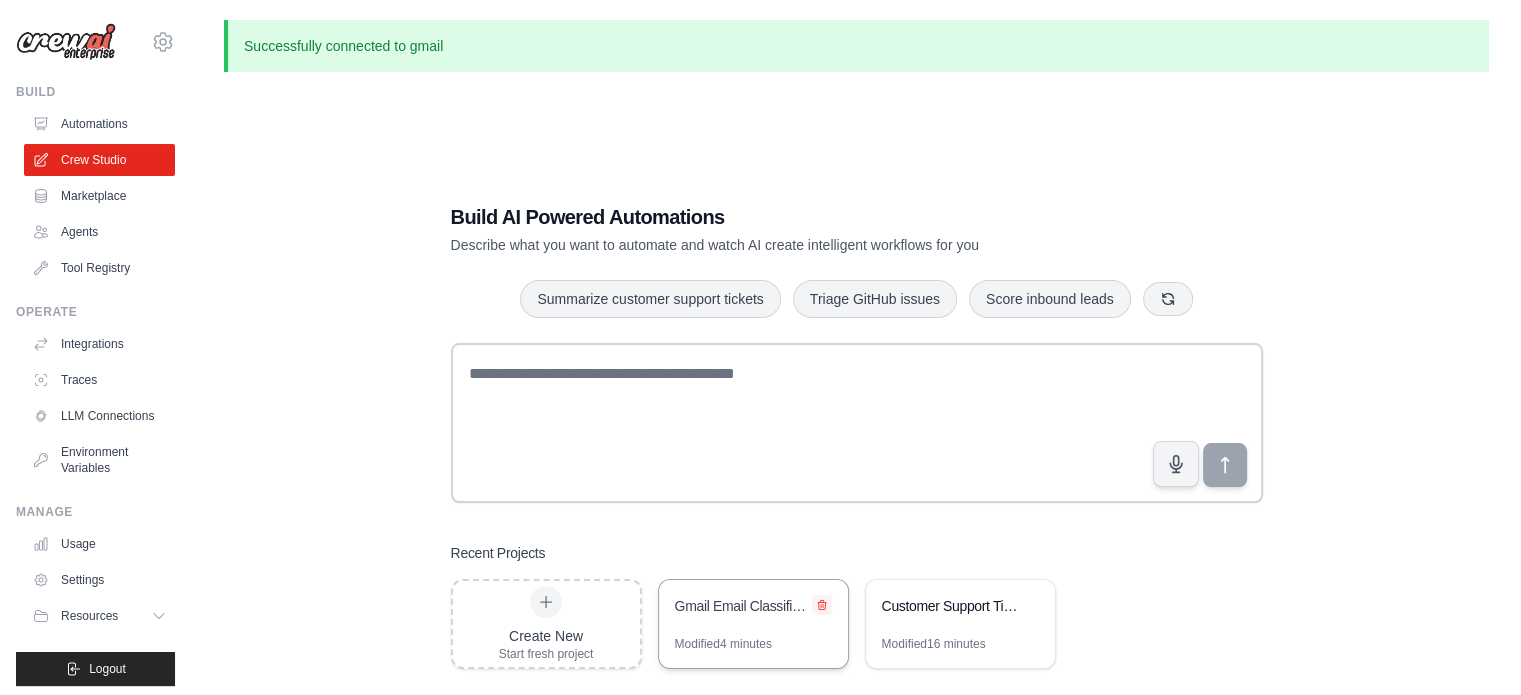 click 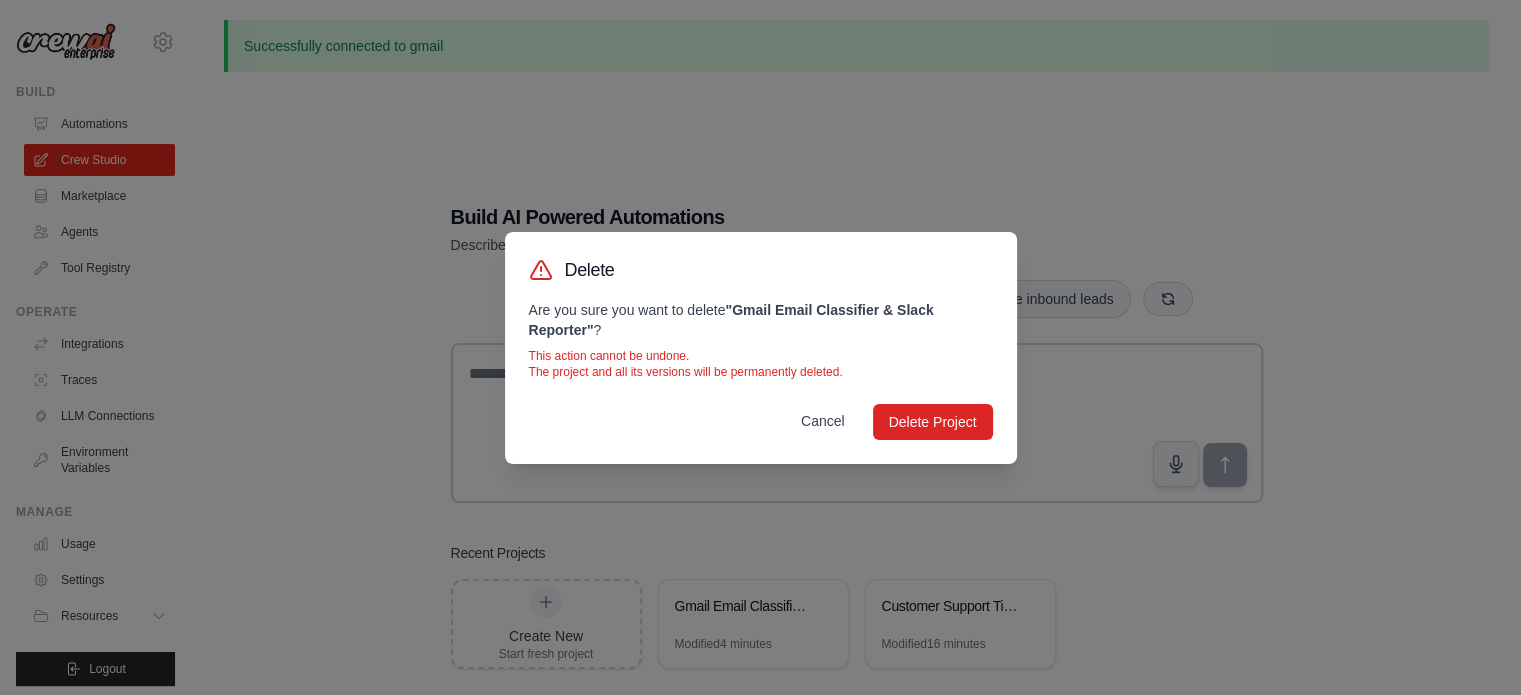 click on "Cancel" at bounding box center [823, 421] 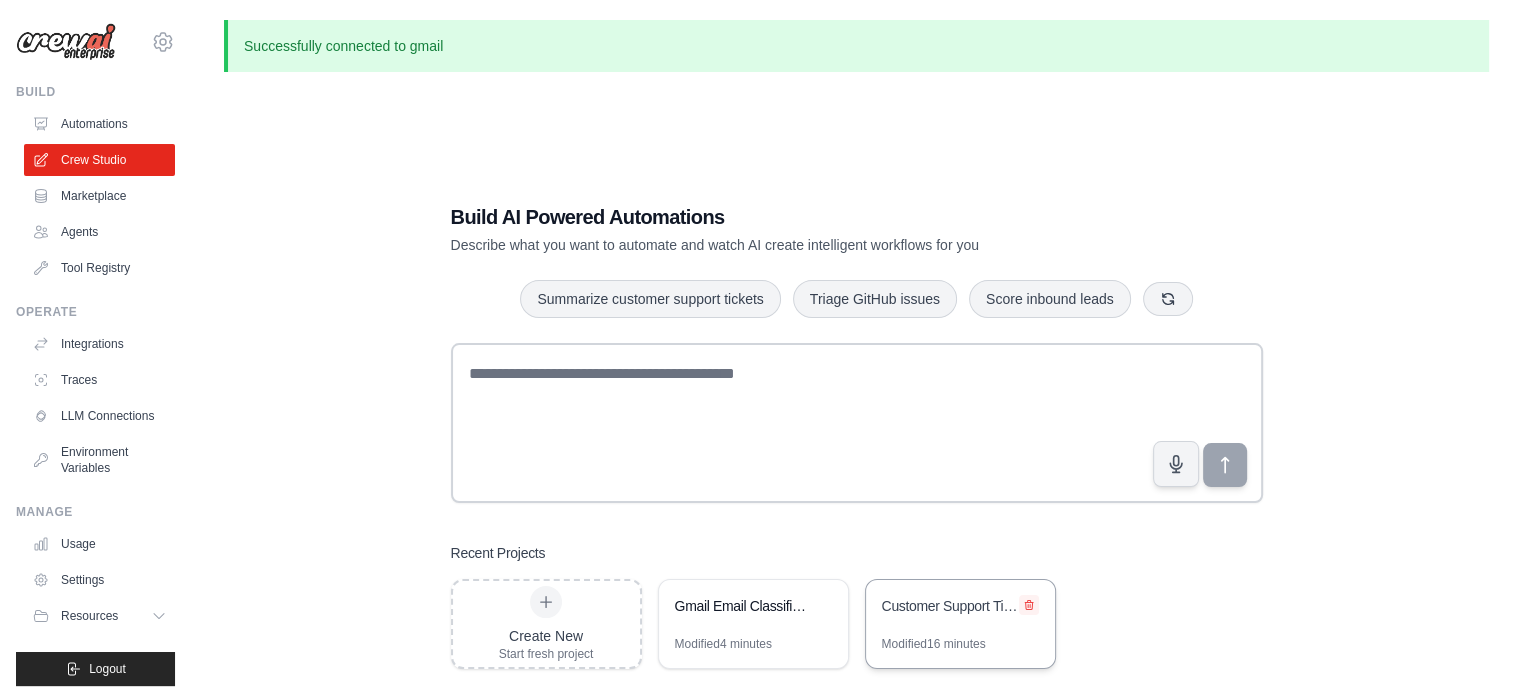 click 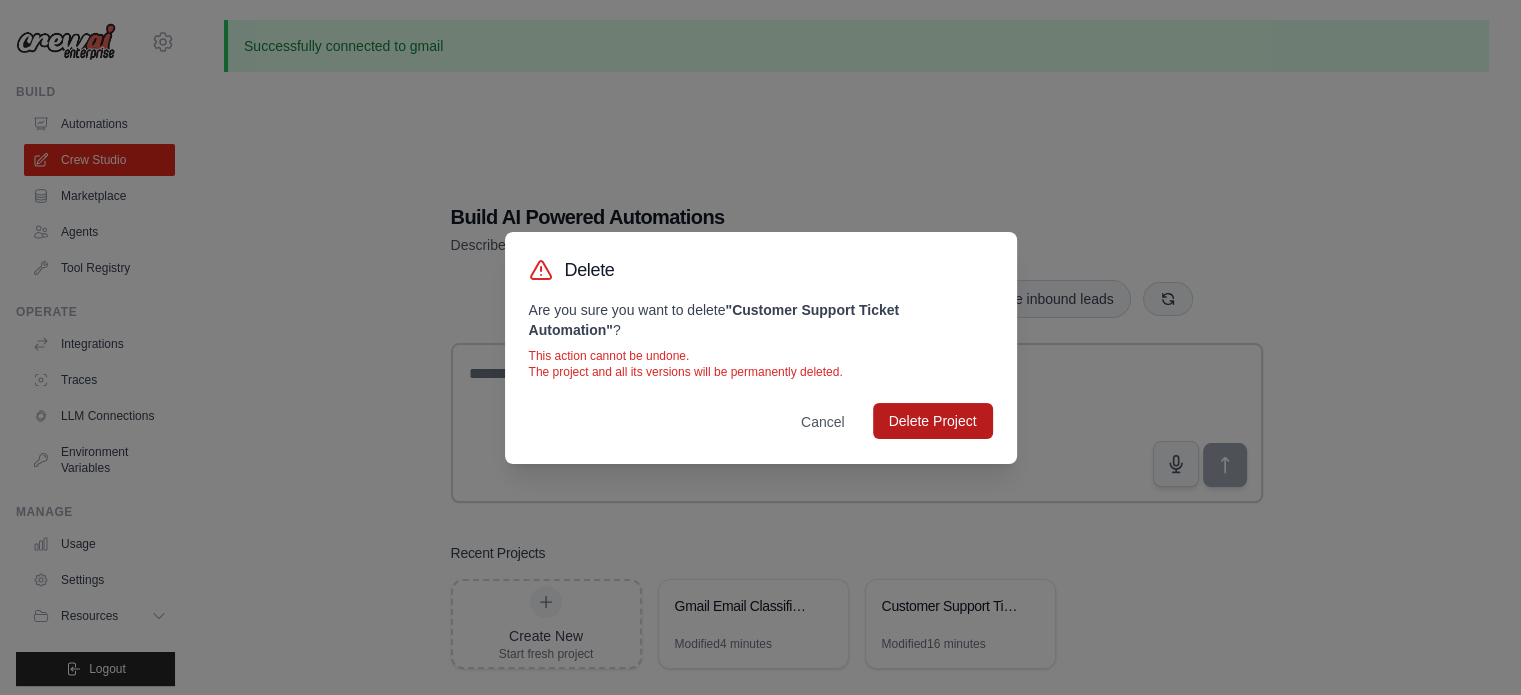 click on "Delete Project" at bounding box center (933, 421) 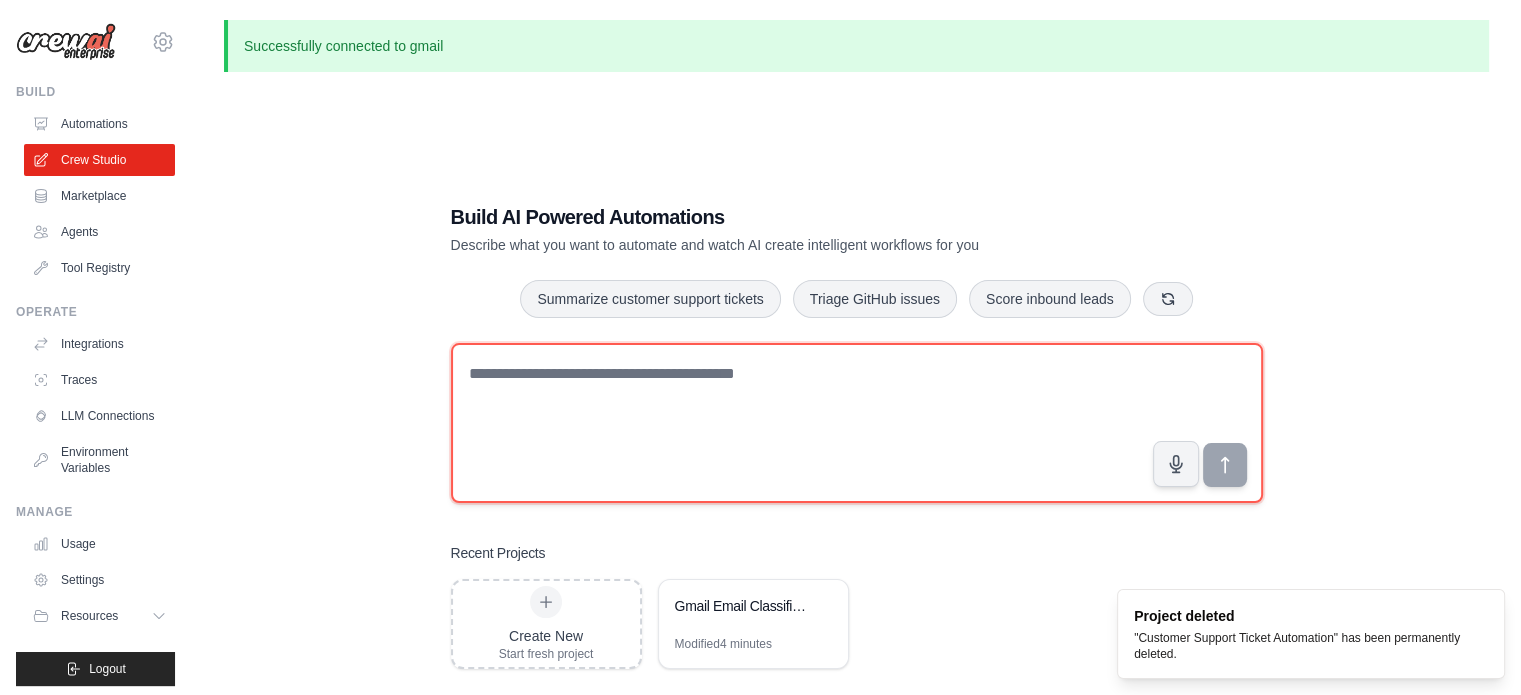 click at bounding box center [857, 423] 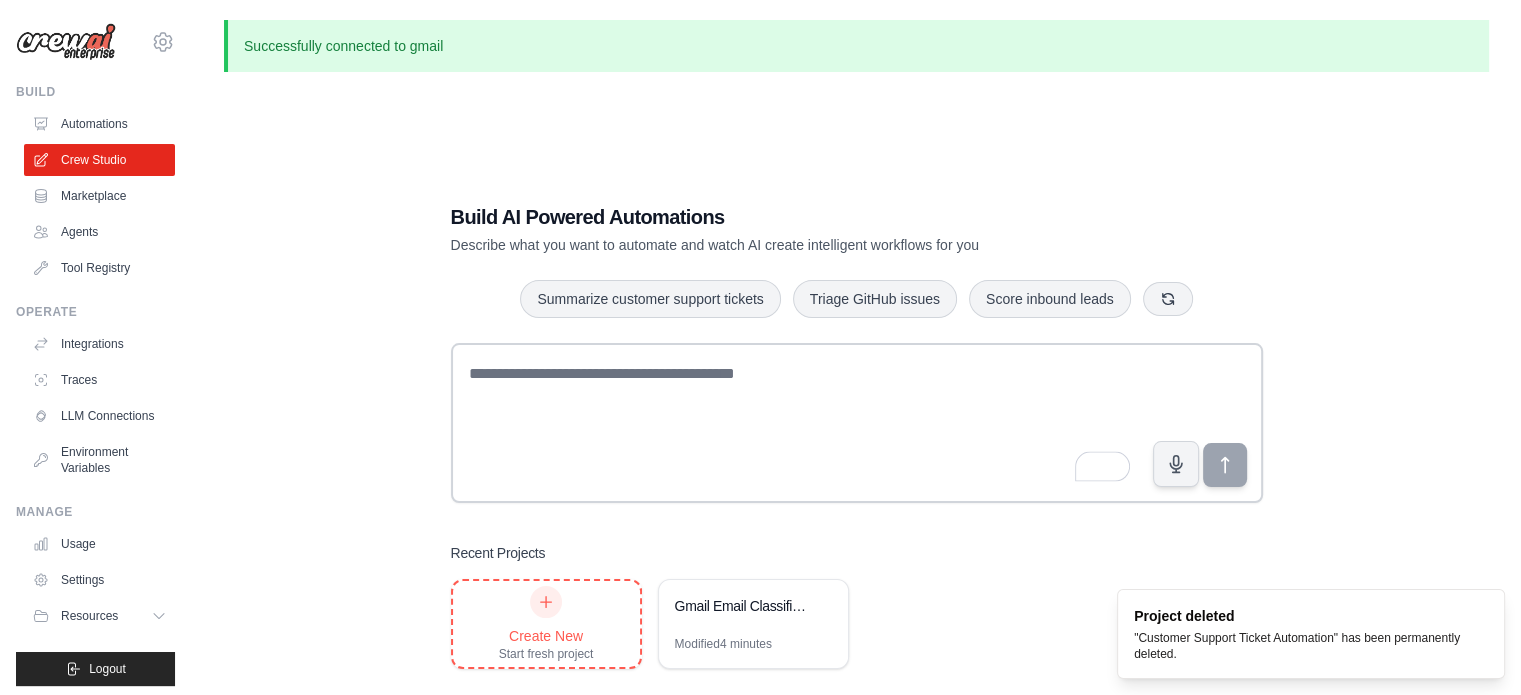 click 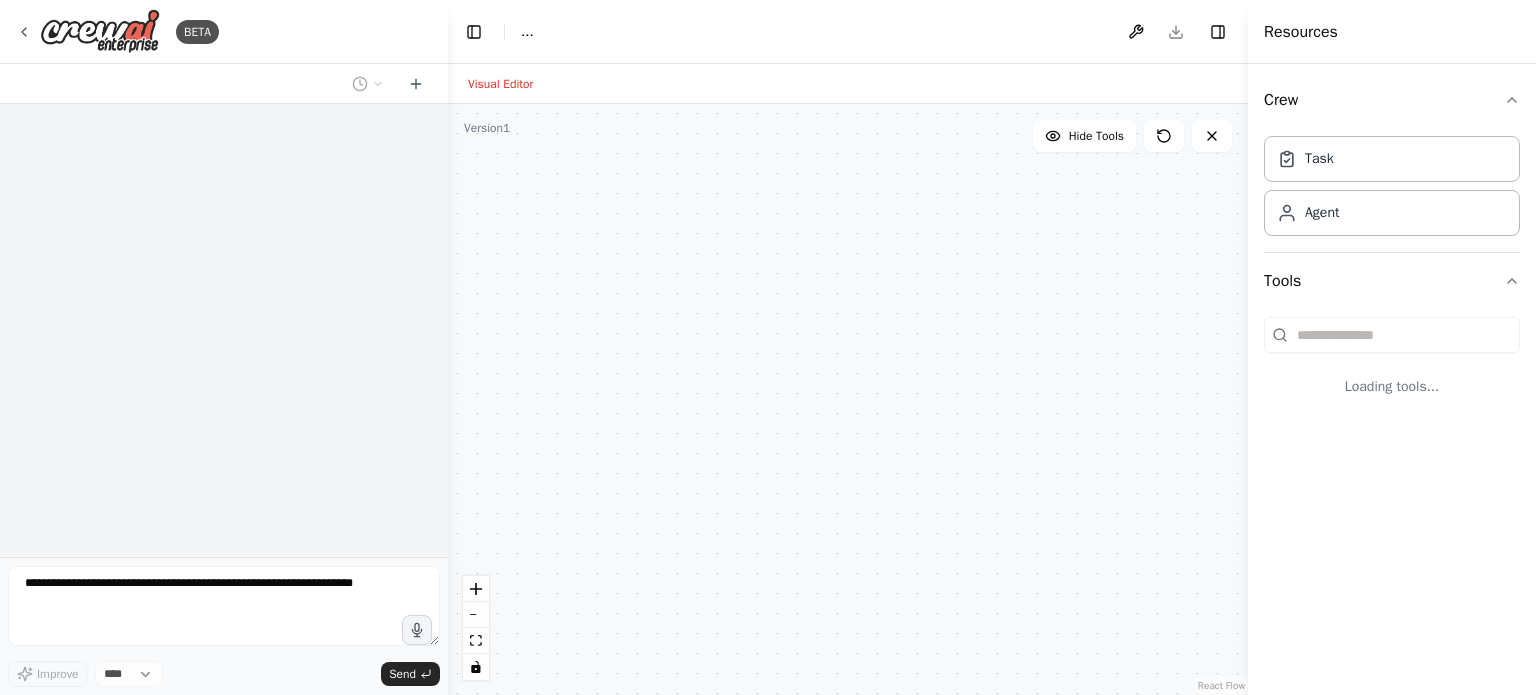 scroll, scrollTop: 0, scrollLeft: 0, axis: both 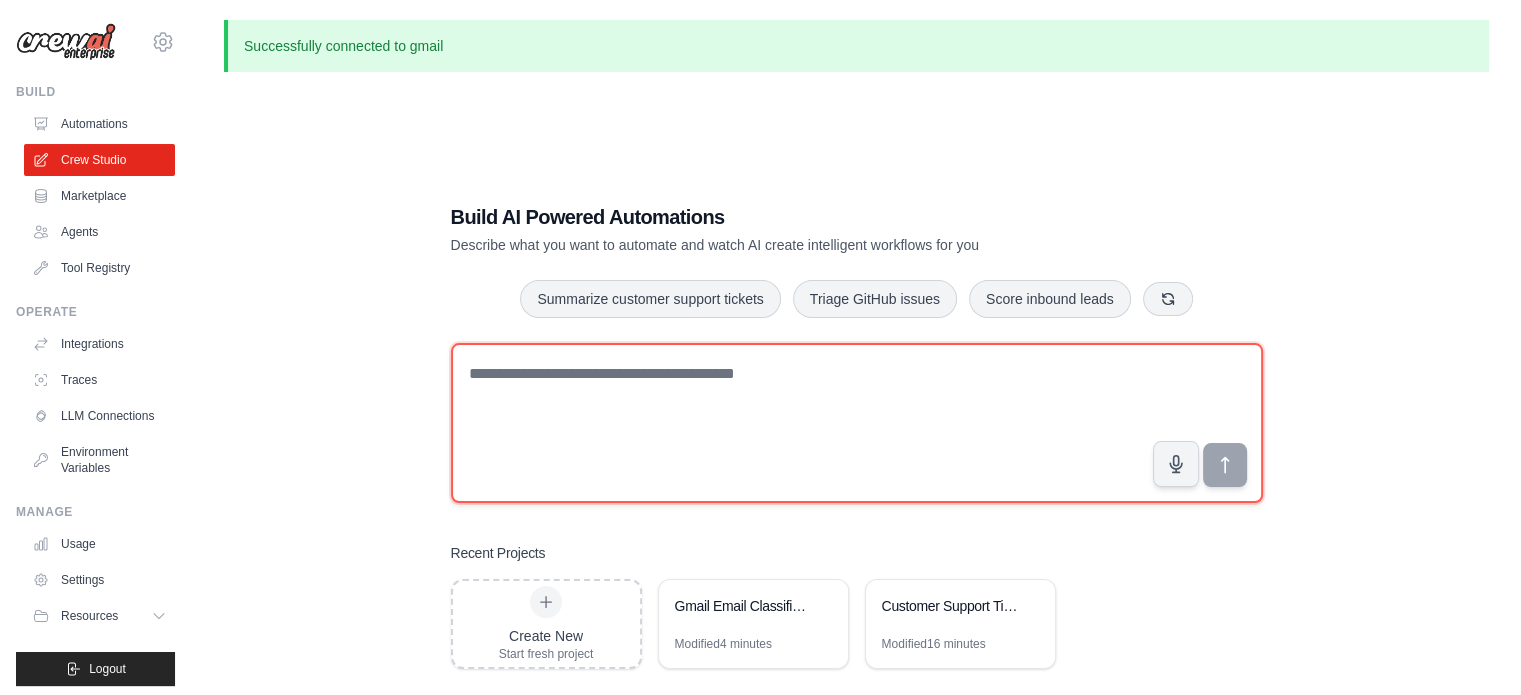 click at bounding box center [857, 423] 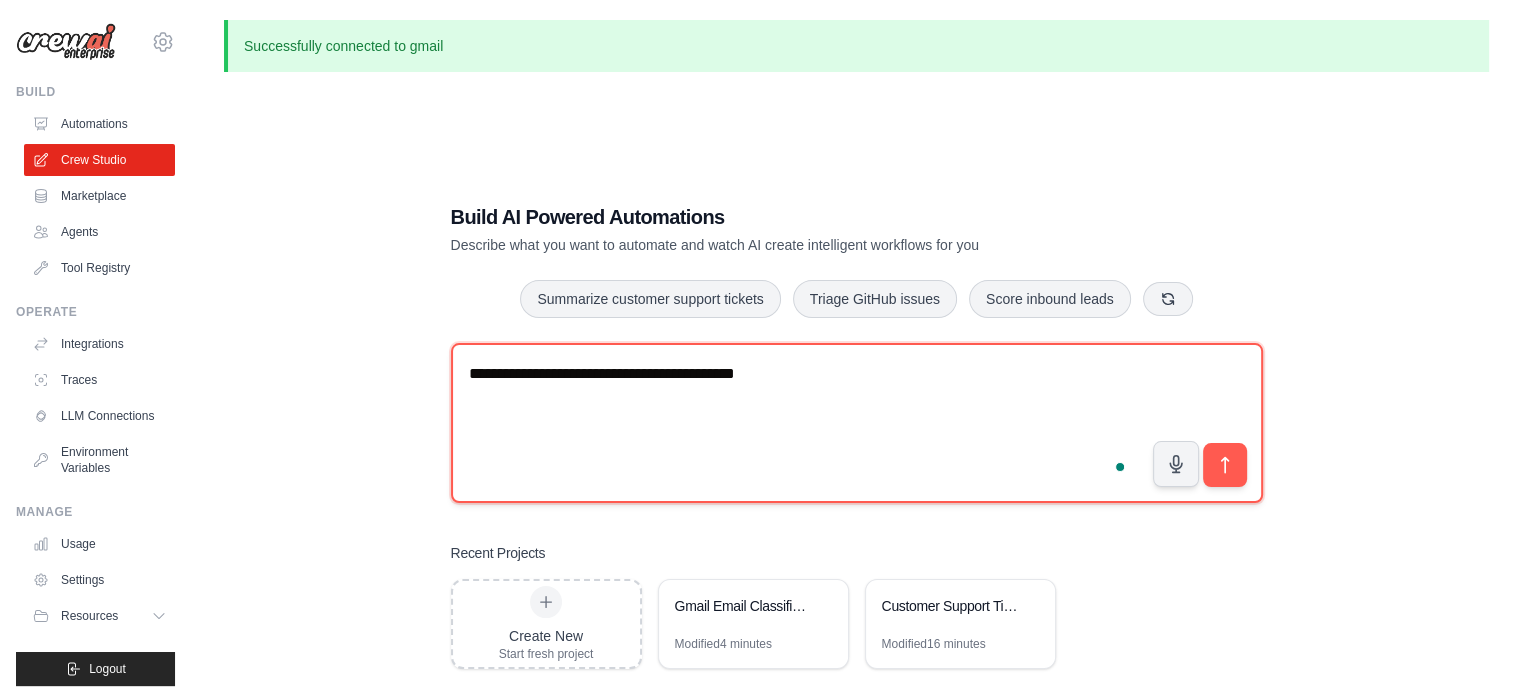 type on "**********" 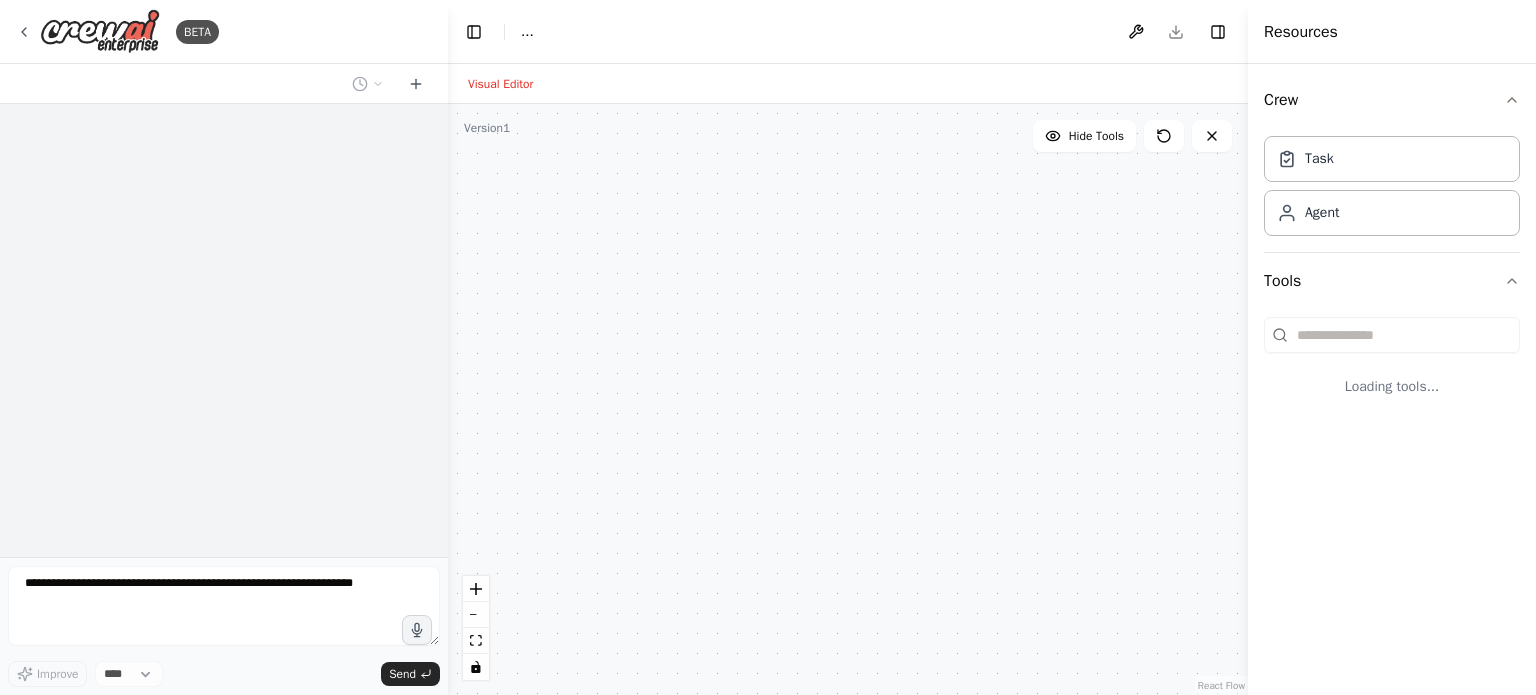 scroll, scrollTop: 0, scrollLeft: 0, axis: both 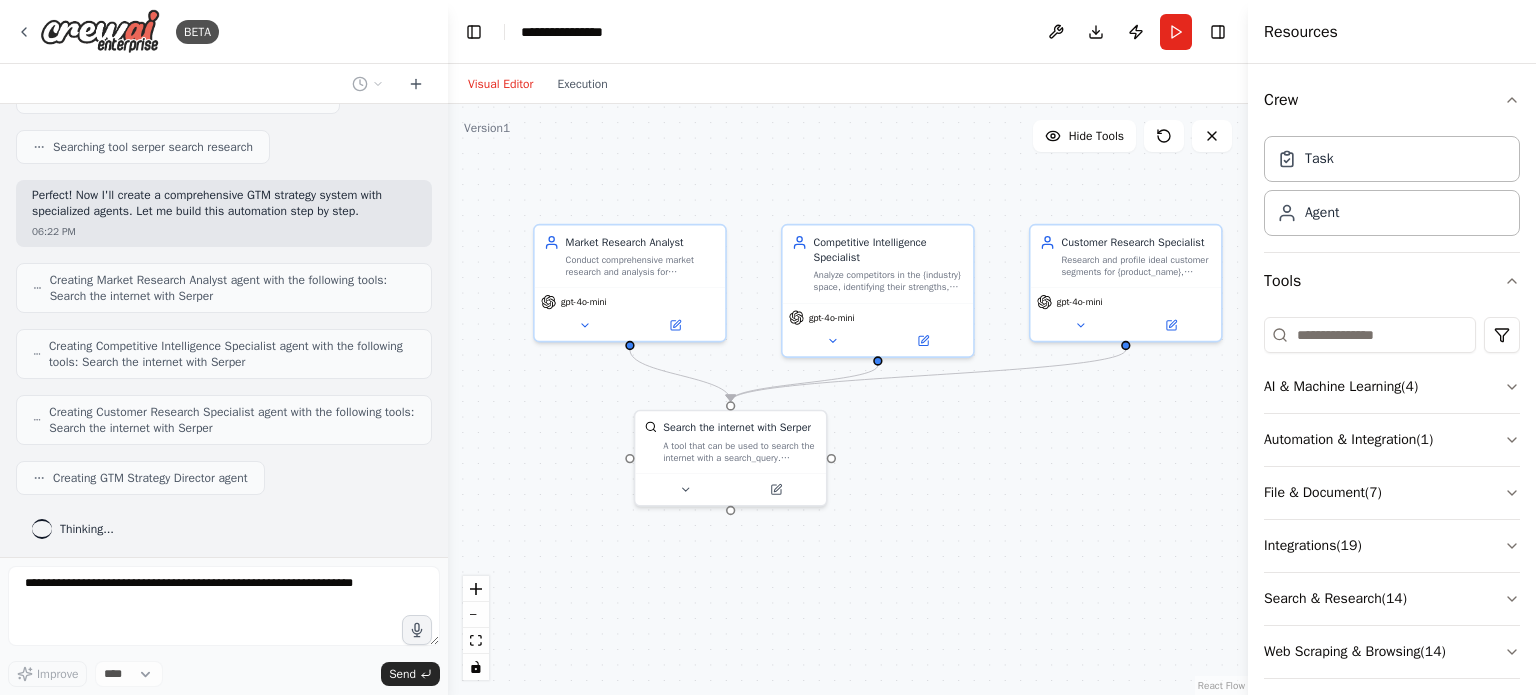 drag, startPoint x: 1099, startPoint y: 523, endPoint x: 958, endPoint y: 471, distance: 150.28307 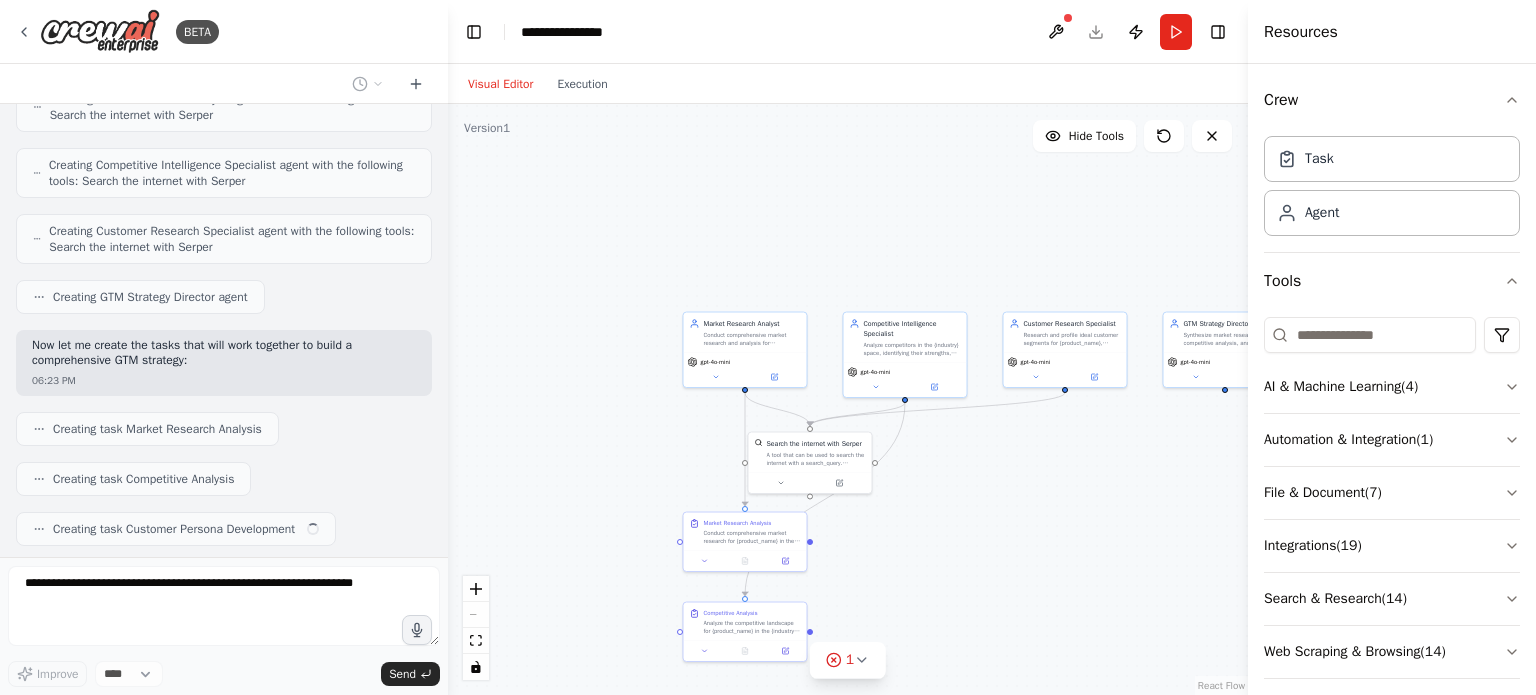 scroll, scrollTop: 571, scrollLeft: 0, axis: vertical 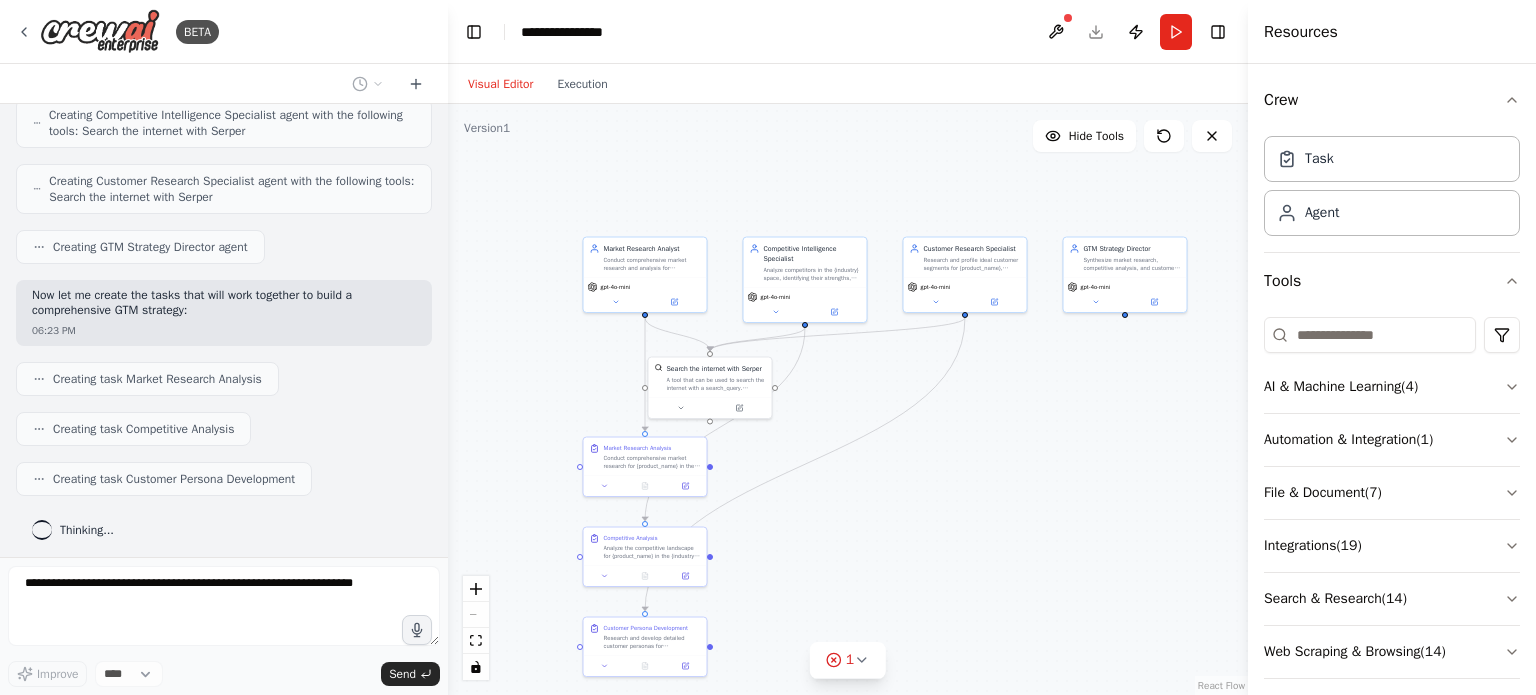 drag, startPoint x: 958, startPoint y: 471, endPoint x: 858, endPoint y: 396, distance: 125 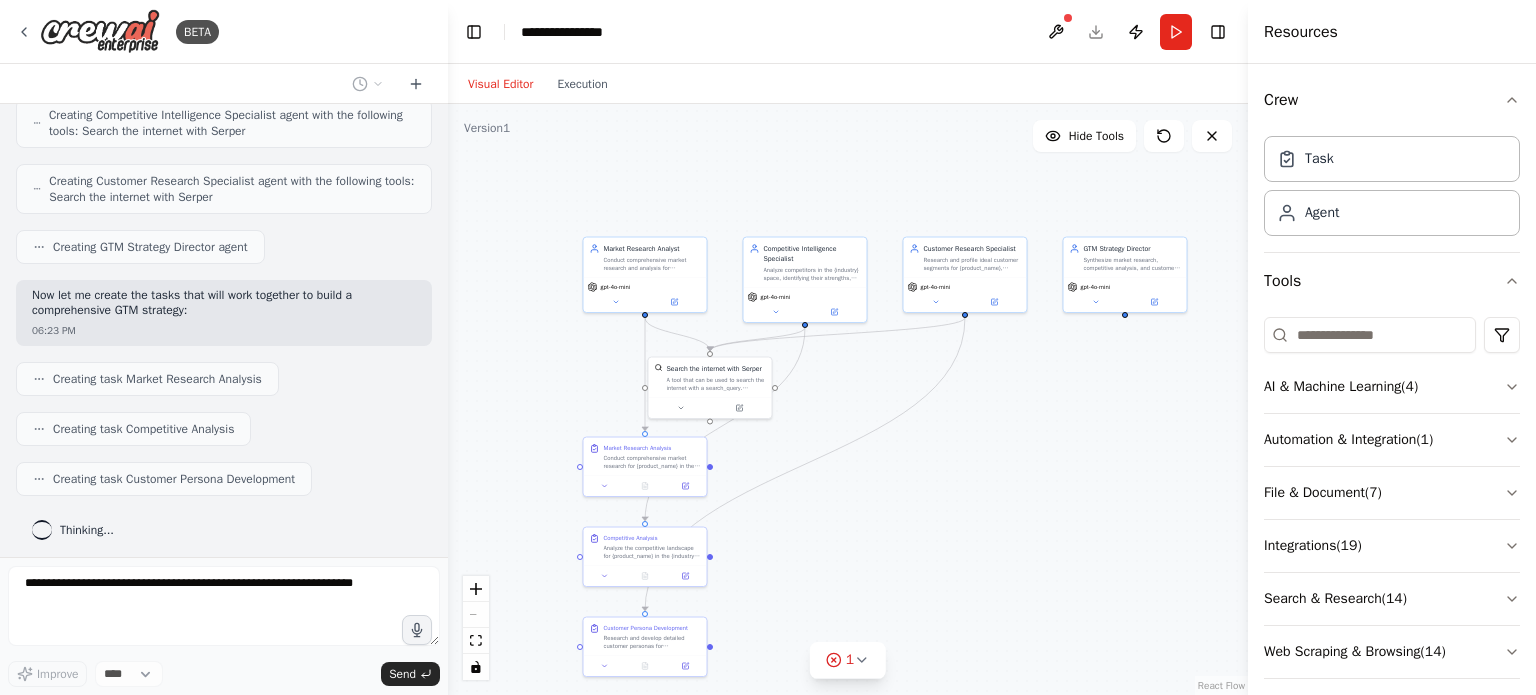 scroll, scrollTop: 620, scrollLeft: 0, axis: vertical 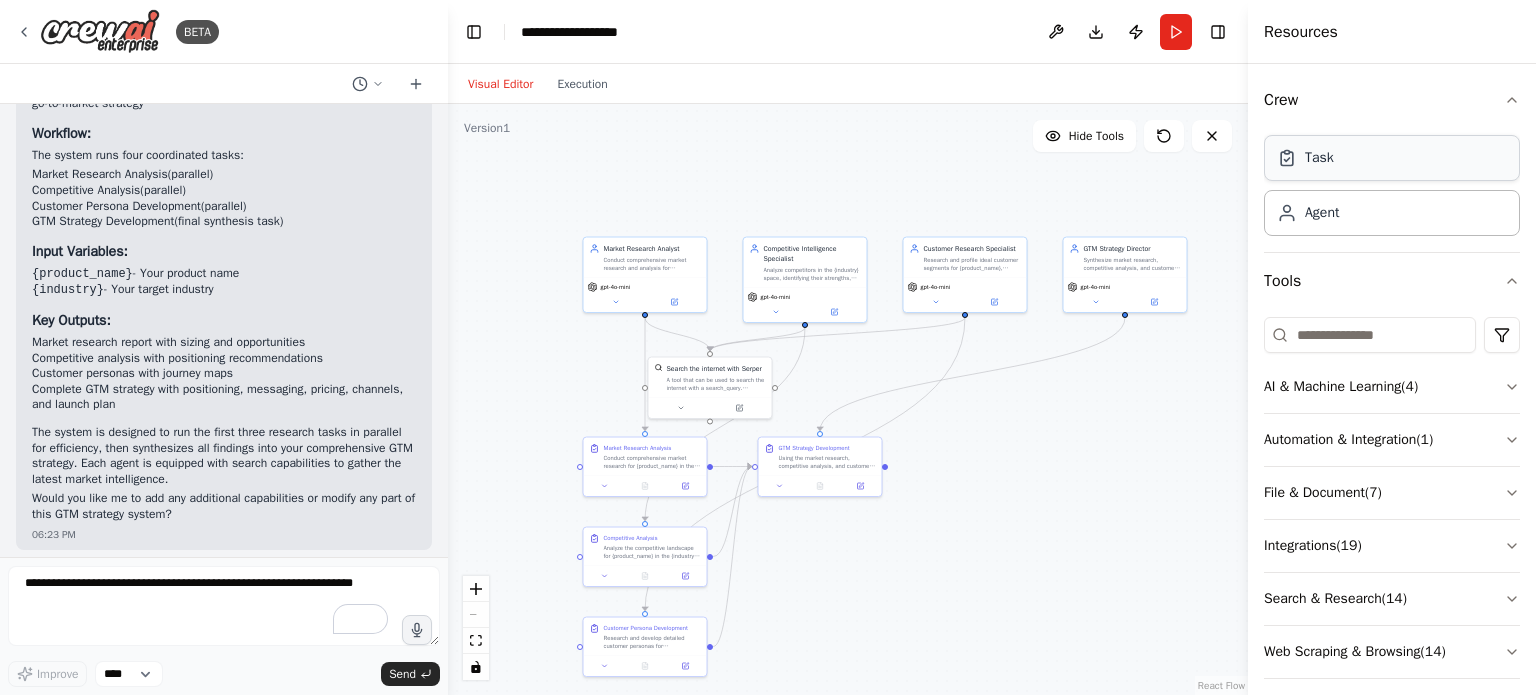 click on "Task" at bounding box center (1392, 158) 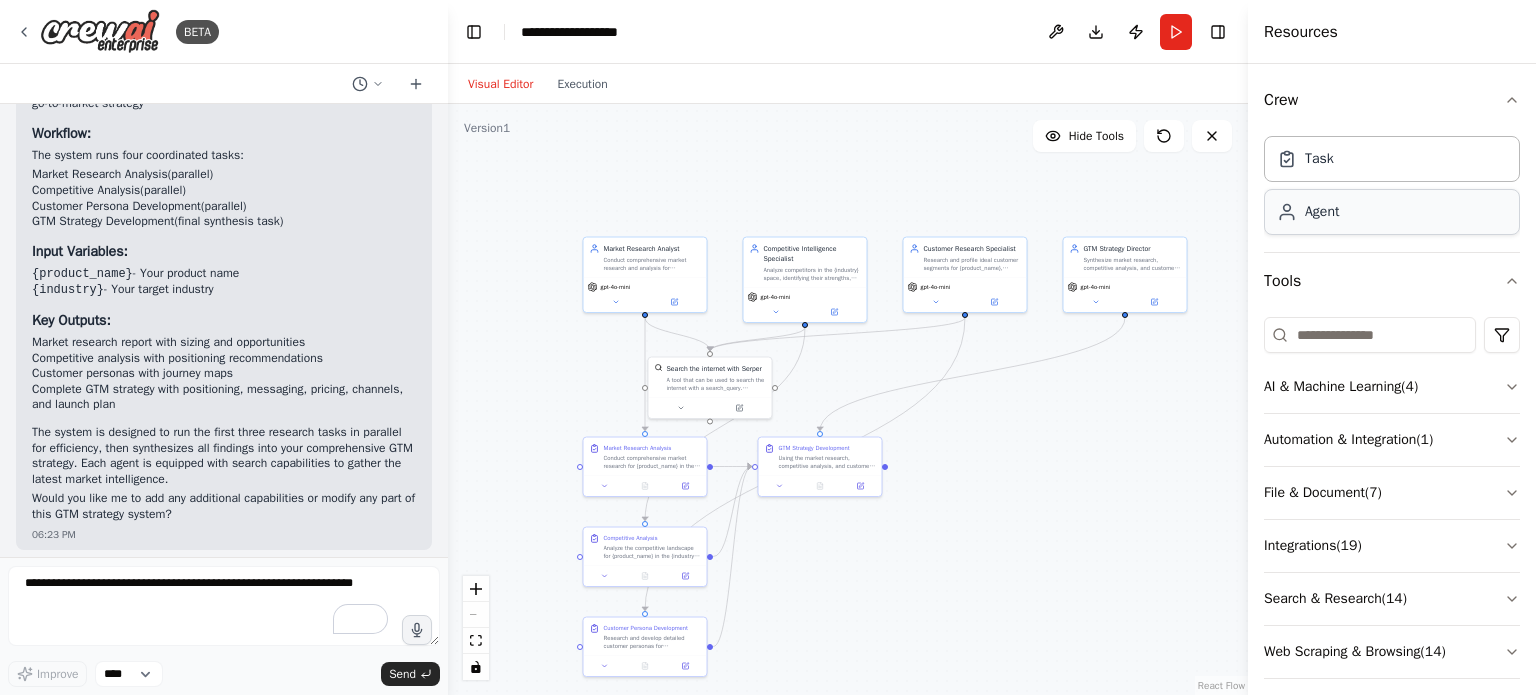 click on "Agent" at bounding box center (1392, 212) 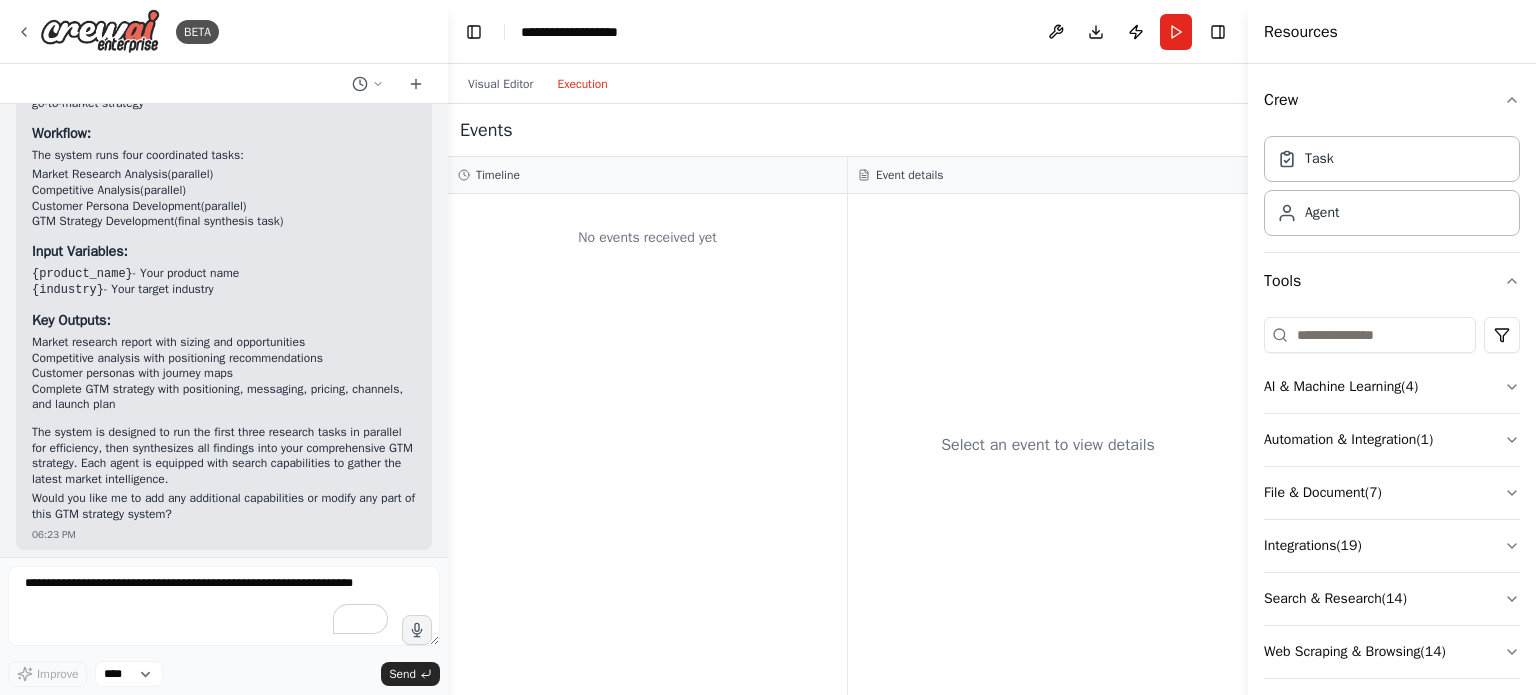click on "Execution" at bounding box center [582, 84] 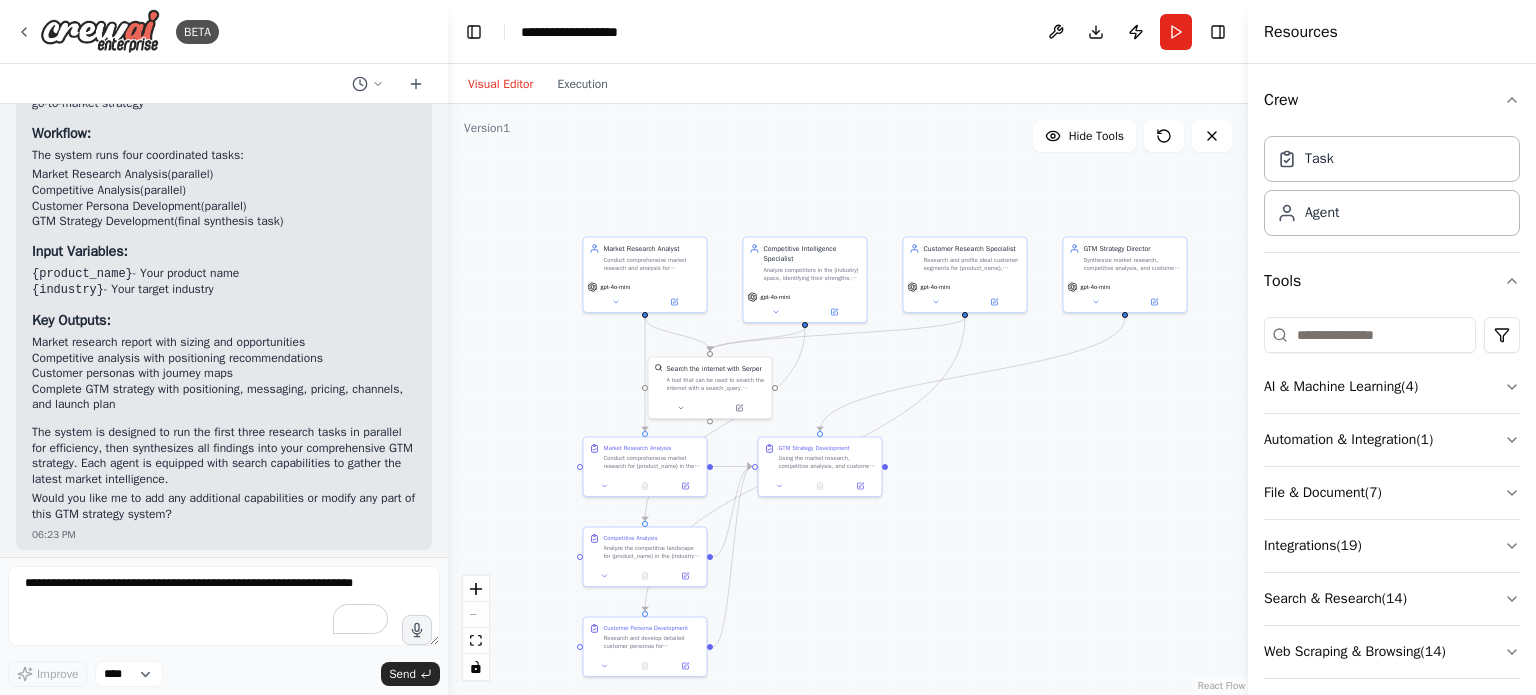 click on "Visual Editor" at bounding box center (500, 84) 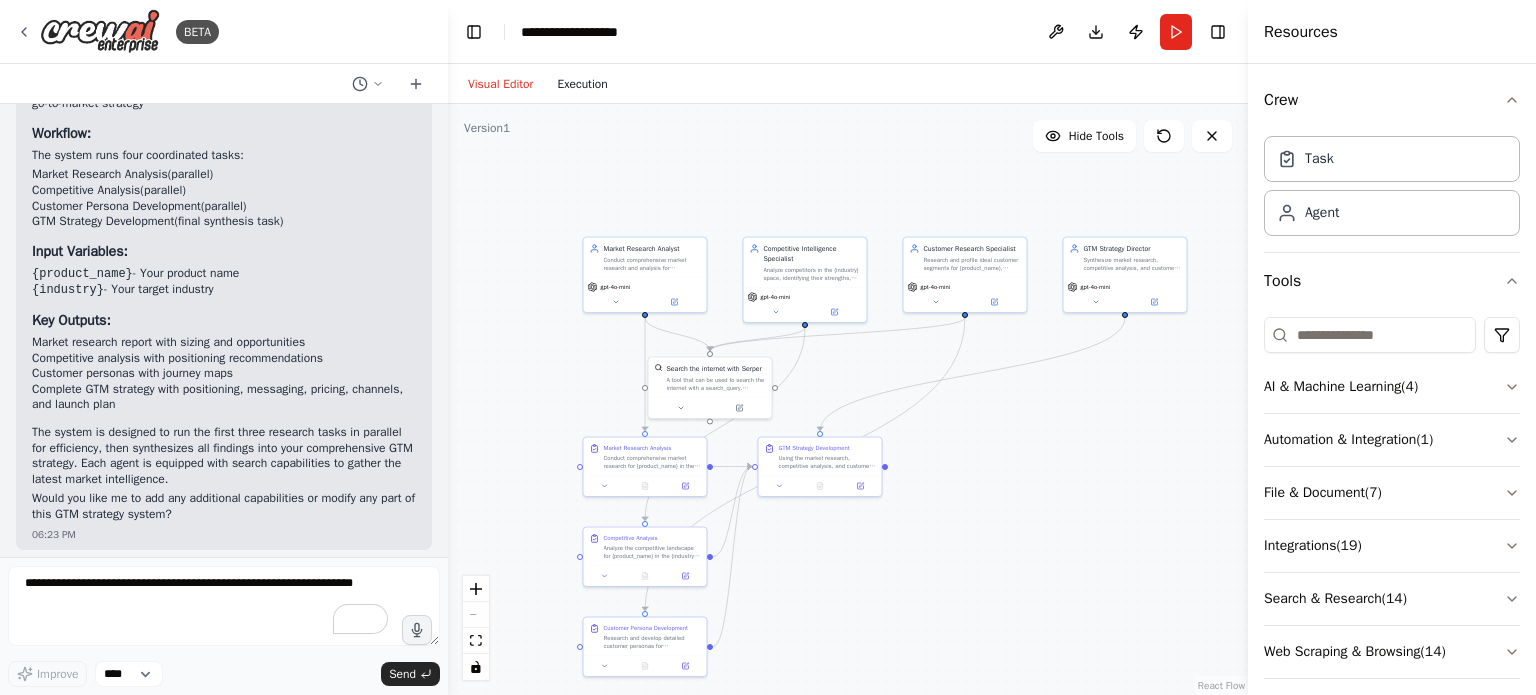 click on "Execution" at bounding box center [582, 84] 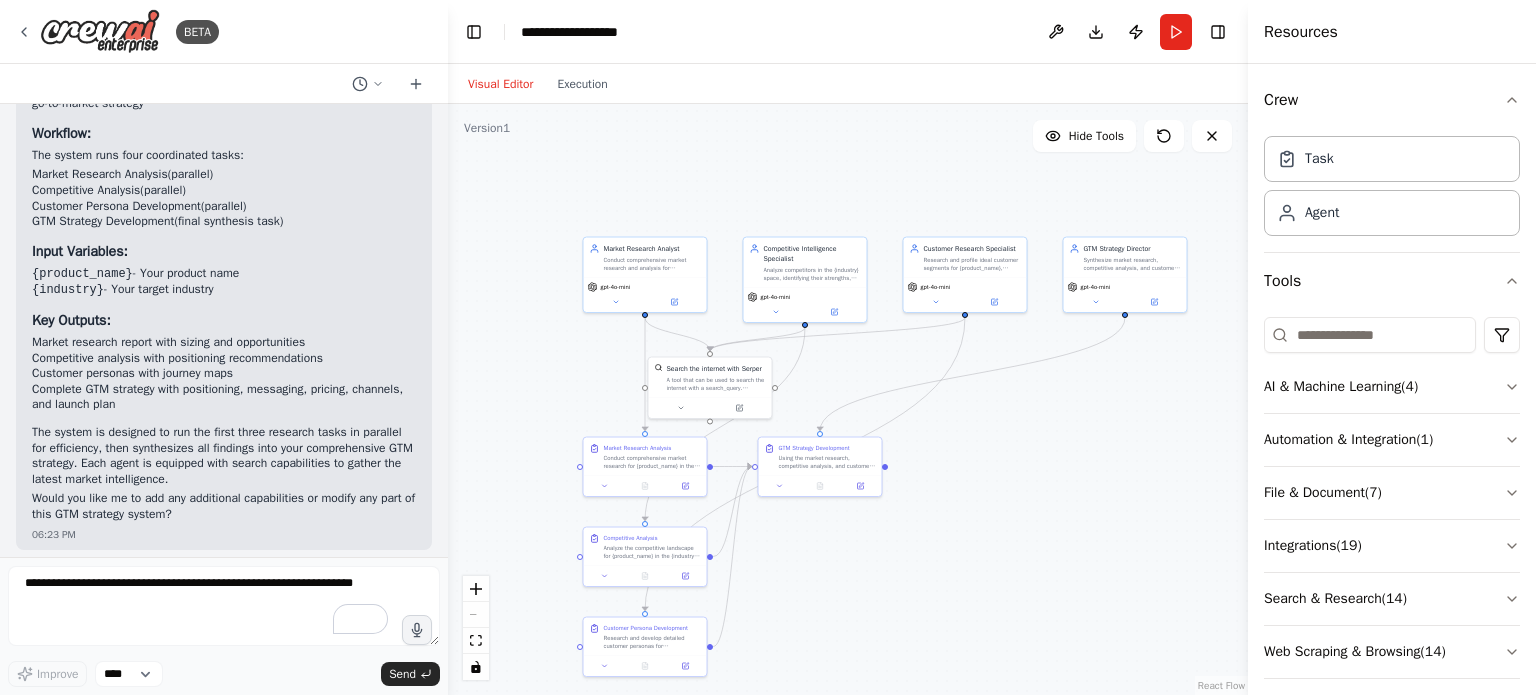 click on "Visual Editor" at bounding box center [500, 84] 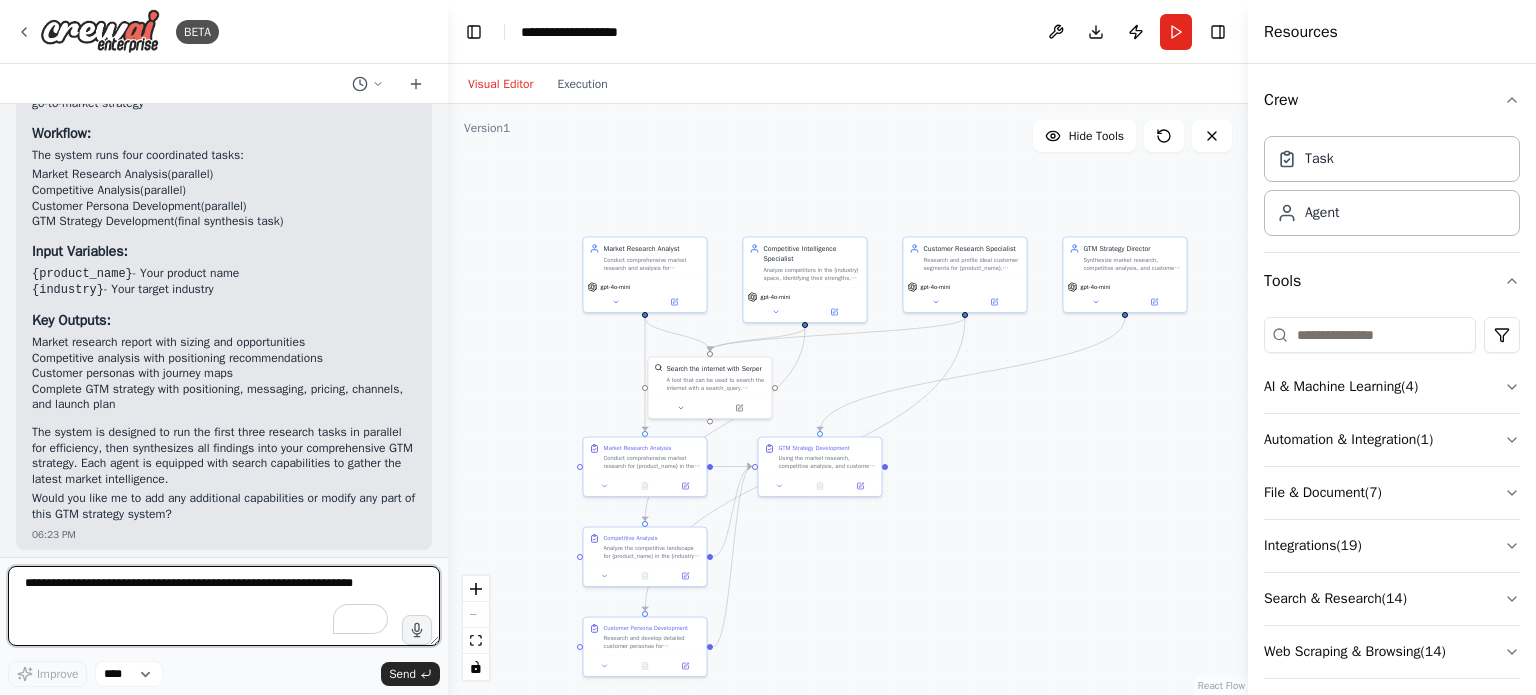 click at bounding box center [224, 606] 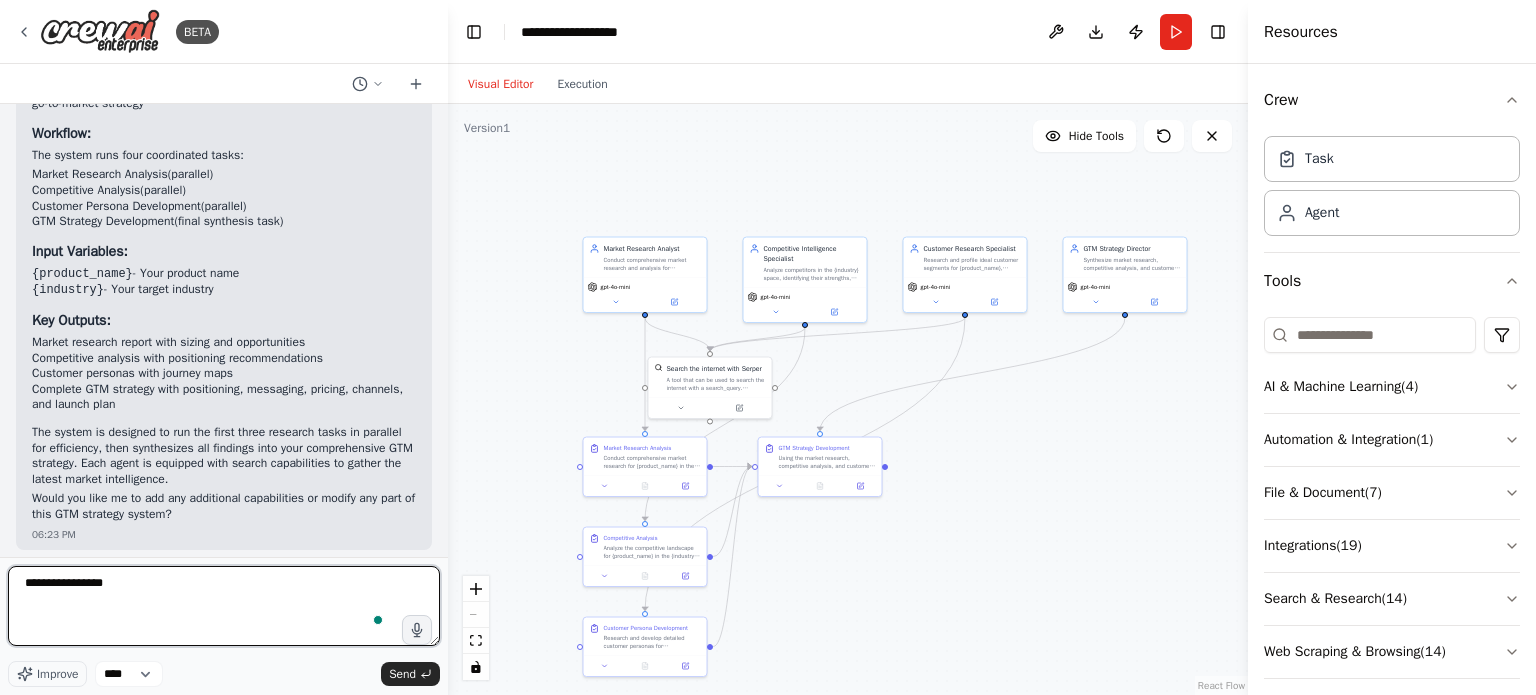 type on "**********" 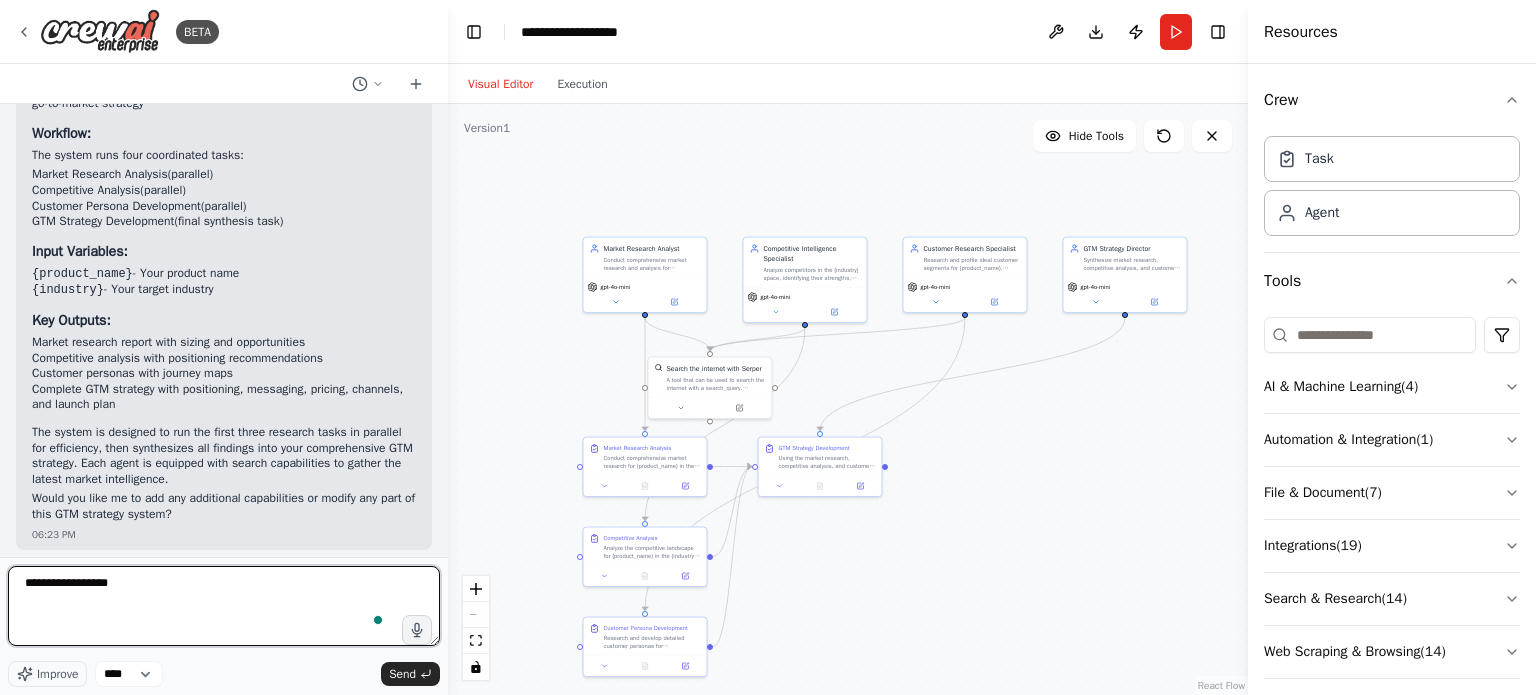 type 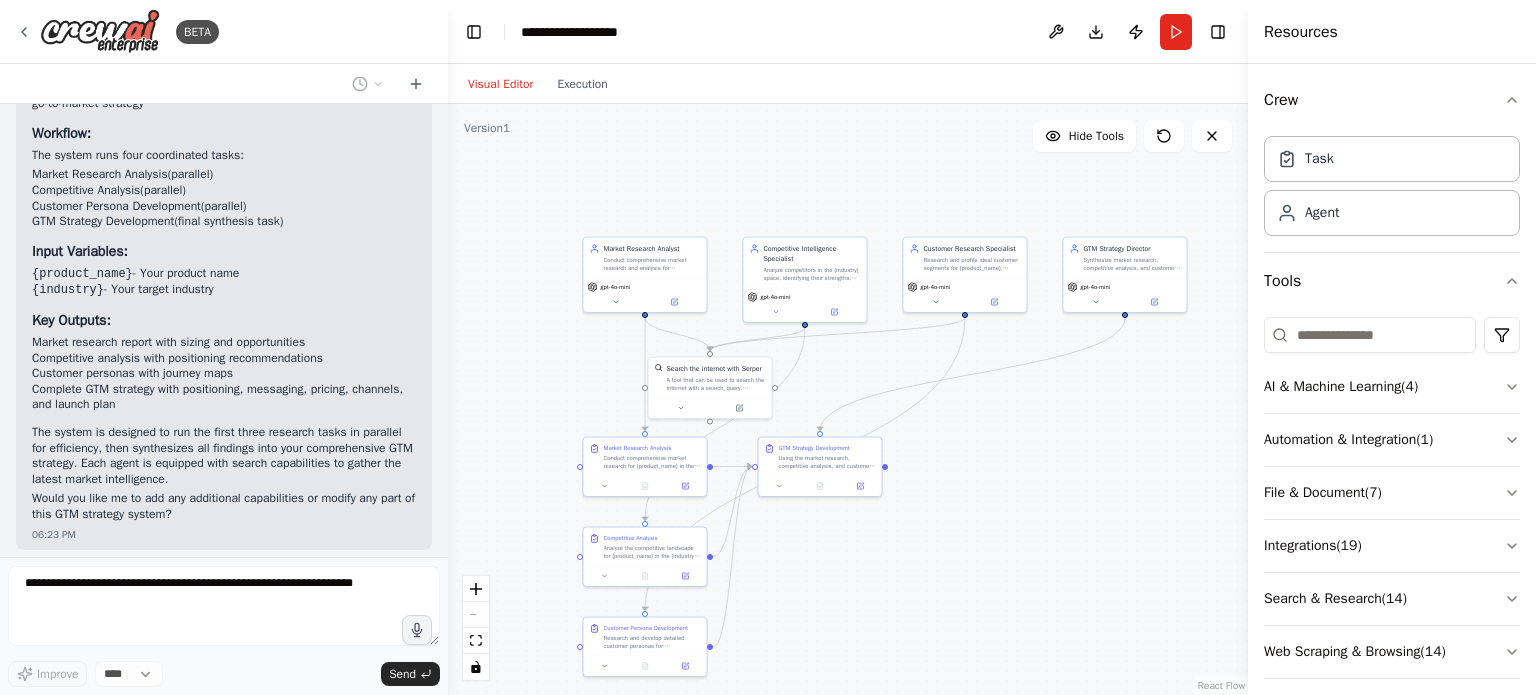 scroll, scrollTop: 1529, scrollLeft: 0, axis: vertical 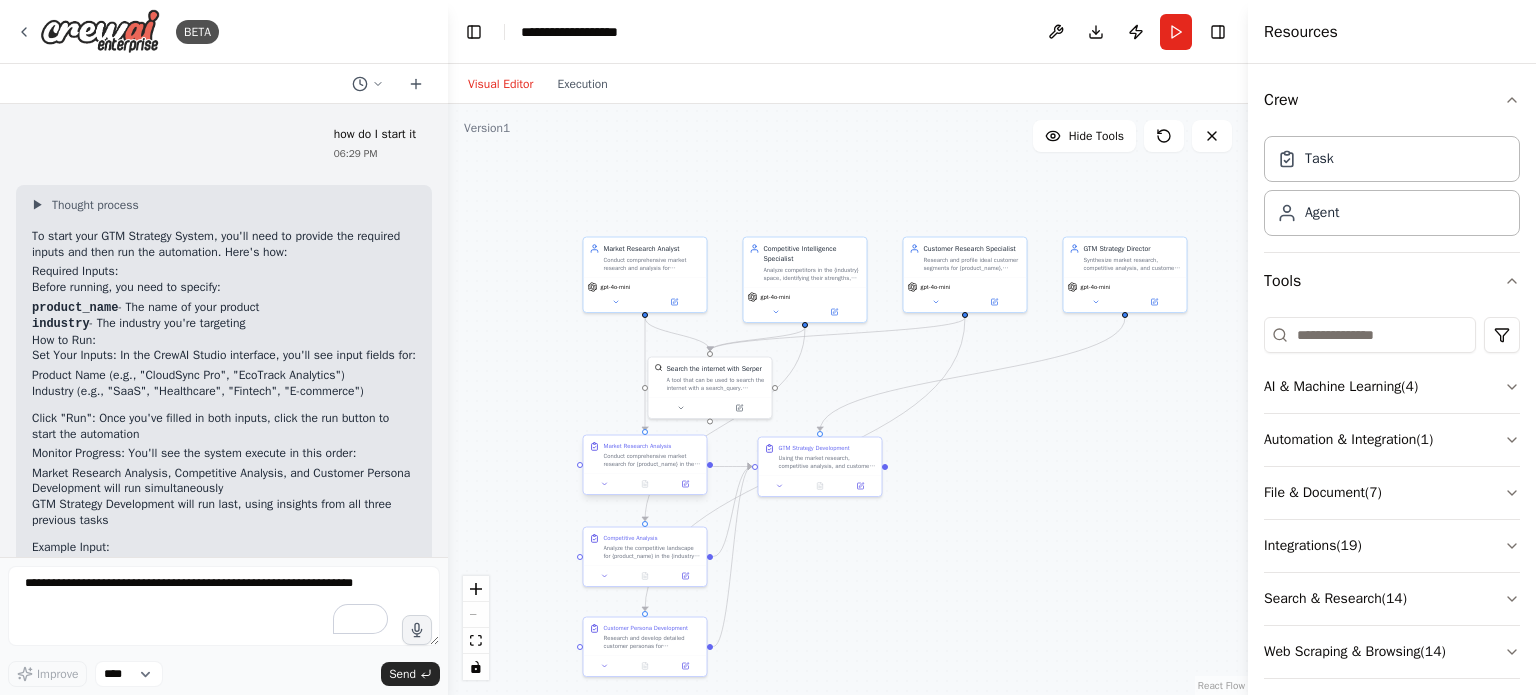 click on "Conduct comprehensive market research for {product_name} in the {industry} market. Research and analyze market size, growth trends, key market drivers, regulatory considerations, and emerging opportunities. Identify market segments and assess the overall market potential for the product." at bounding box center (652, 460) 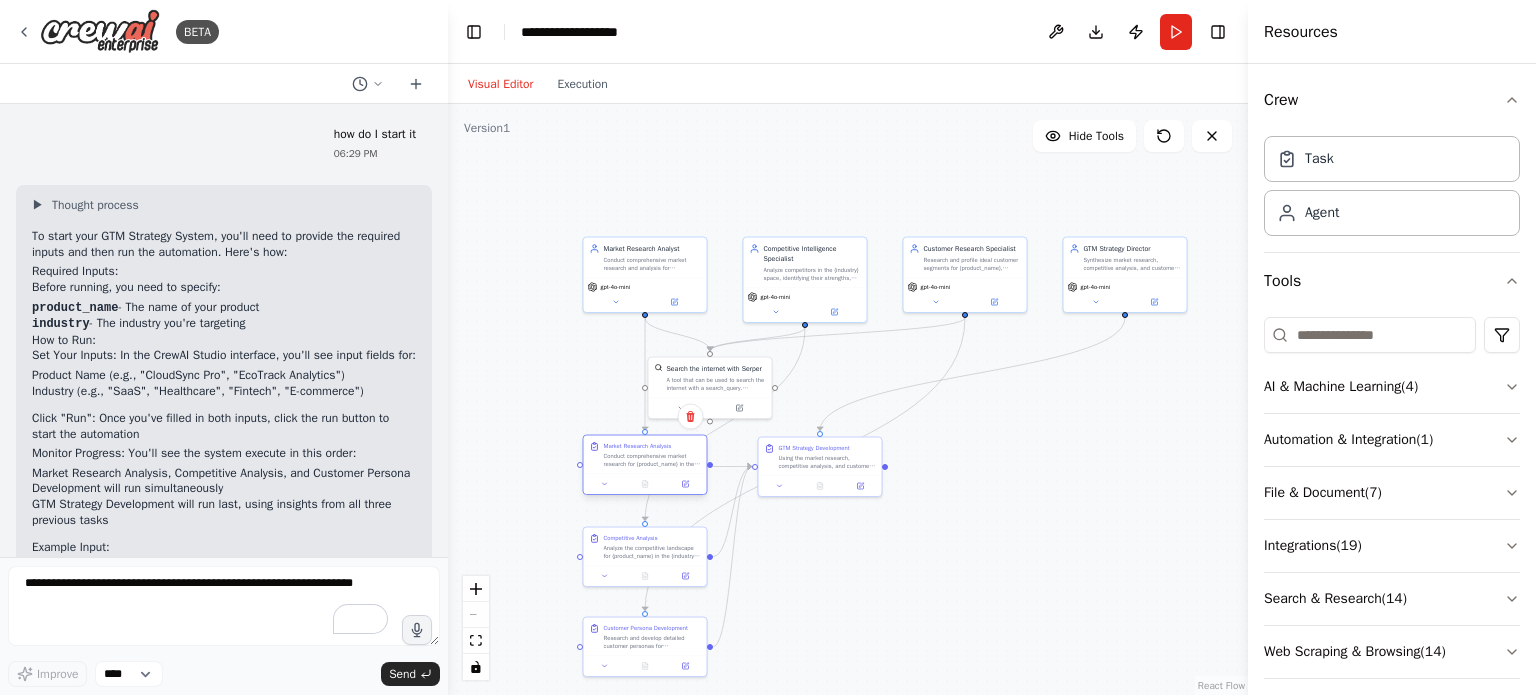 click at bounding box center (645, 484) 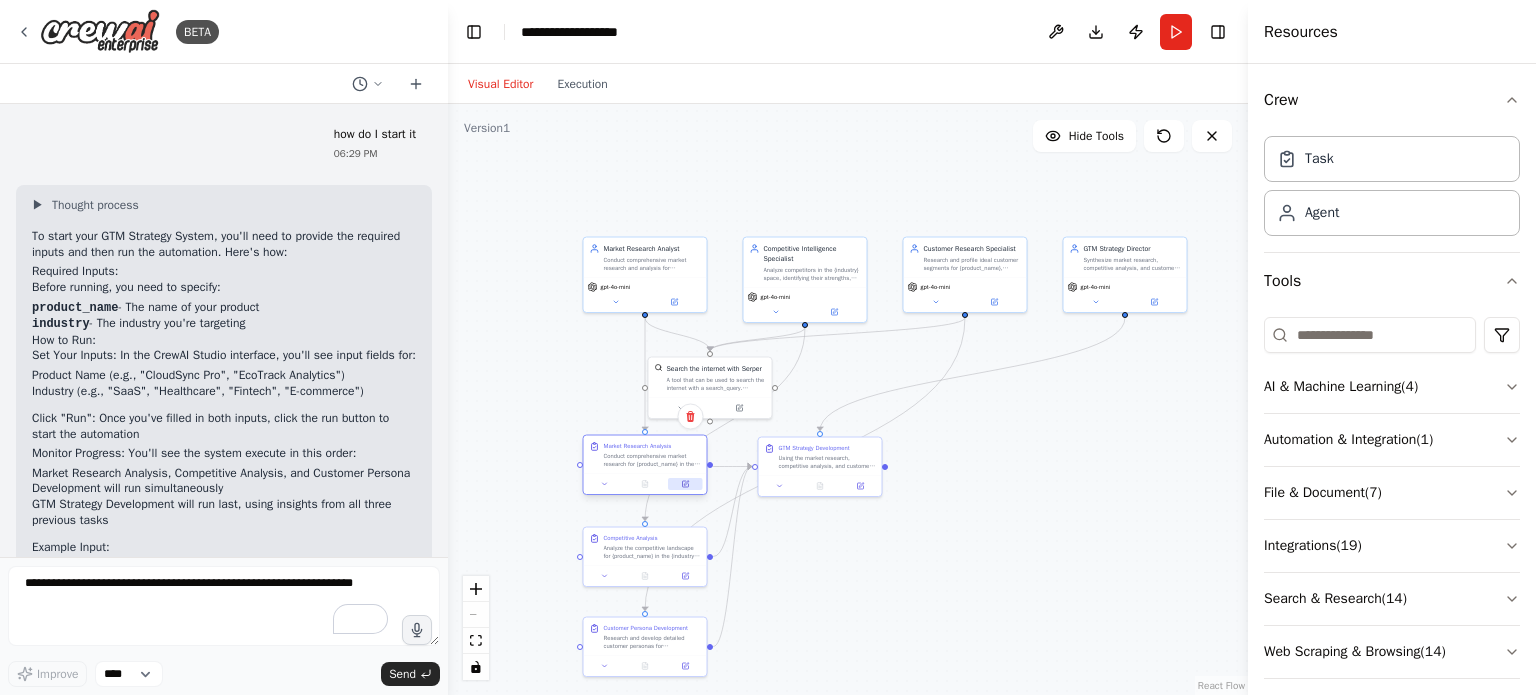 click 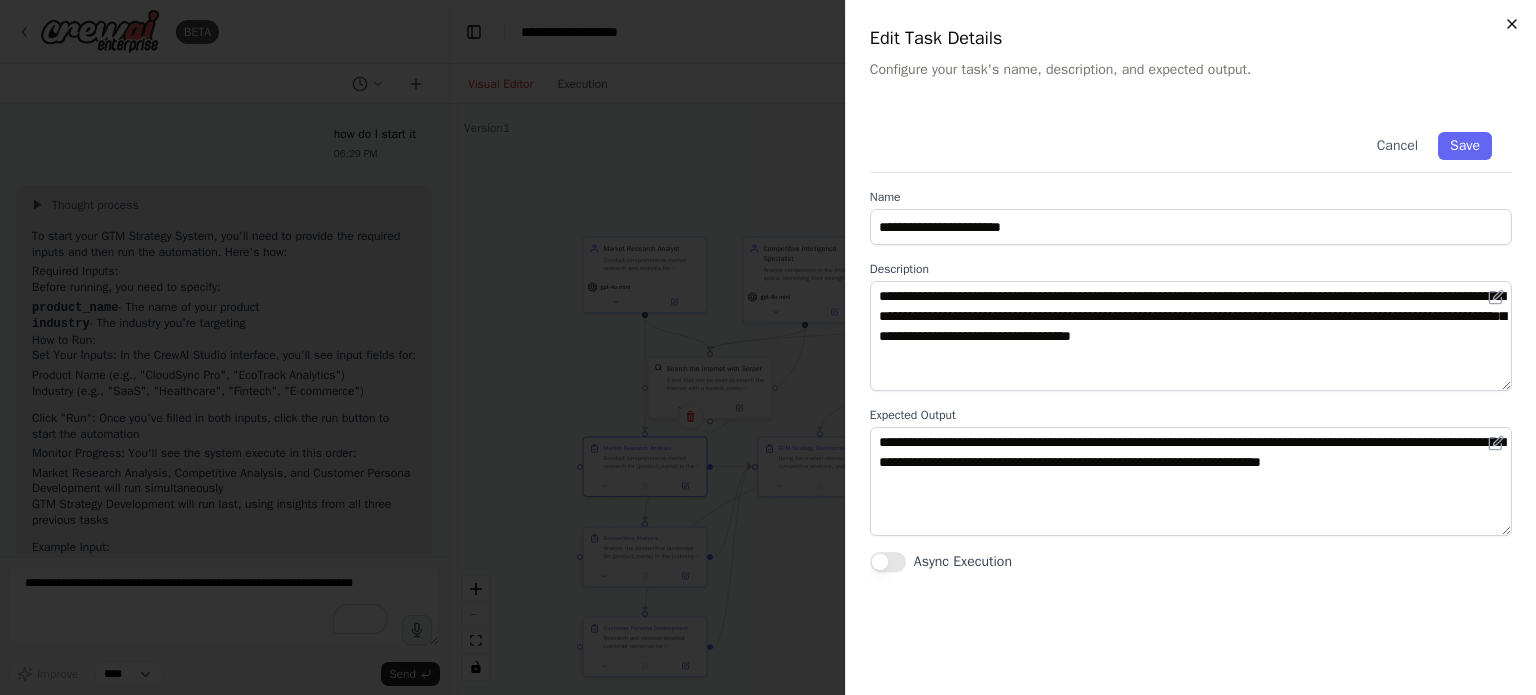 click 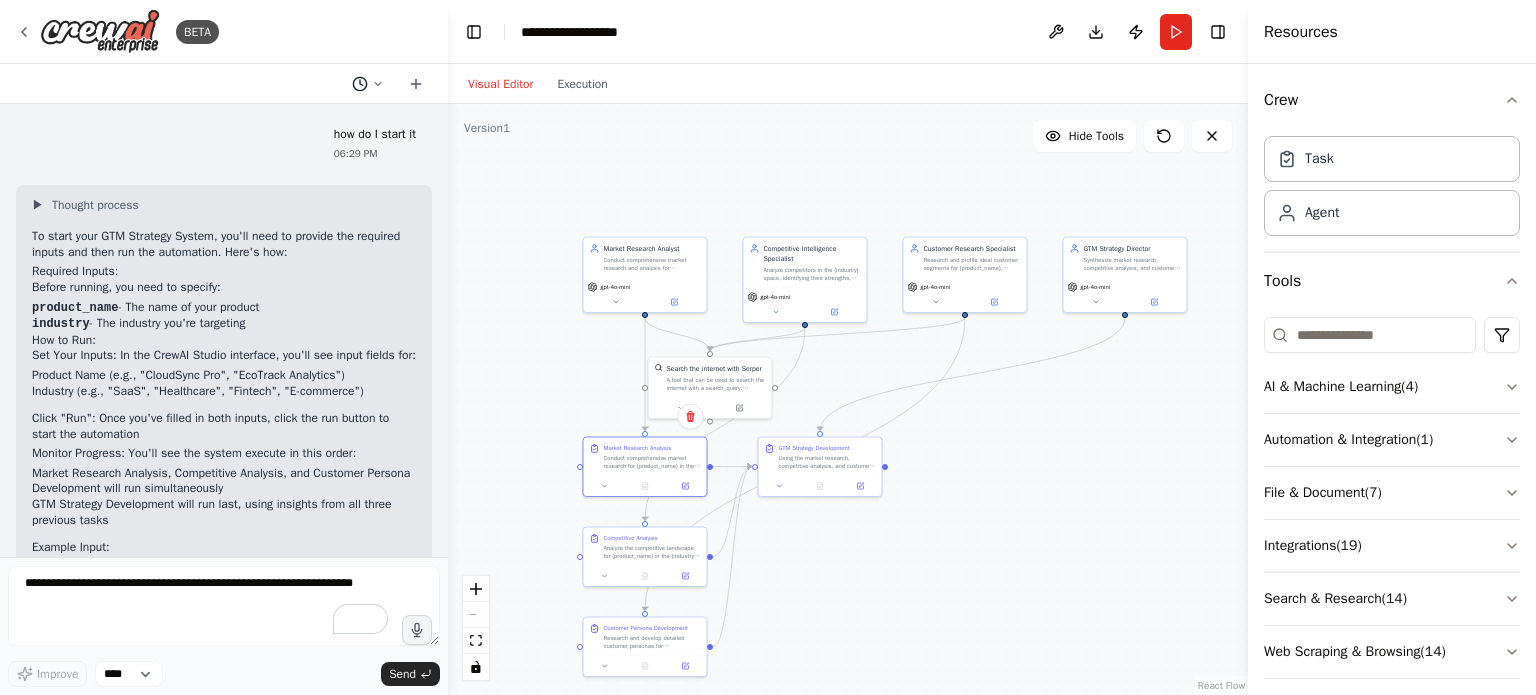 click 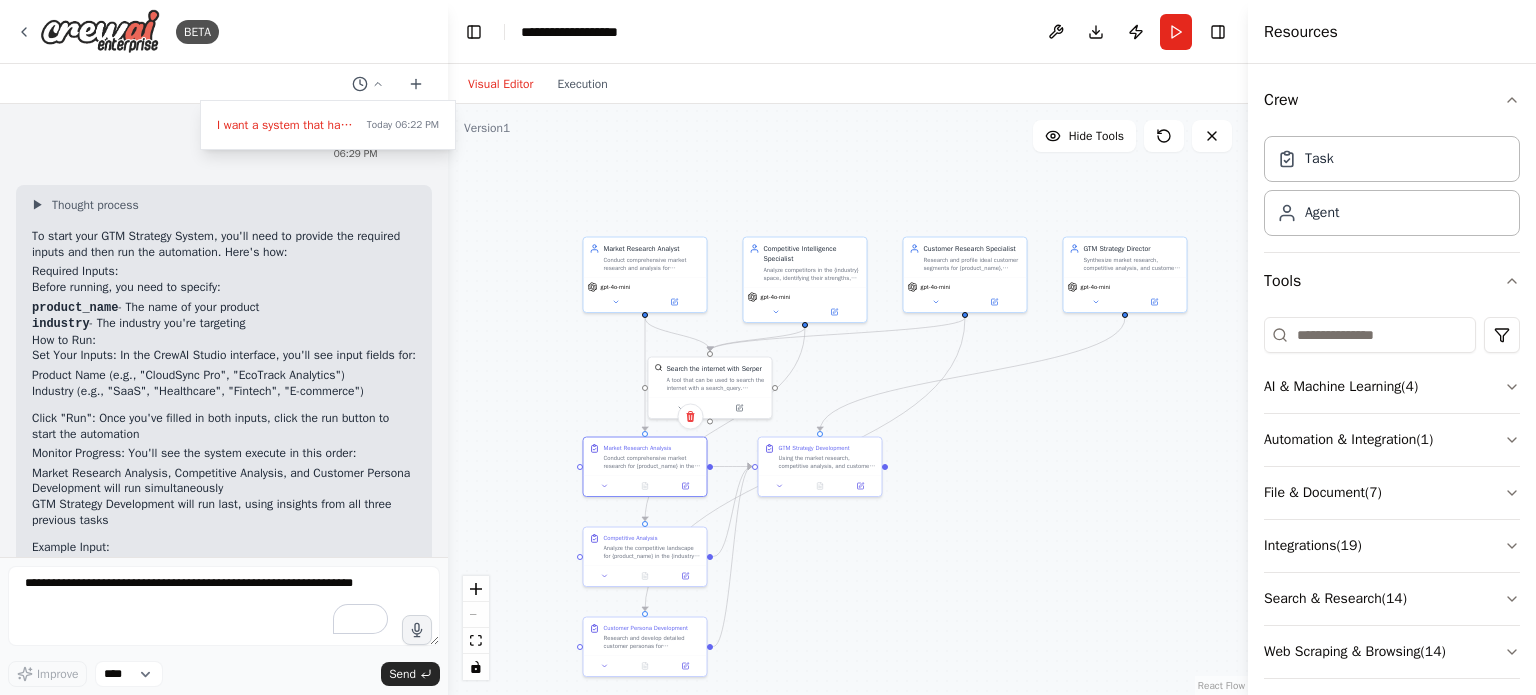 click at bounding box center (224, 347) 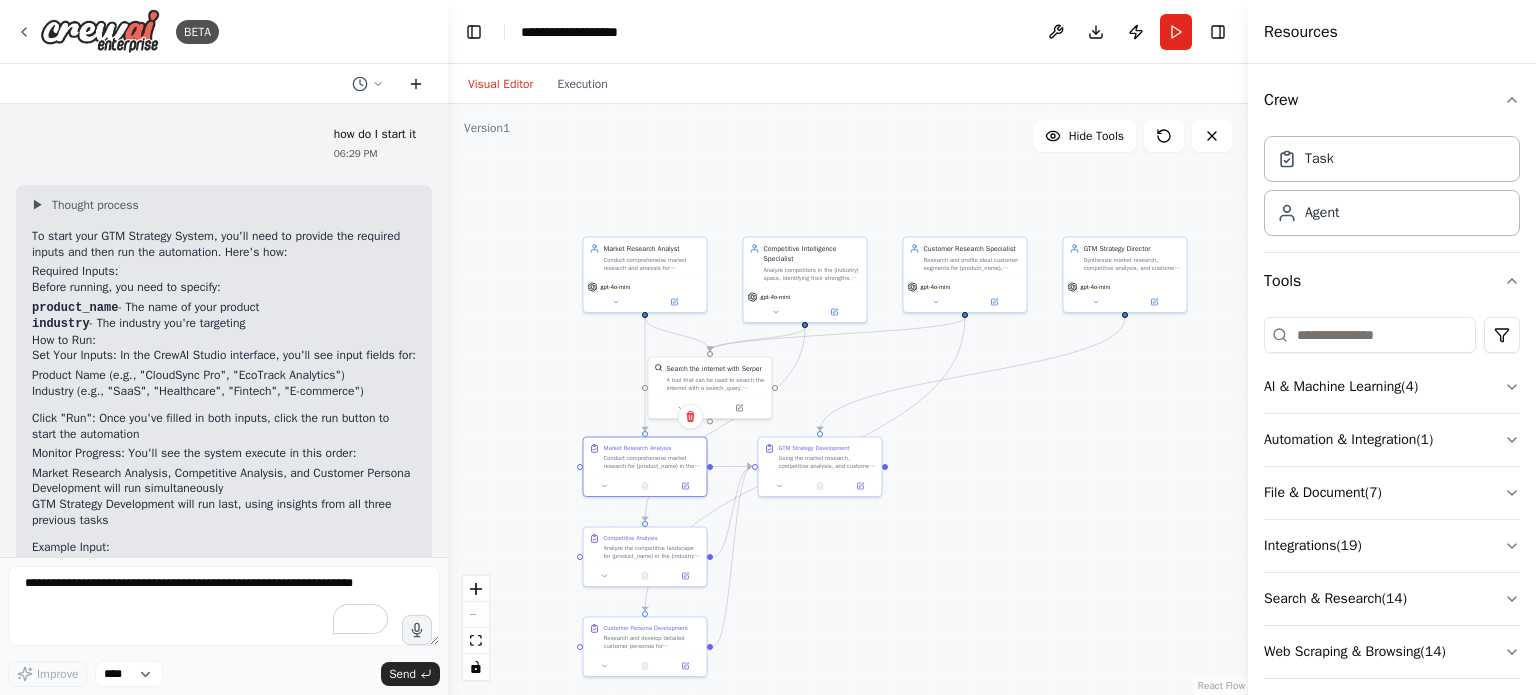 click 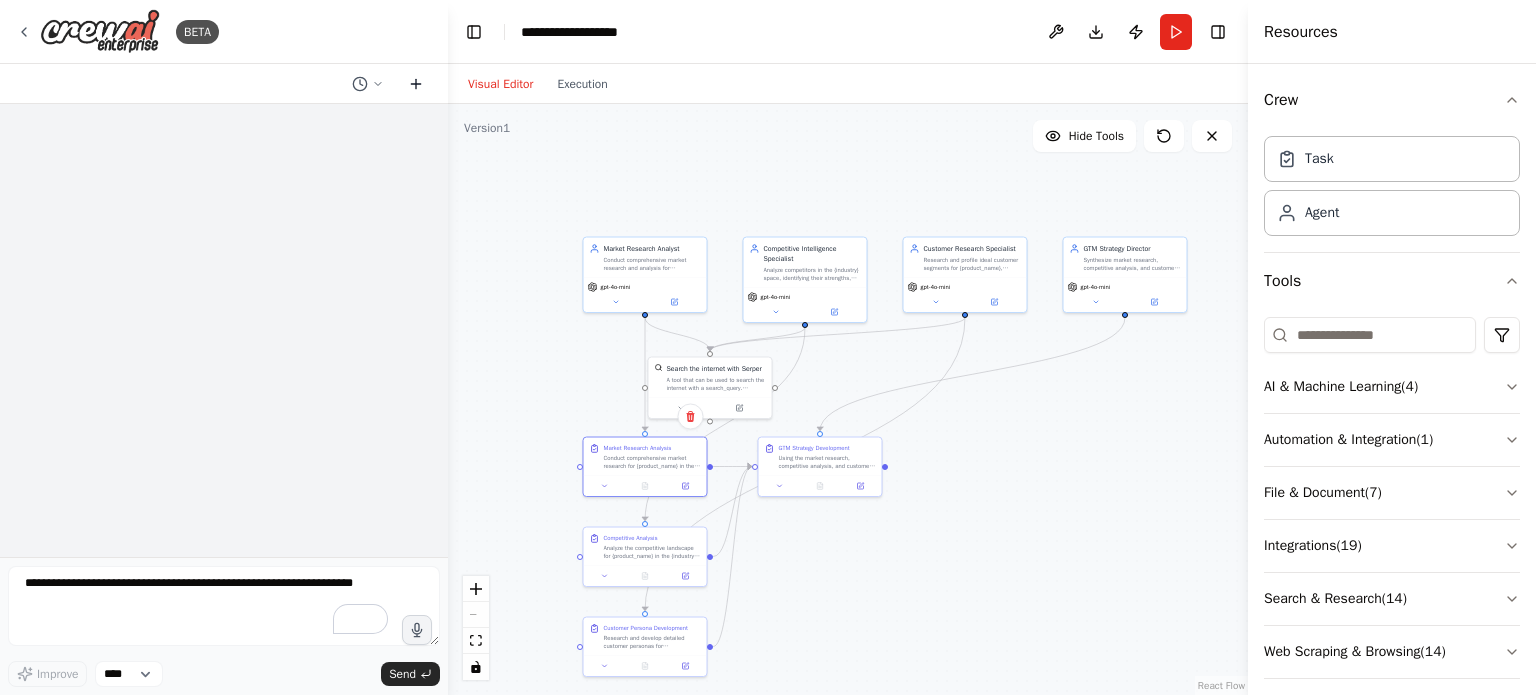 scroll, scrollTop: 0, scrollLeft: 0, axis: both 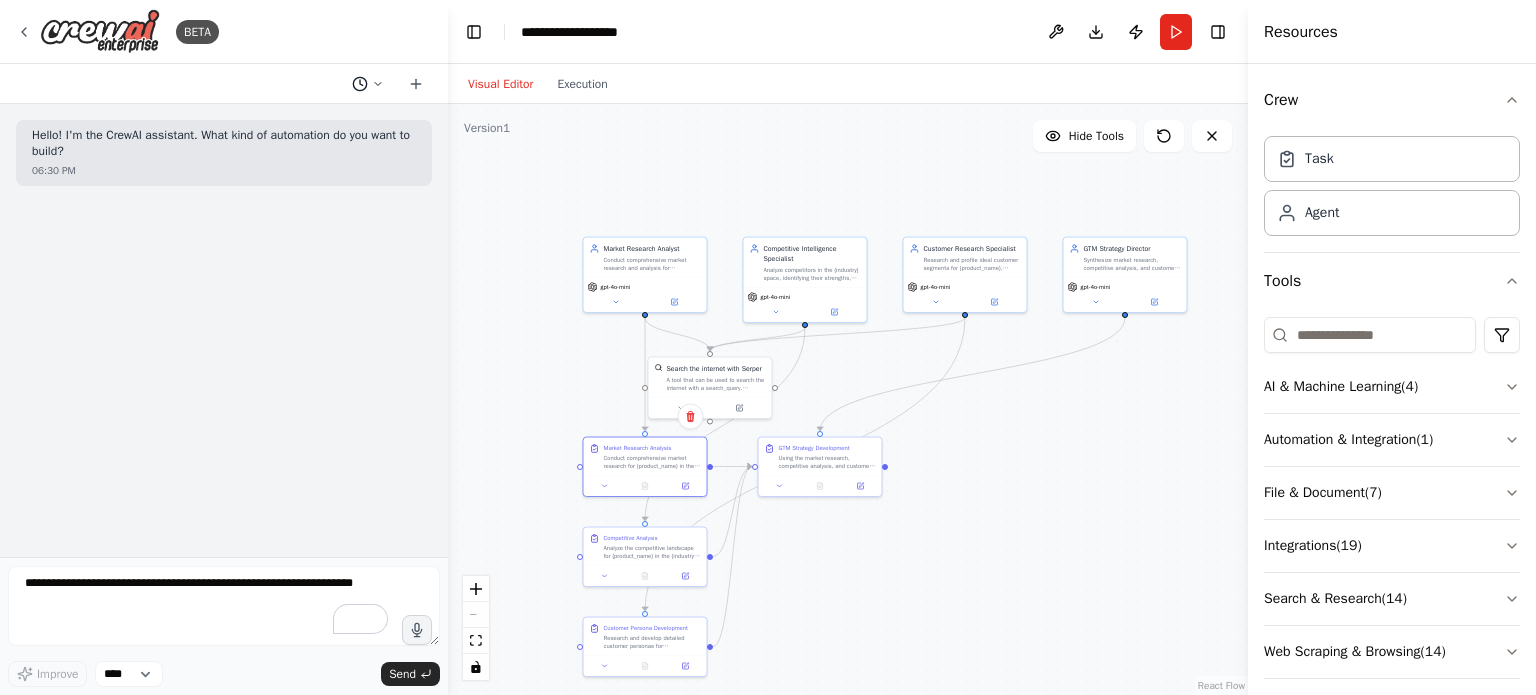 click 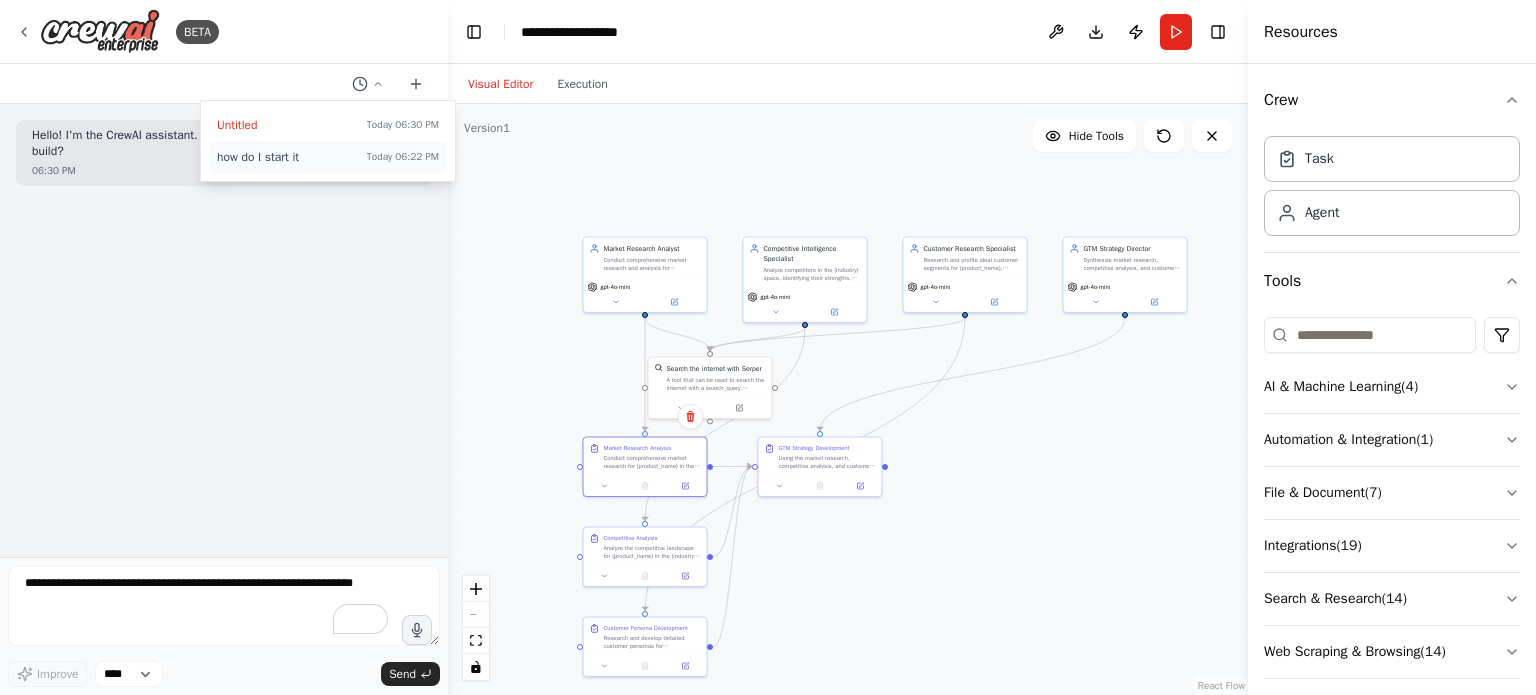 click on "how do I start it" at bounding box center (288, 157) 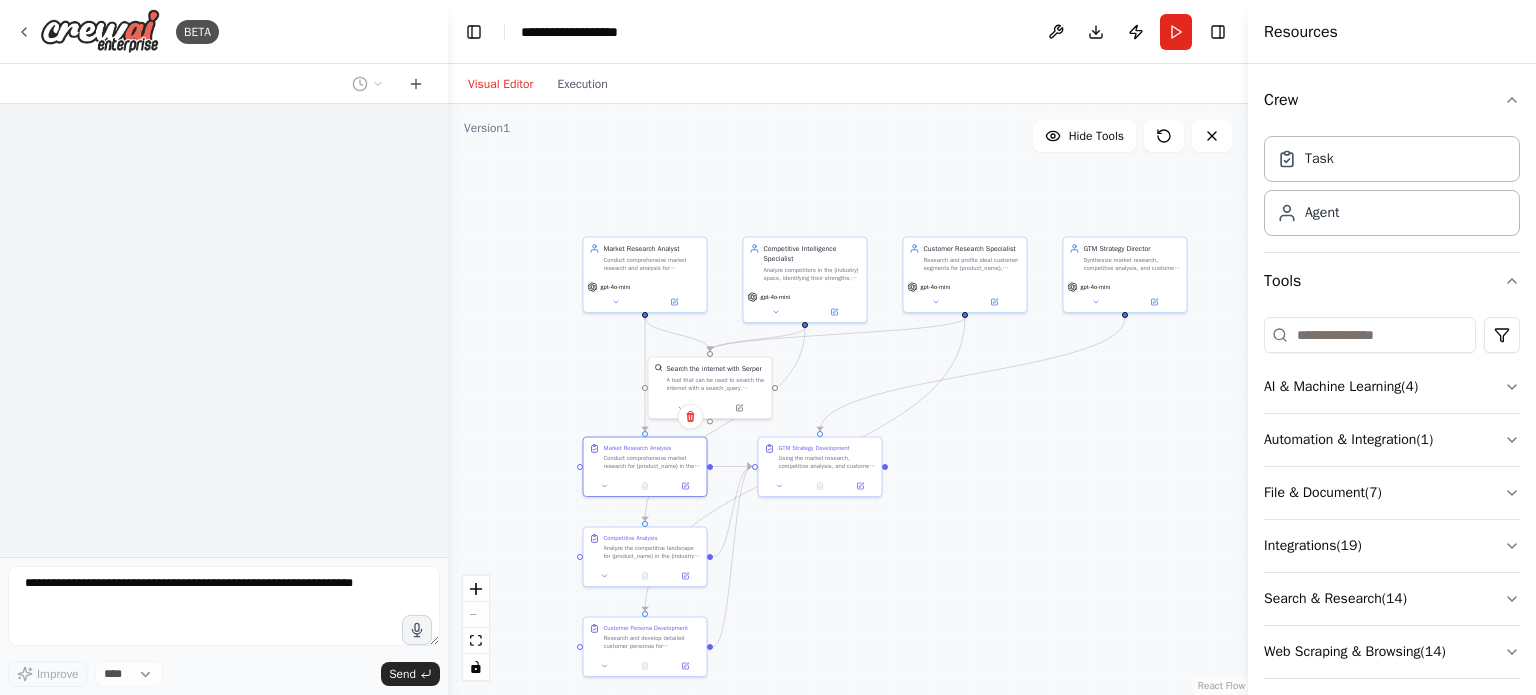 scroll, scrollTop: 2070, scrollLeft: 0, axis: vertical 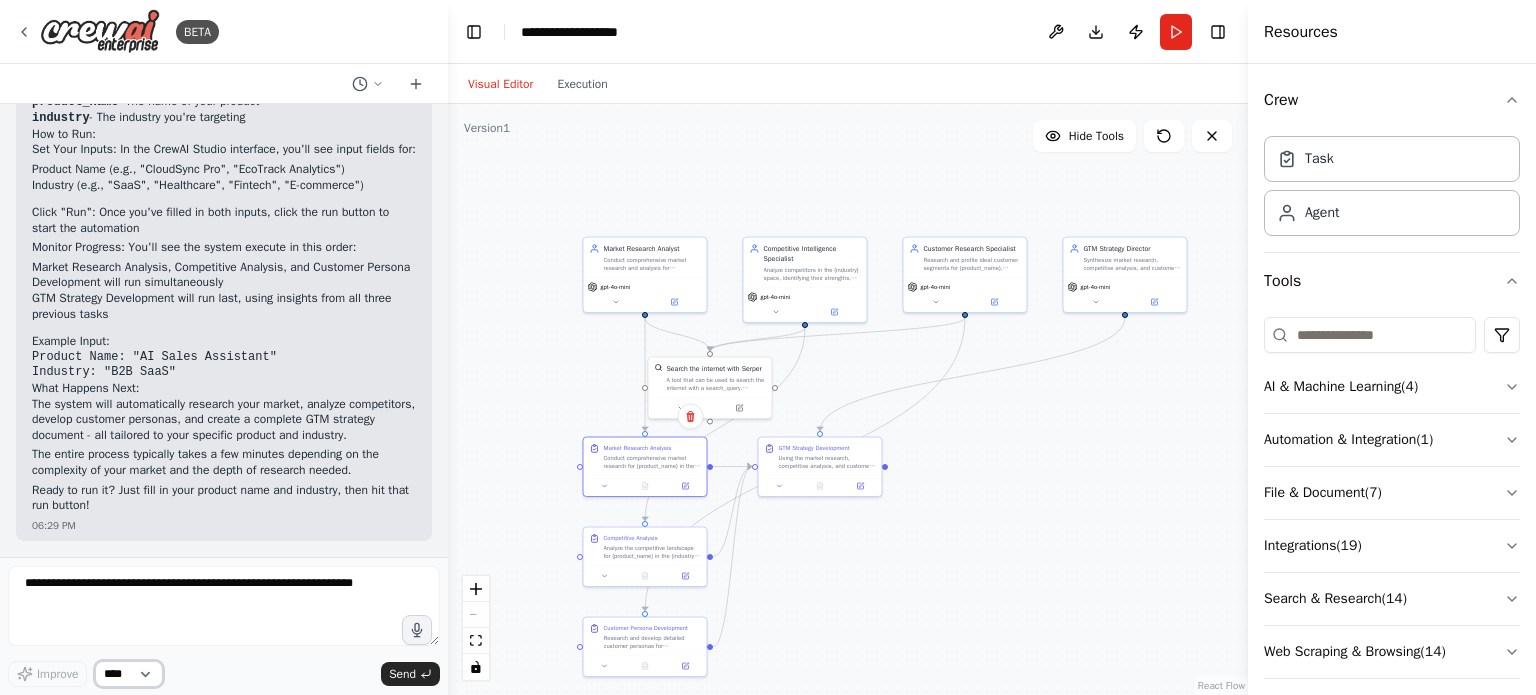 click on "****" at bounding box center (129, 674) 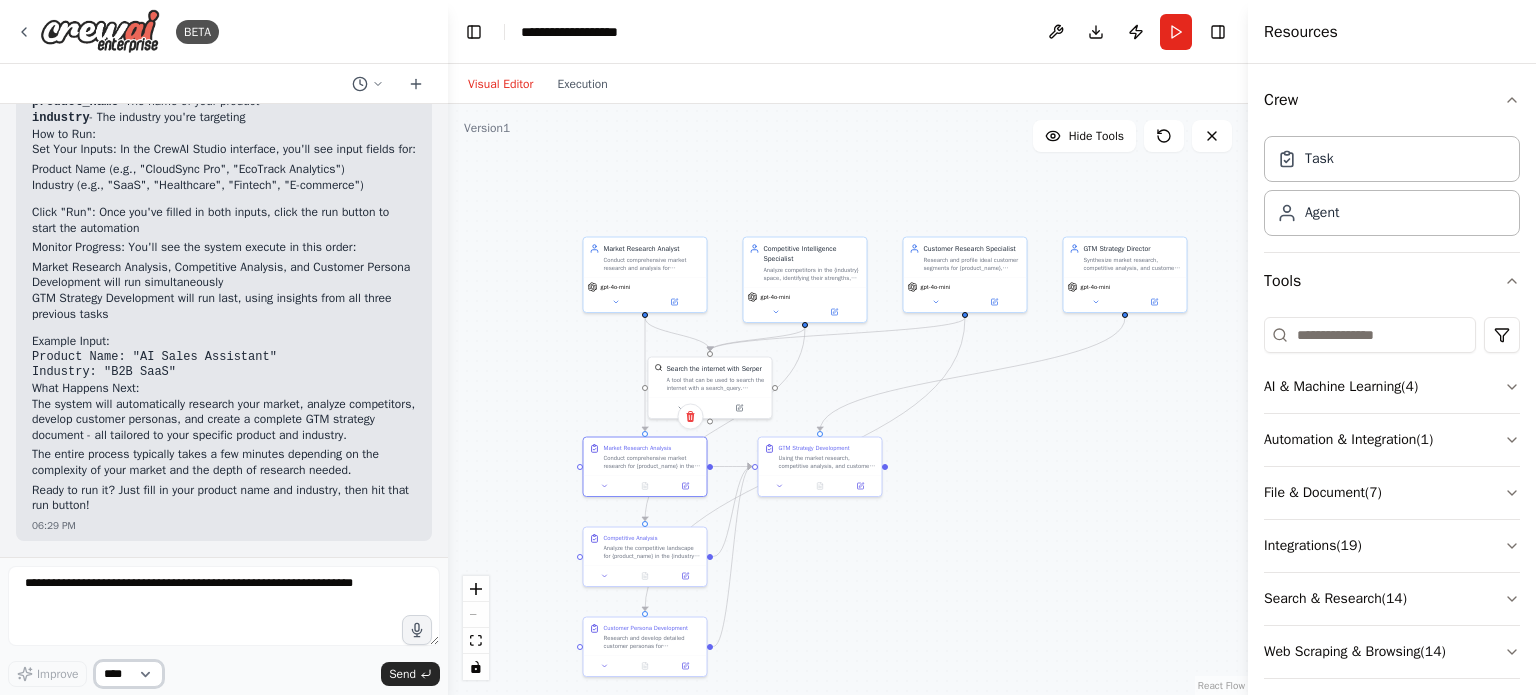 click on "****" at bounding box center [129, 674] 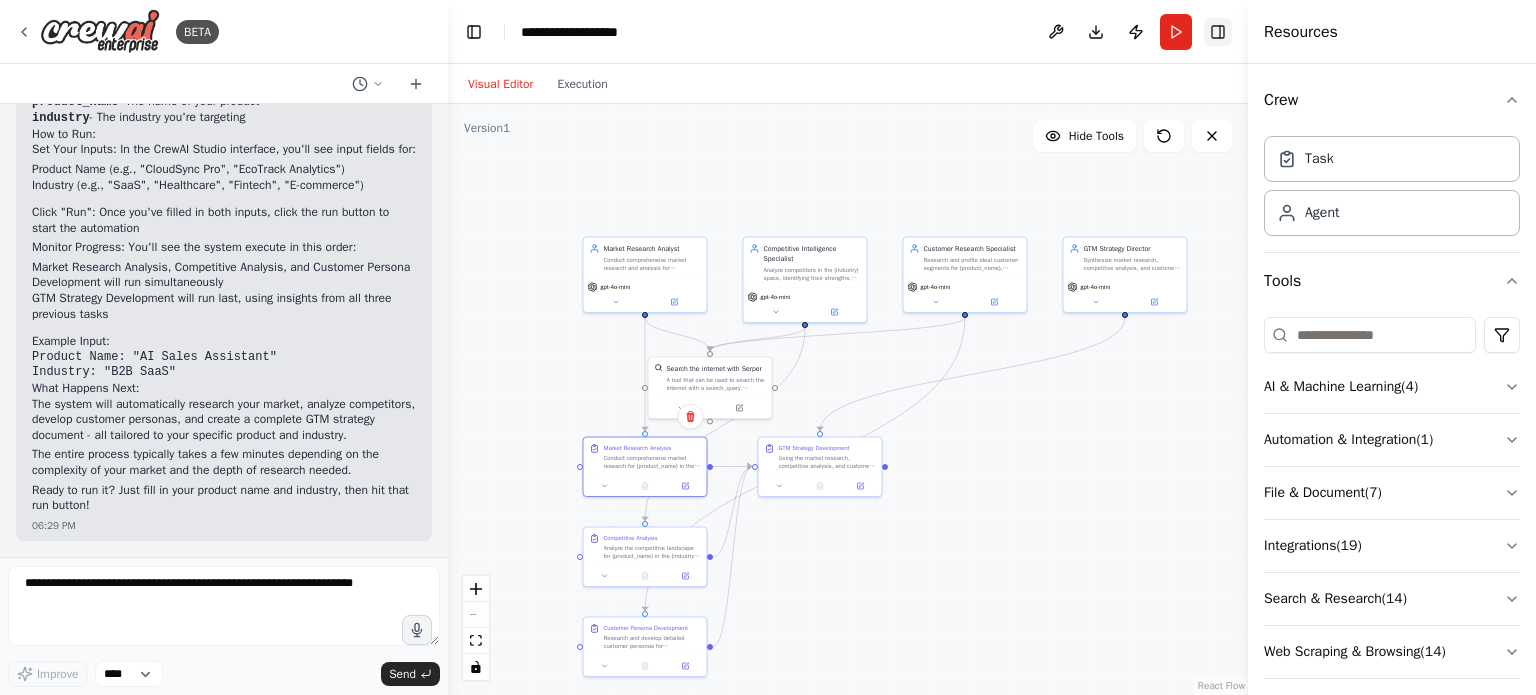 click on "Toggle Right Sidebar" at bounding box center (1218, 32) 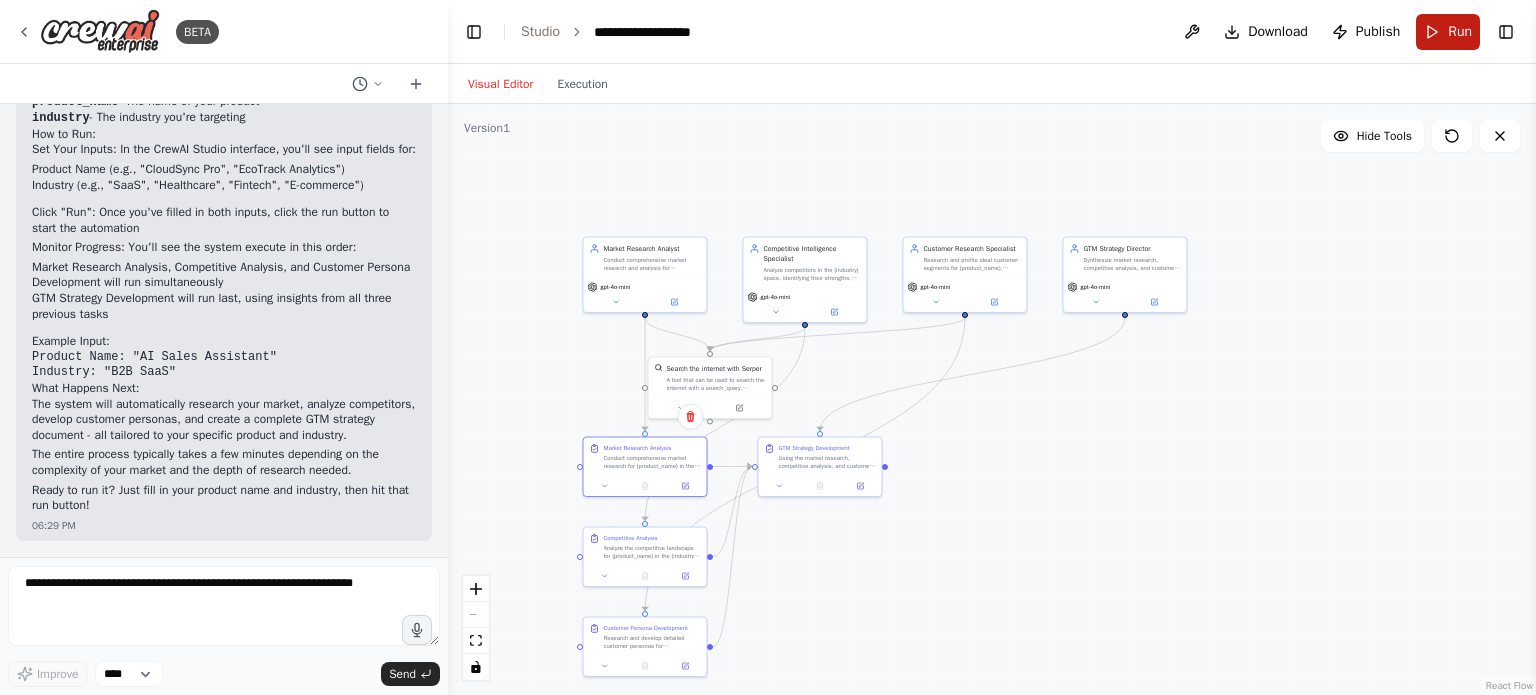click on "Run" at bounding box center [1448, 32] 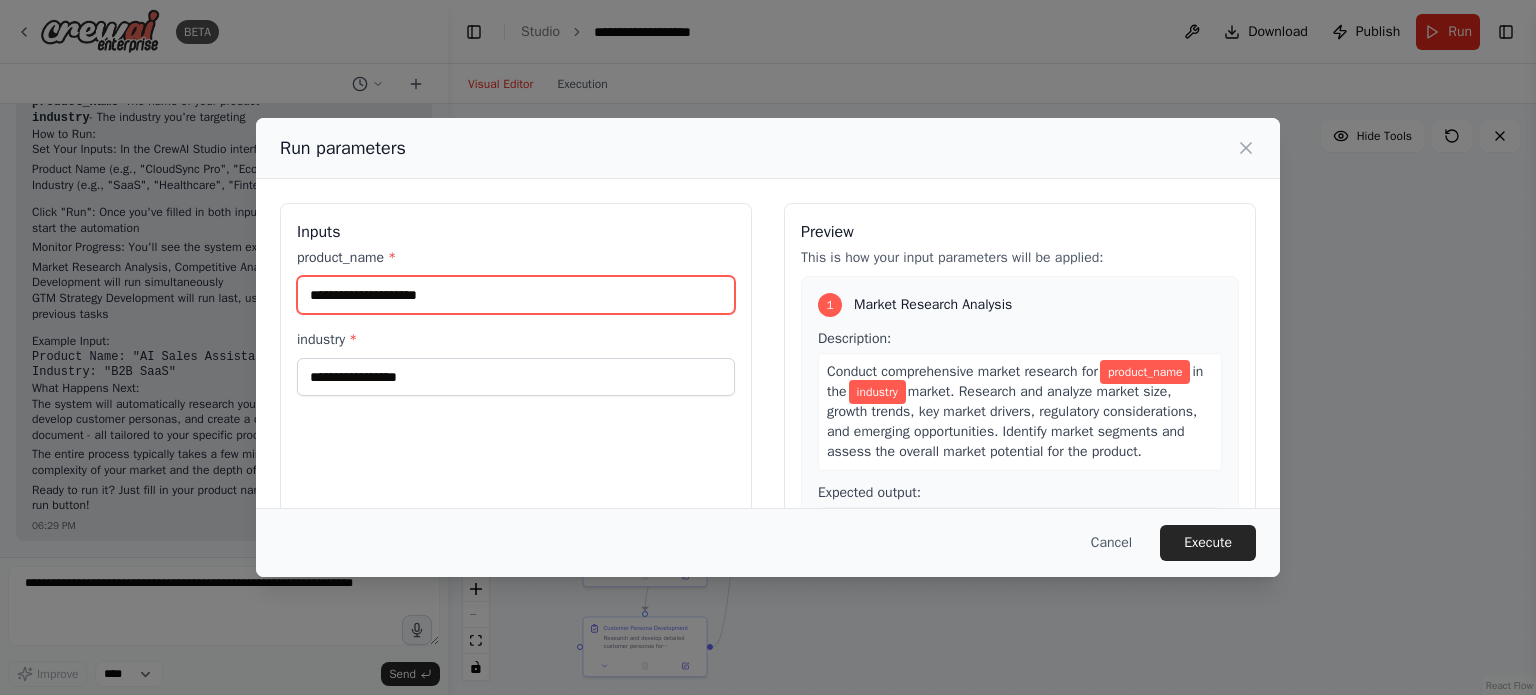 click on "product_name *" at bounding box center (516, 295) 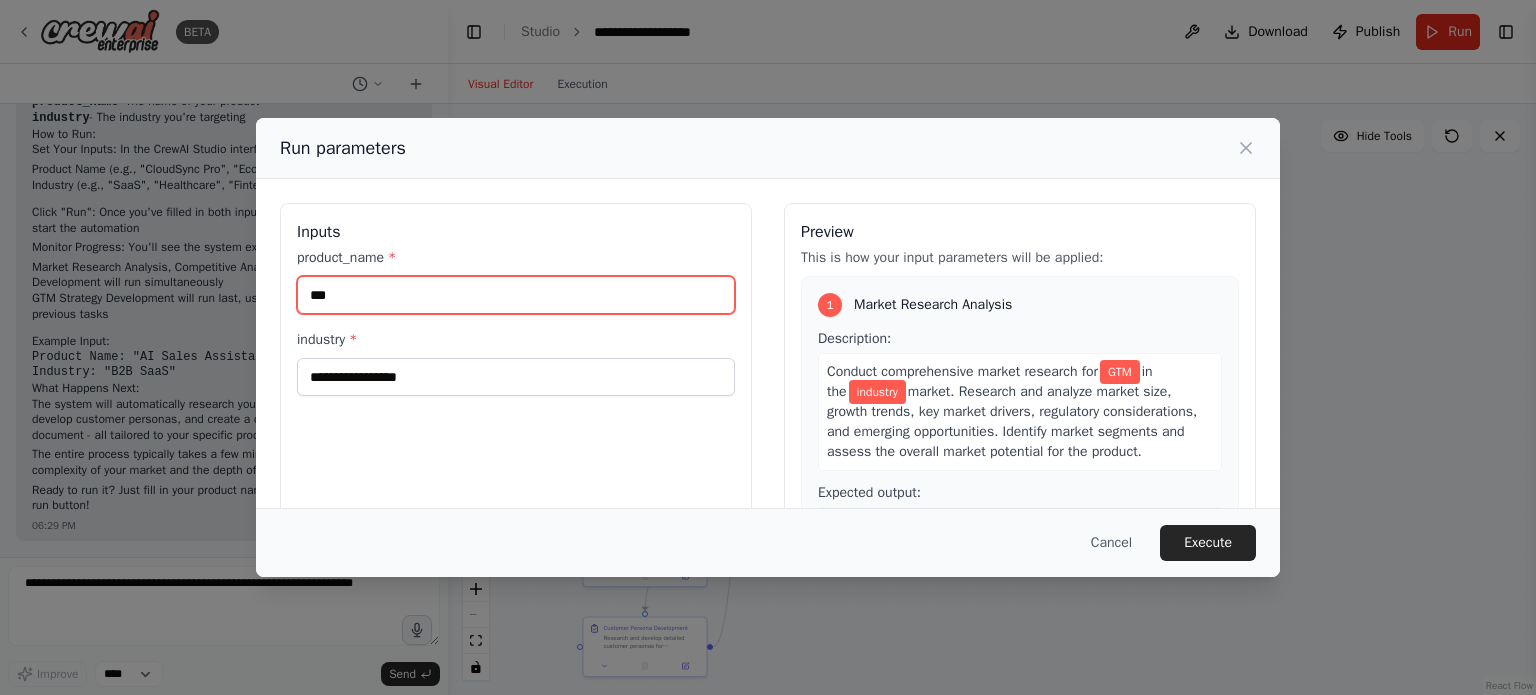 type on "***" 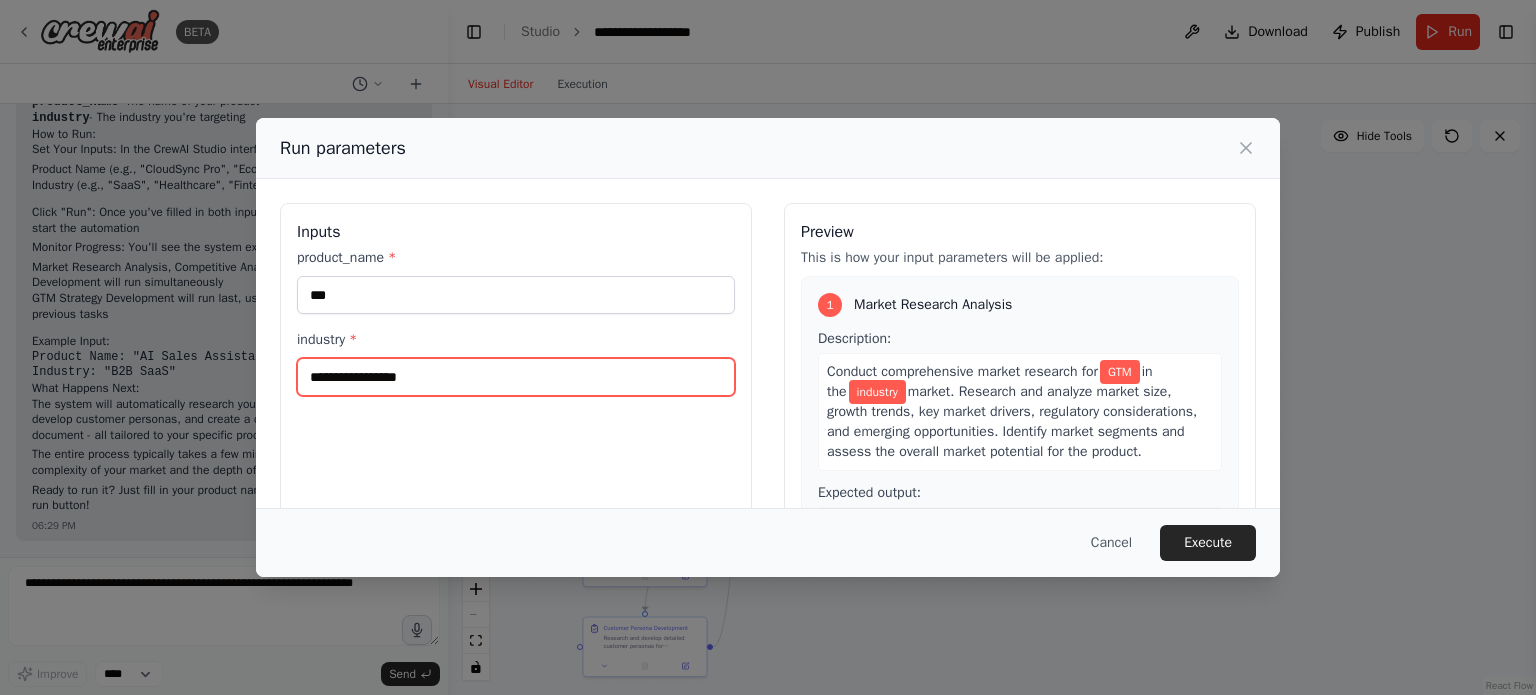 click on "industry *" at bounding box center [516, 377] 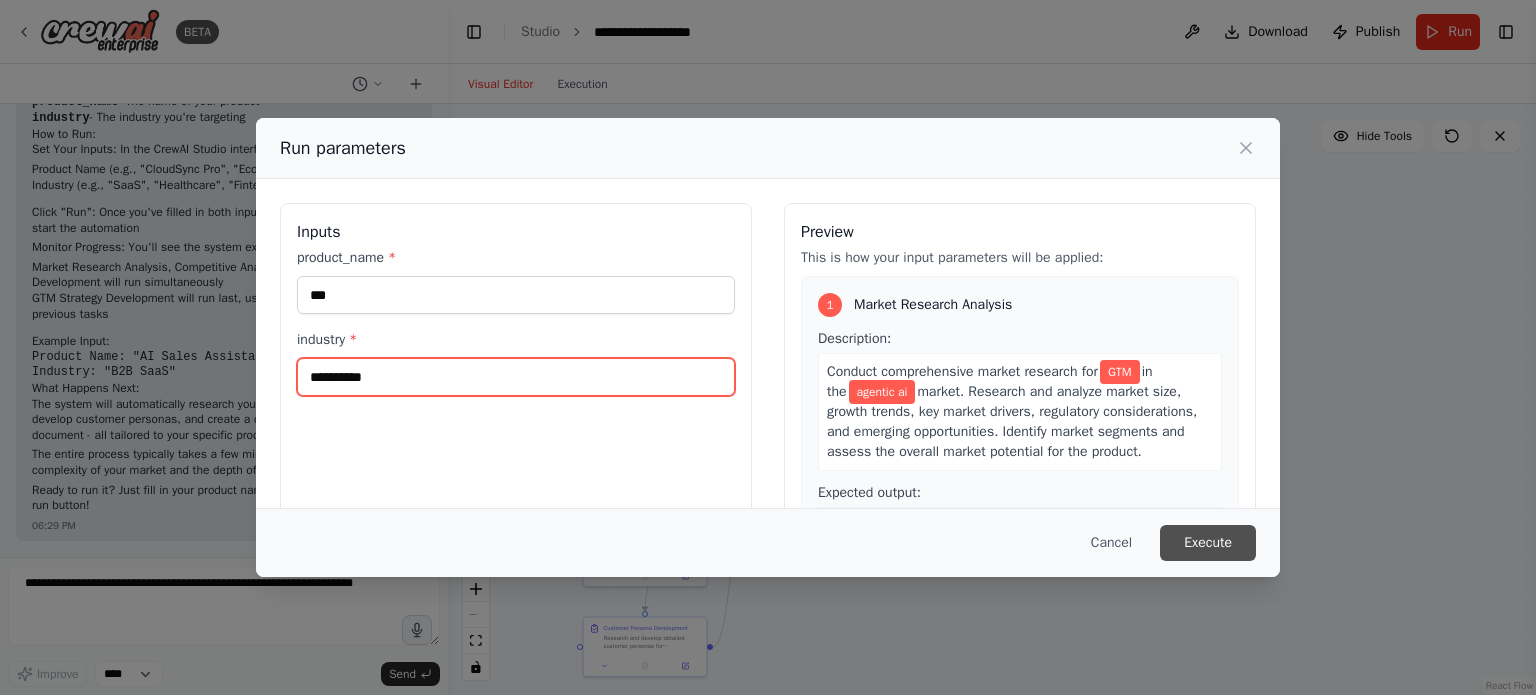 type on "**********" 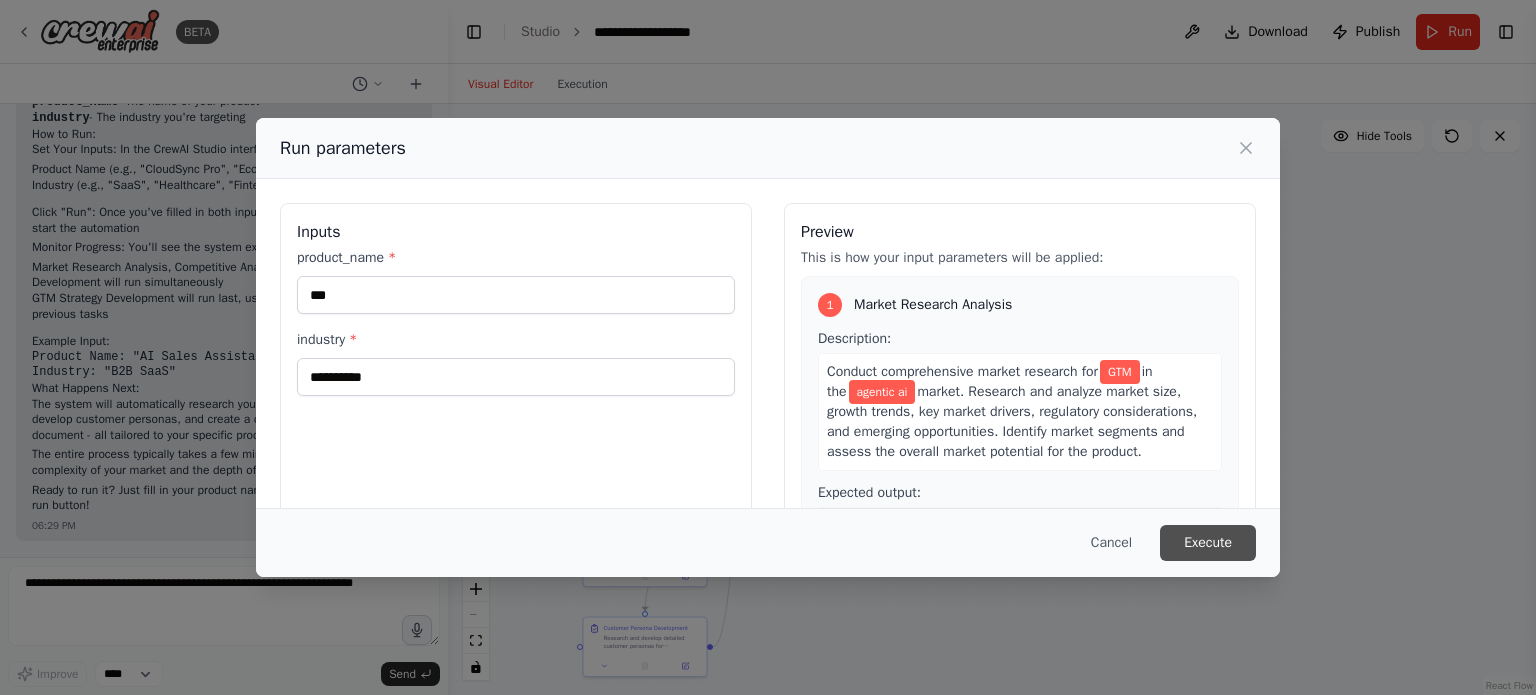 click on "Execute" at bounding box center (1208, 543) 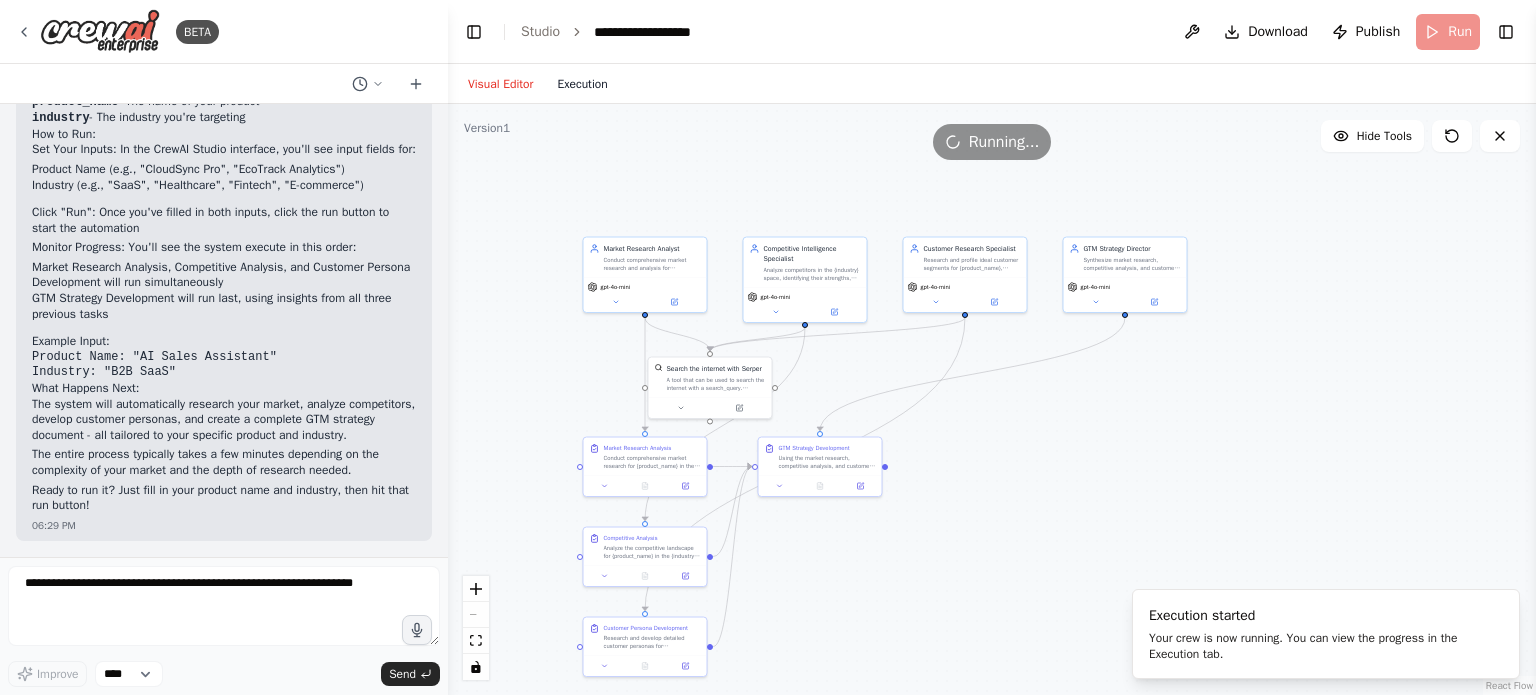 click on "Execution" at bounding box center [582, 84] 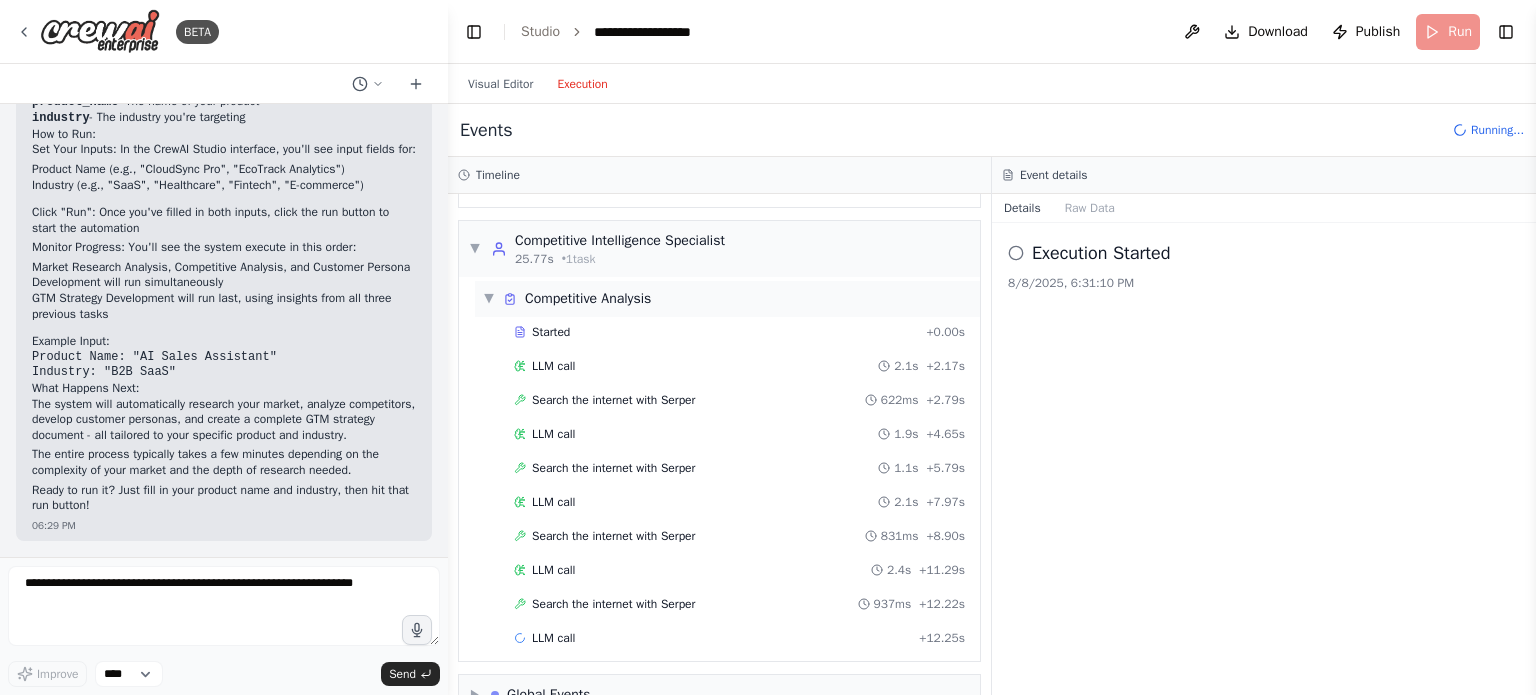 scroll, scrollTop: 437, scrollLeft: 0, axis: vertical 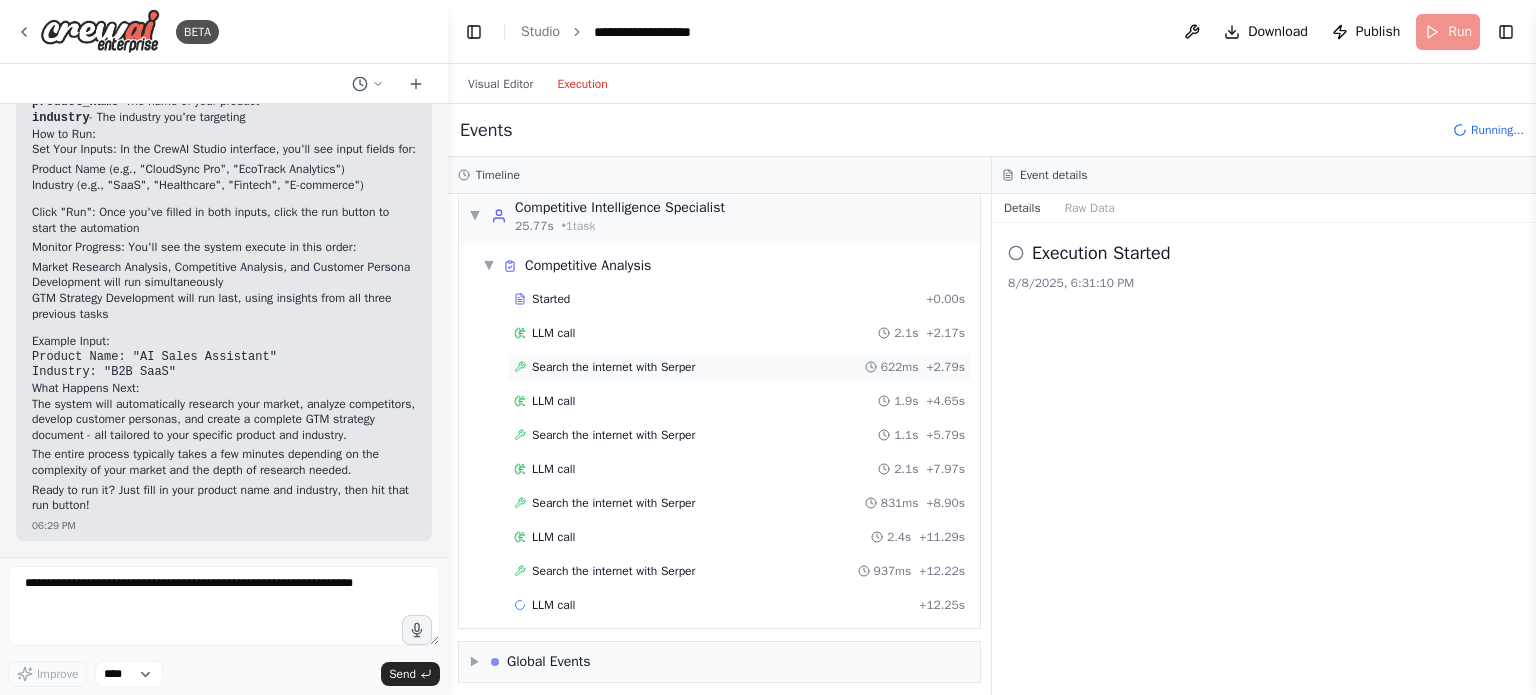 click on "Search the internet with Serper" at bounding box center [613, 367] 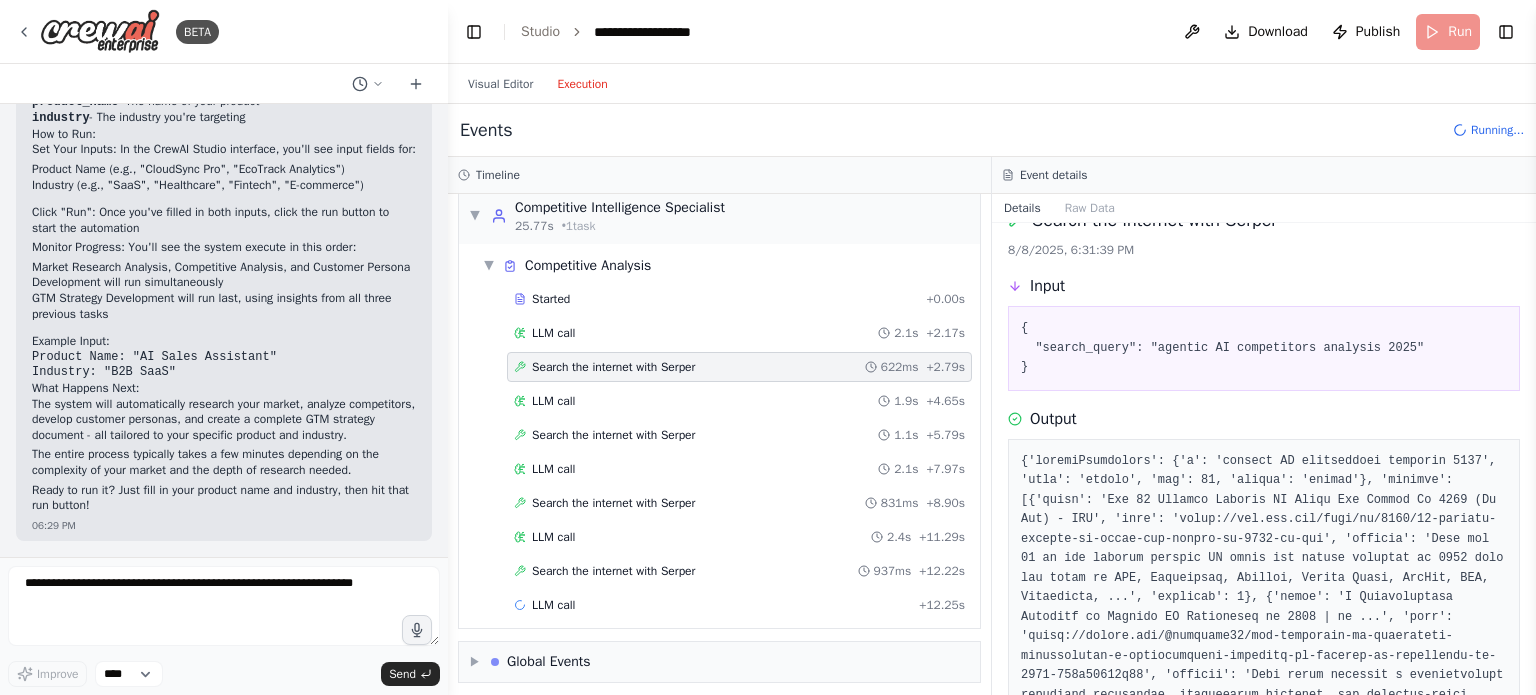 scroll, scrollTop: 0, scrollLeft: 0, axis: both 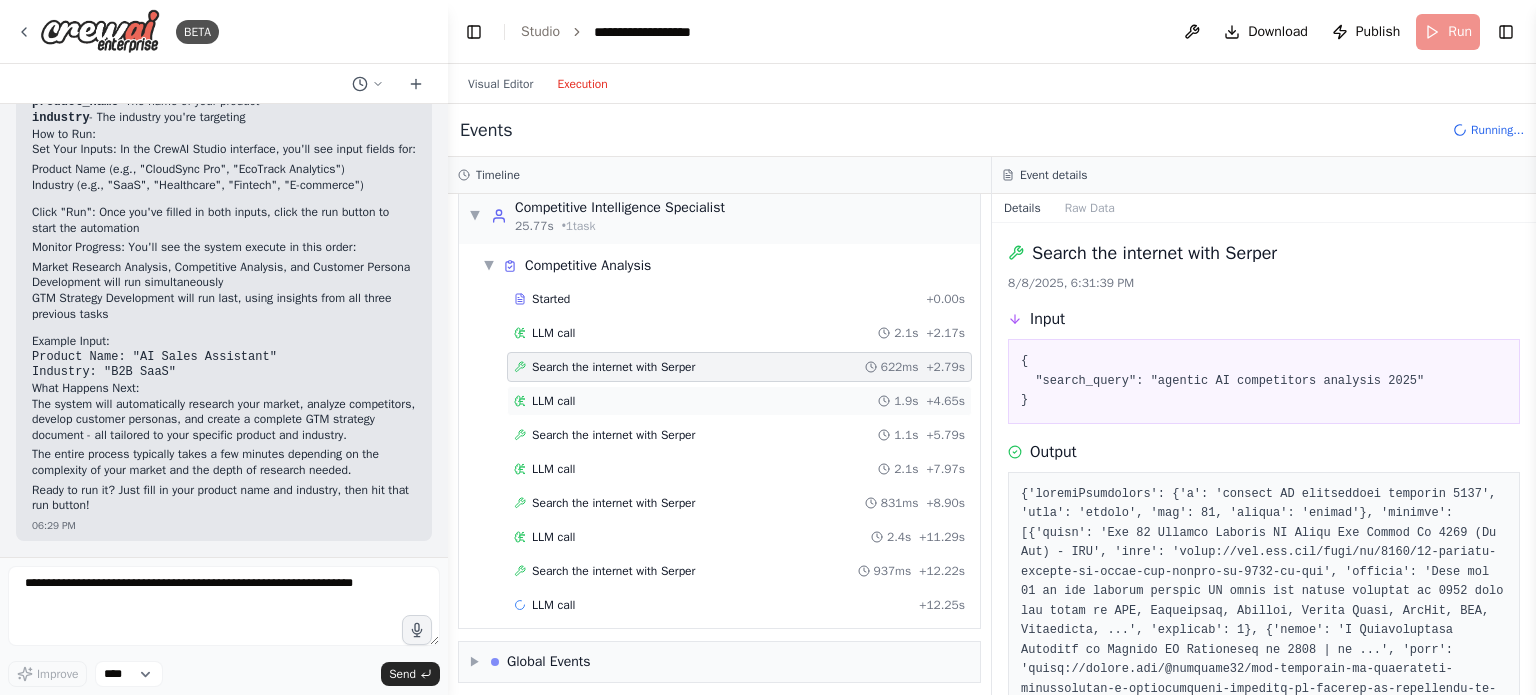 click on "LLM call 1.9s + 4.65s" at bounding box center (739, 401) 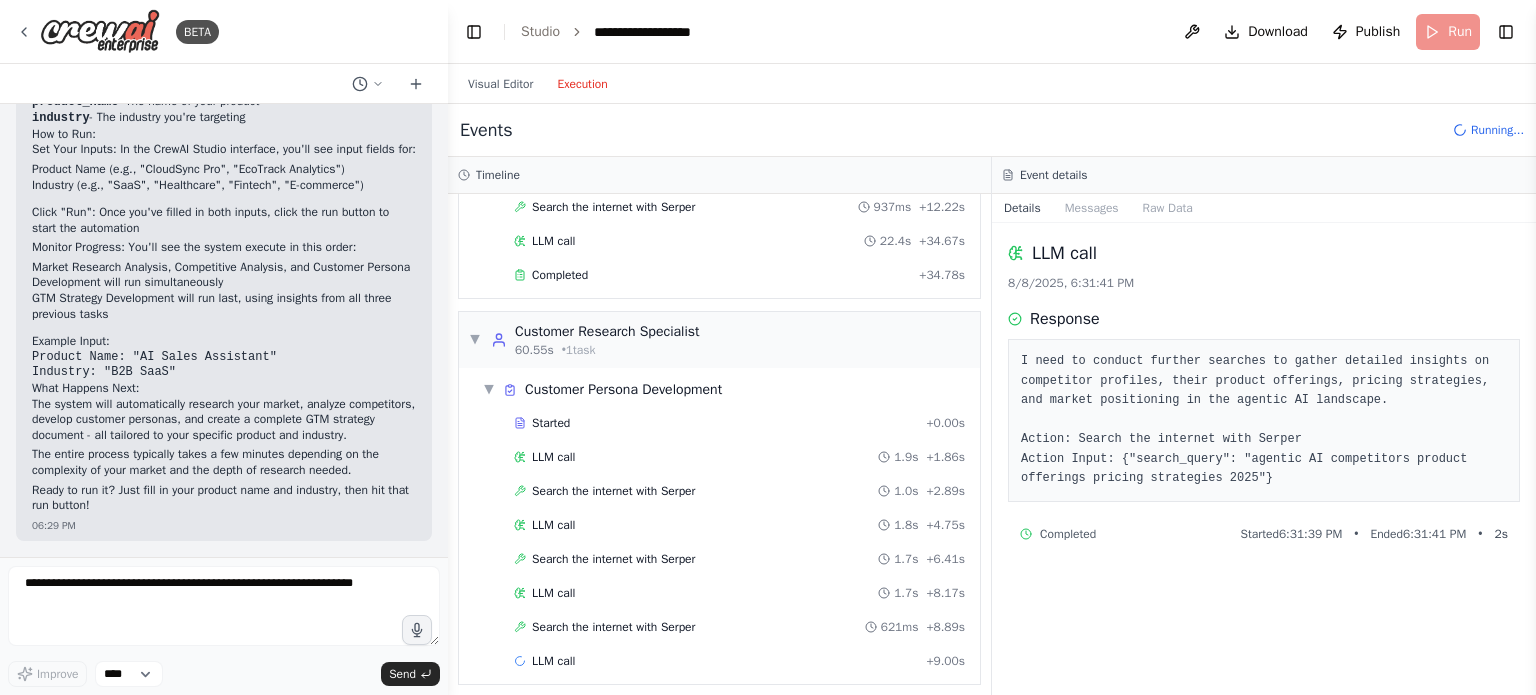 scroll, scrollTop: 853, scrollLeft: 0, axis: vertical 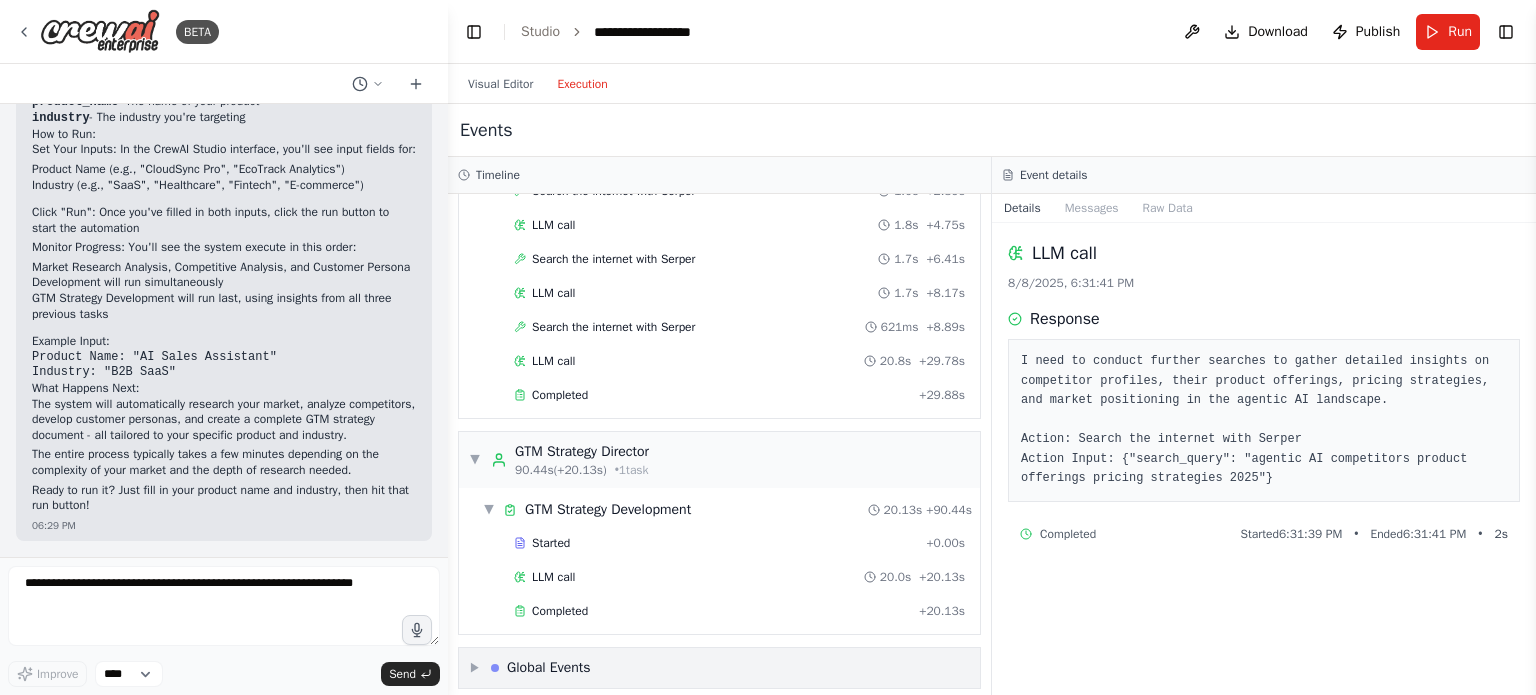 click on "Global Events" at bounding box center (549, 668) 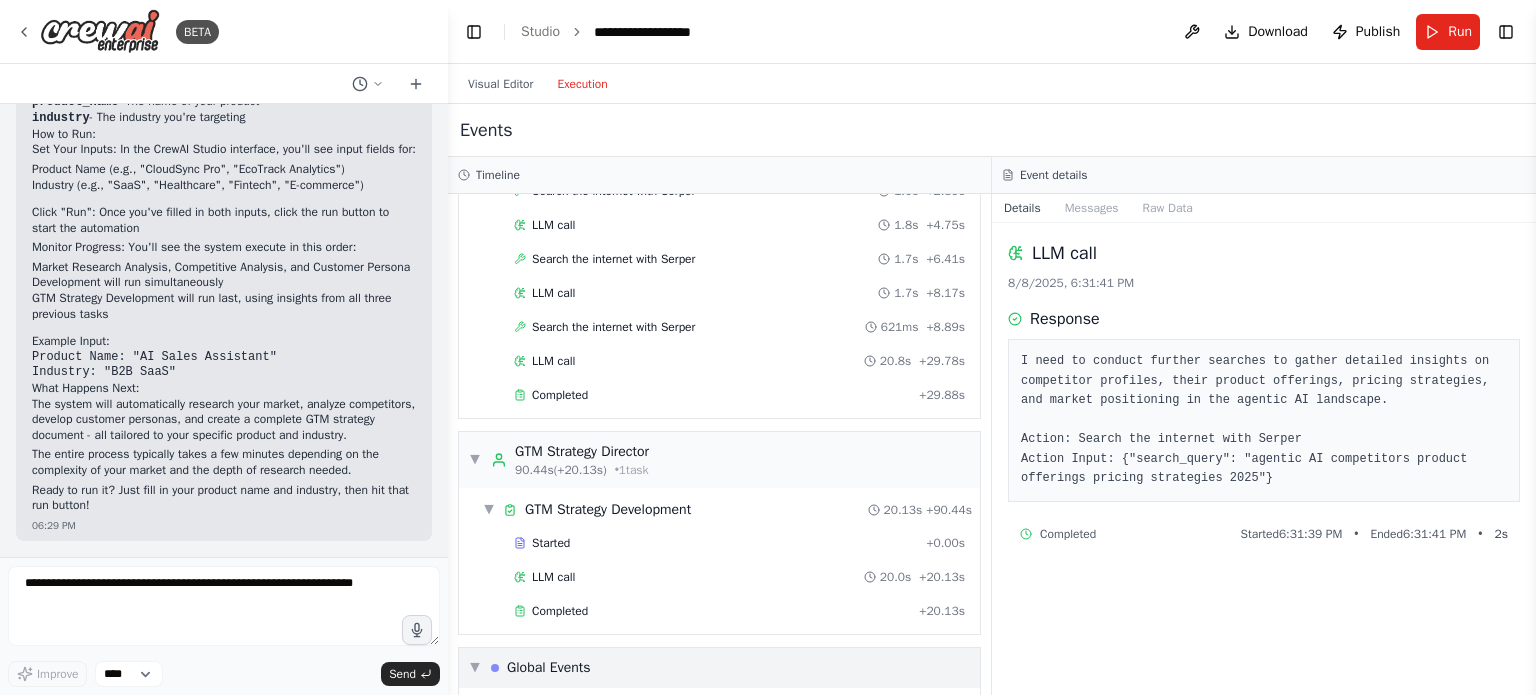 scroll, scrollTop: 1248, scrollLeft: 0, axis: vertical 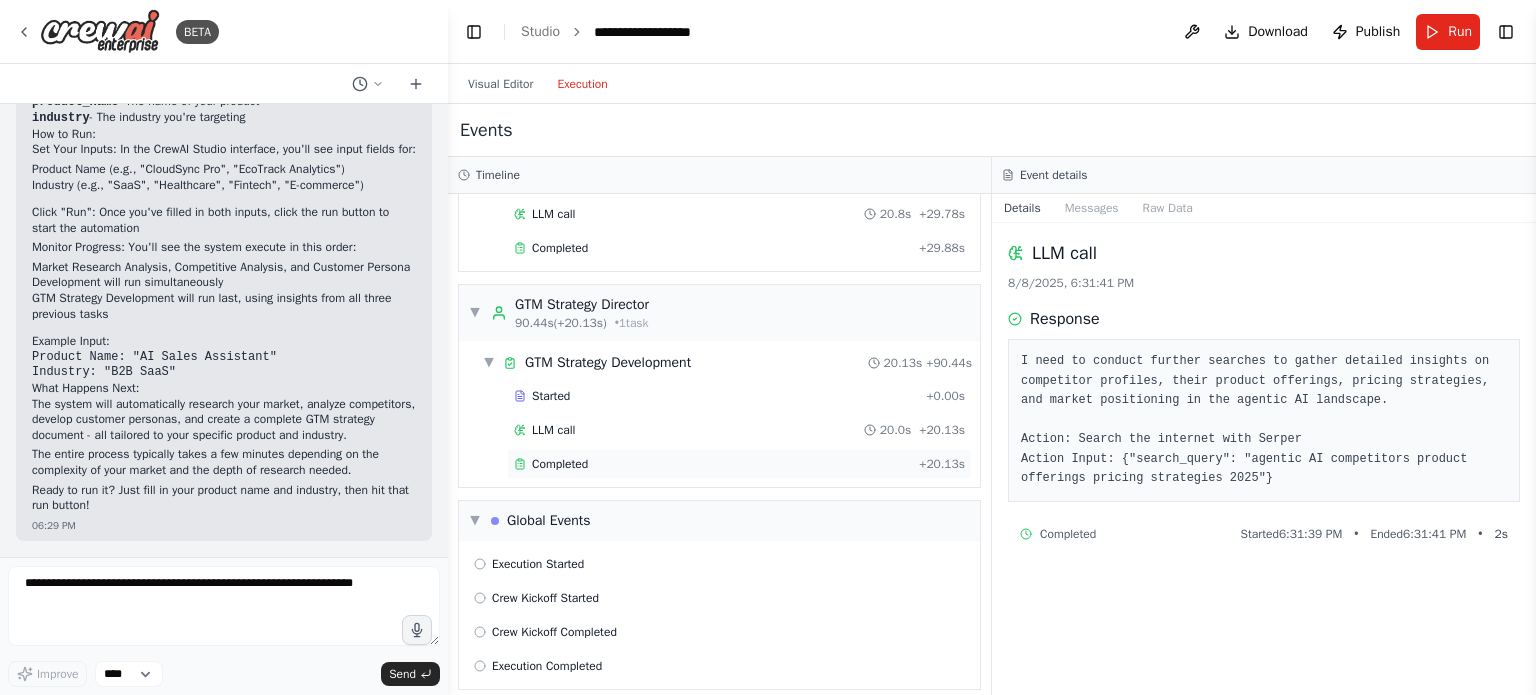 click on "Completed" at bounding box center (712, 464) 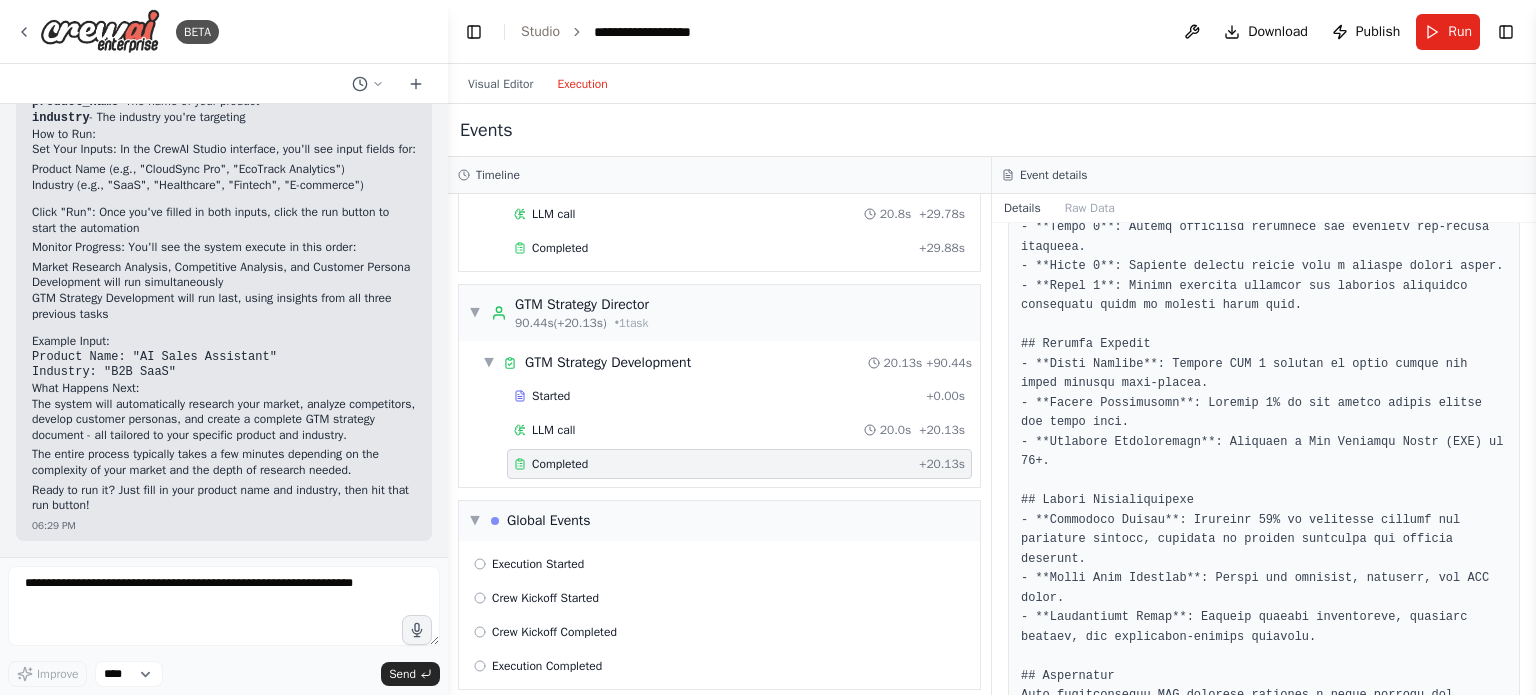scroll, scrollTop: 2255, scrollLeft: 0, axis: vertical 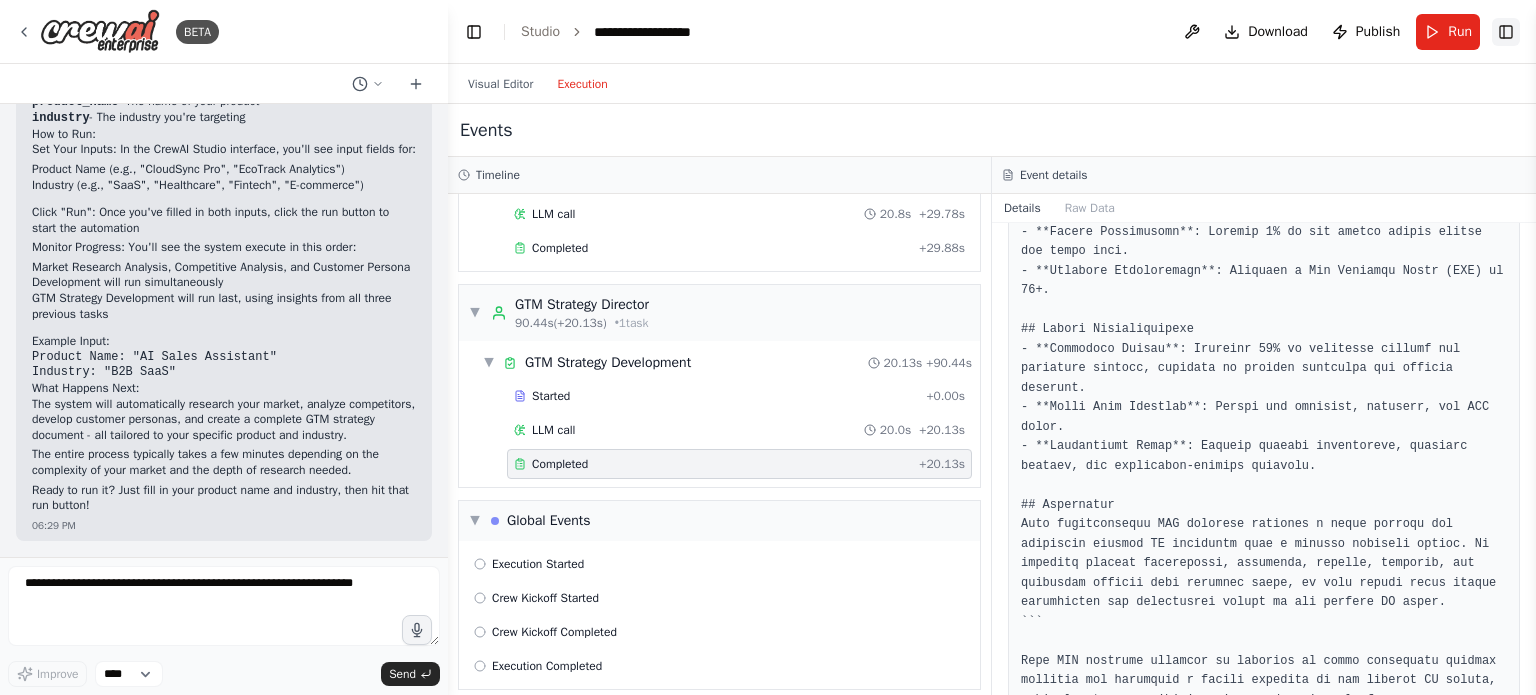 click on "Toggle Right Sidebar" at bounding box center (1506, 32) 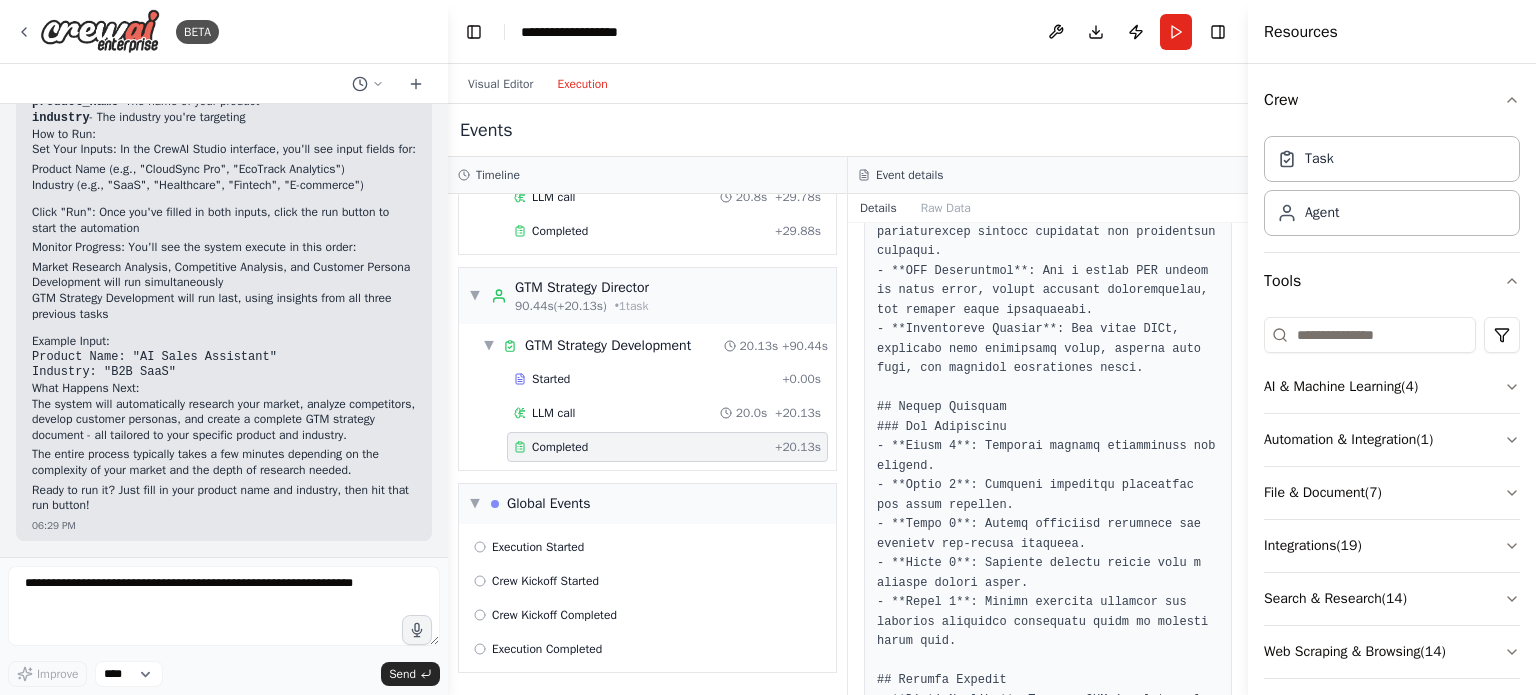 scroll, scrollTop: 13, scrollLeft: 0, axis: vertical 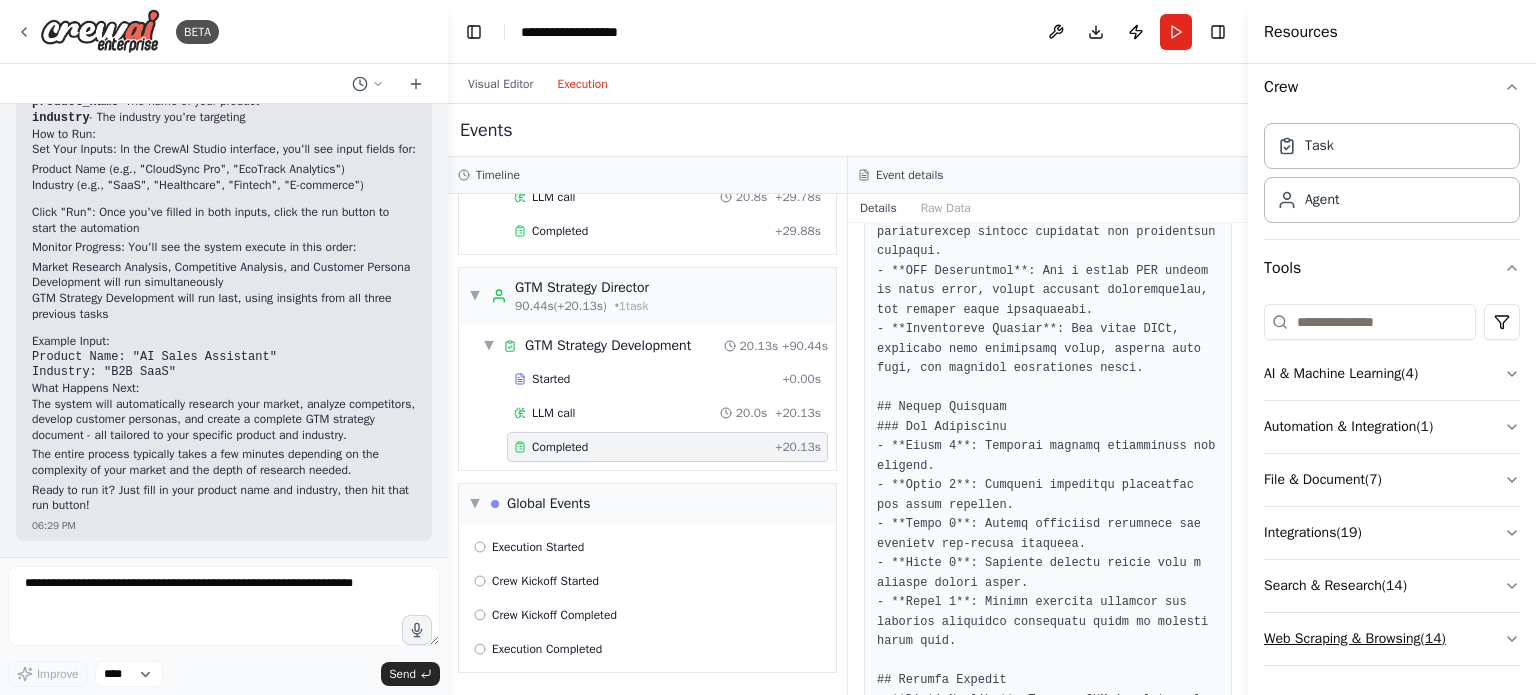 click on "Web Scraping & Browsing  ( 14 )" at bounding box center [1392, 639] 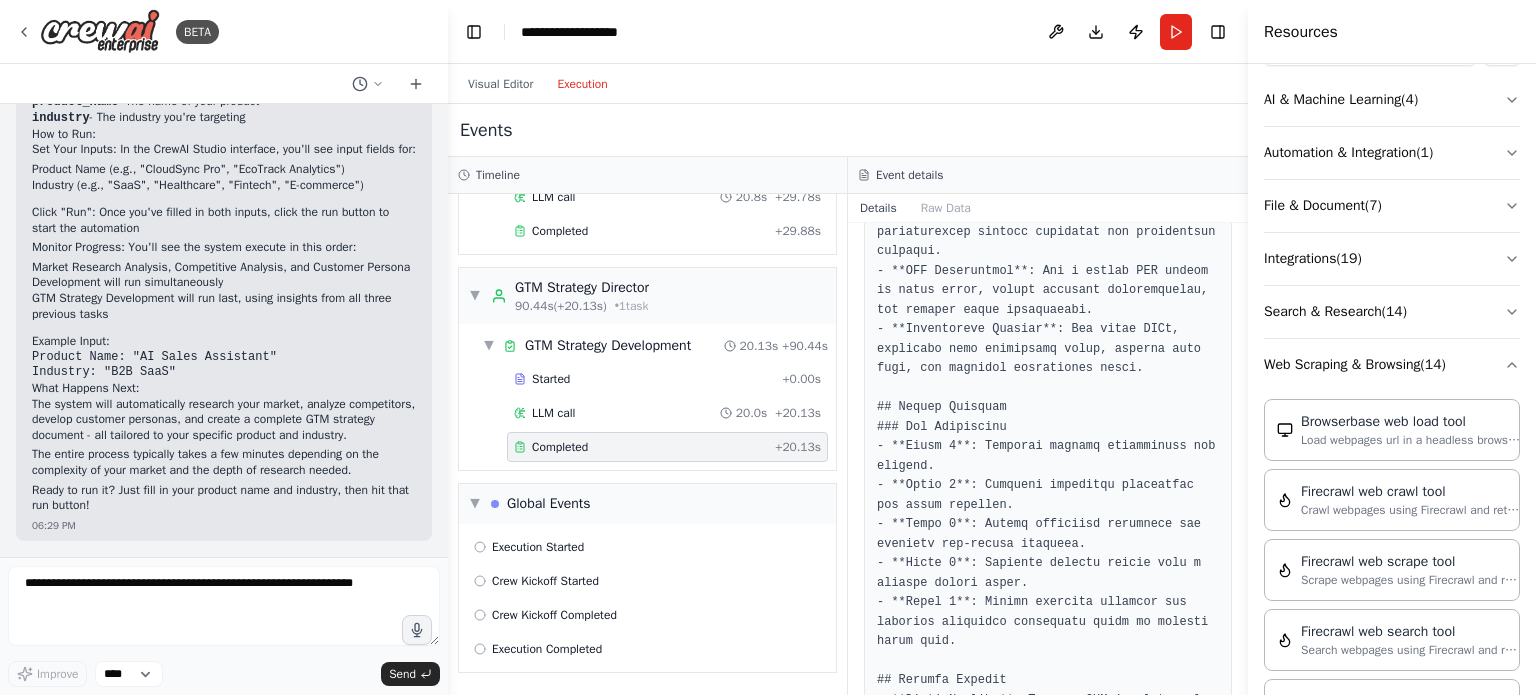 scroll, scrollTop: 248, scrollLeft: 0, axis: vertical 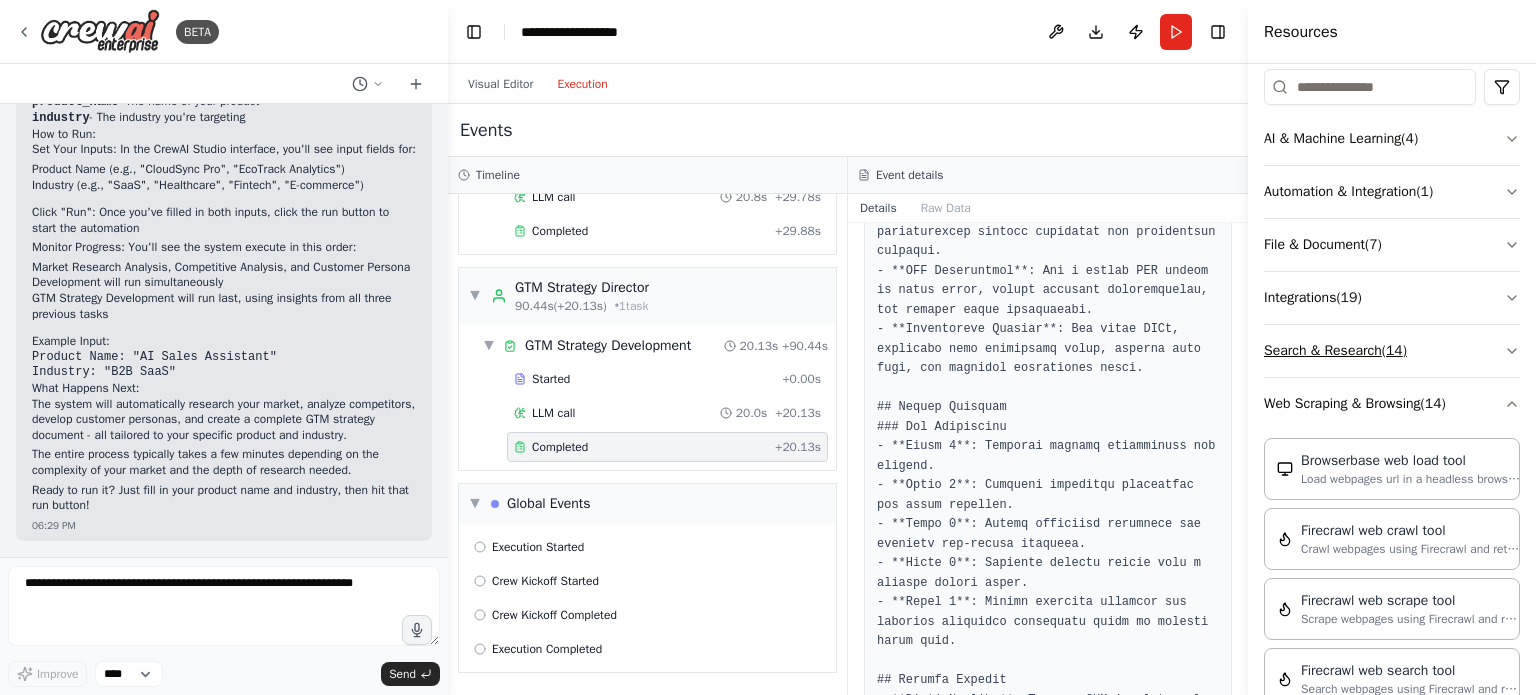 click on "Search & Research  ( 14 )" at bounding box center [1392, 351] 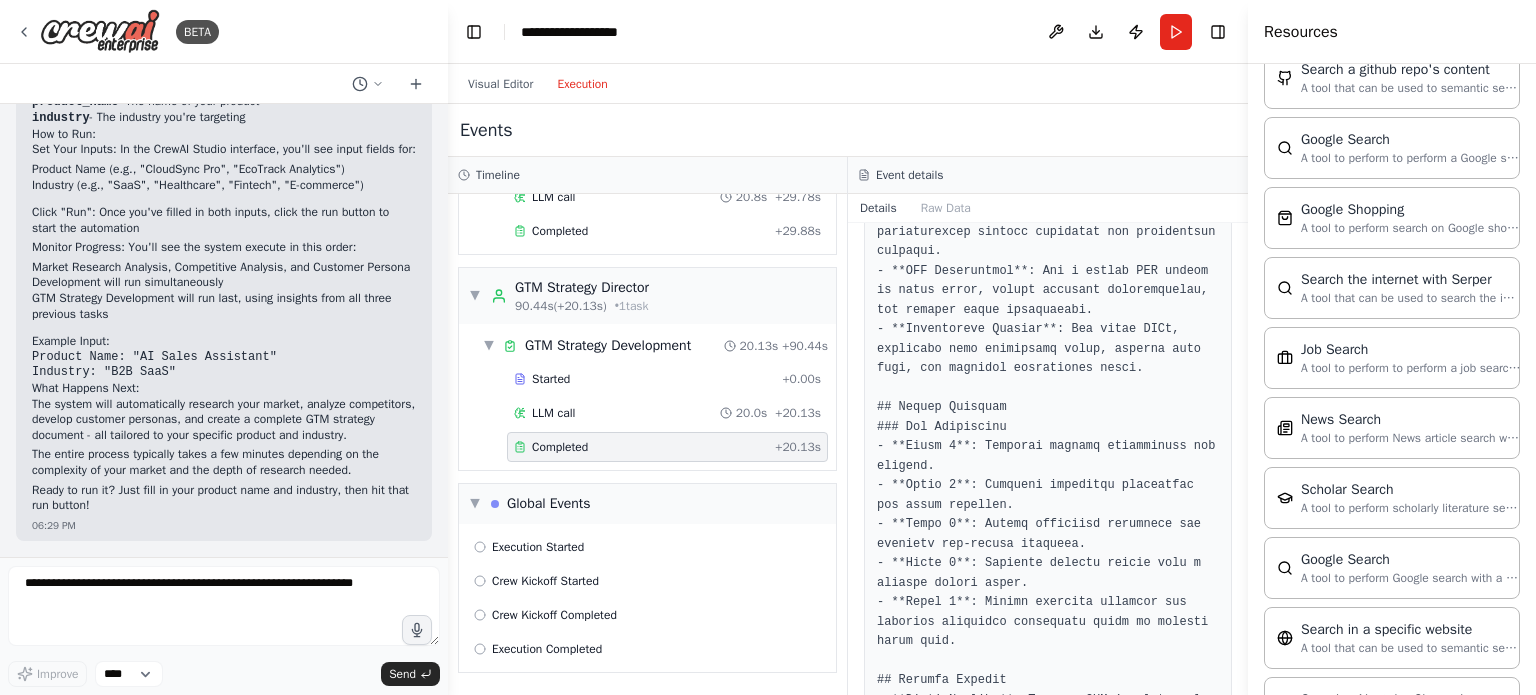 scroll, scrollTop: 804, scrollLeft: 0, axis: vertical 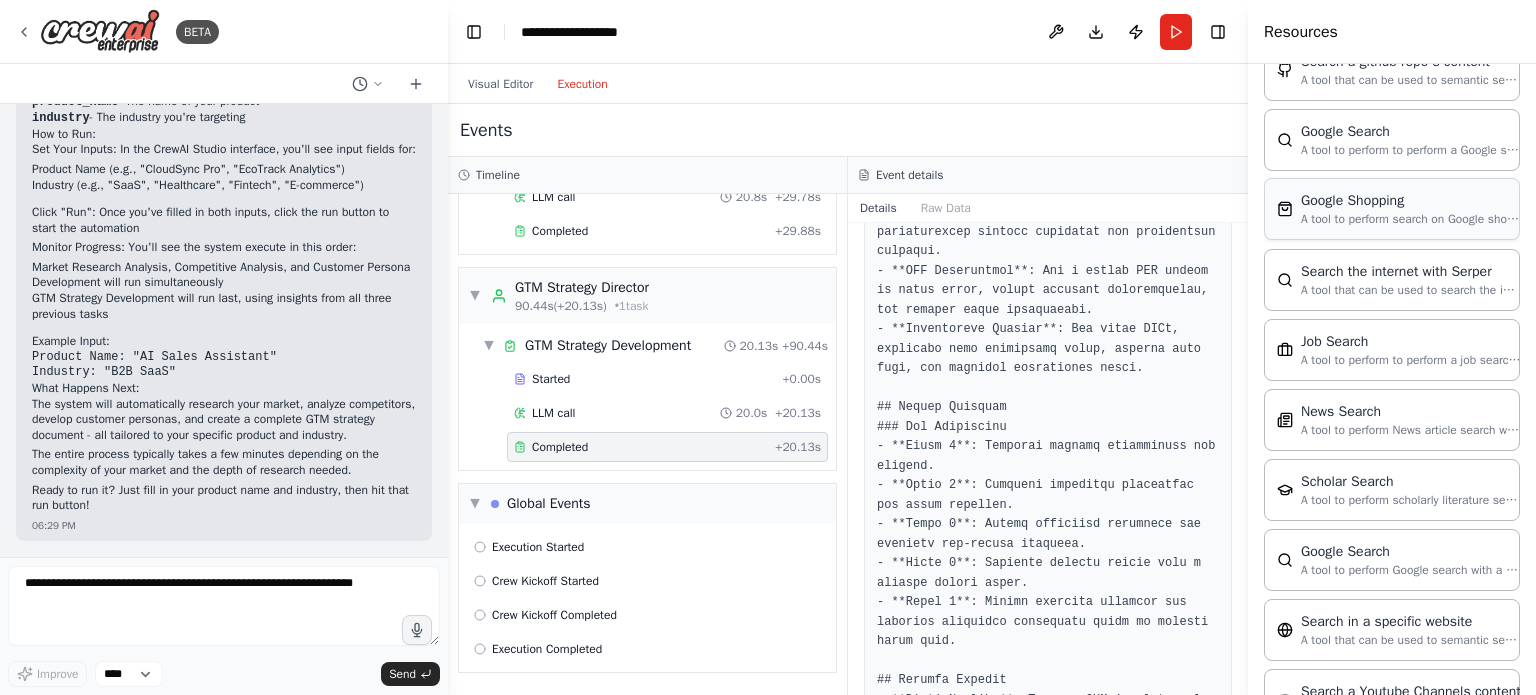 click on "A tool to perform search on Google shopping with a search_query." at bounding box center [1411, 219] 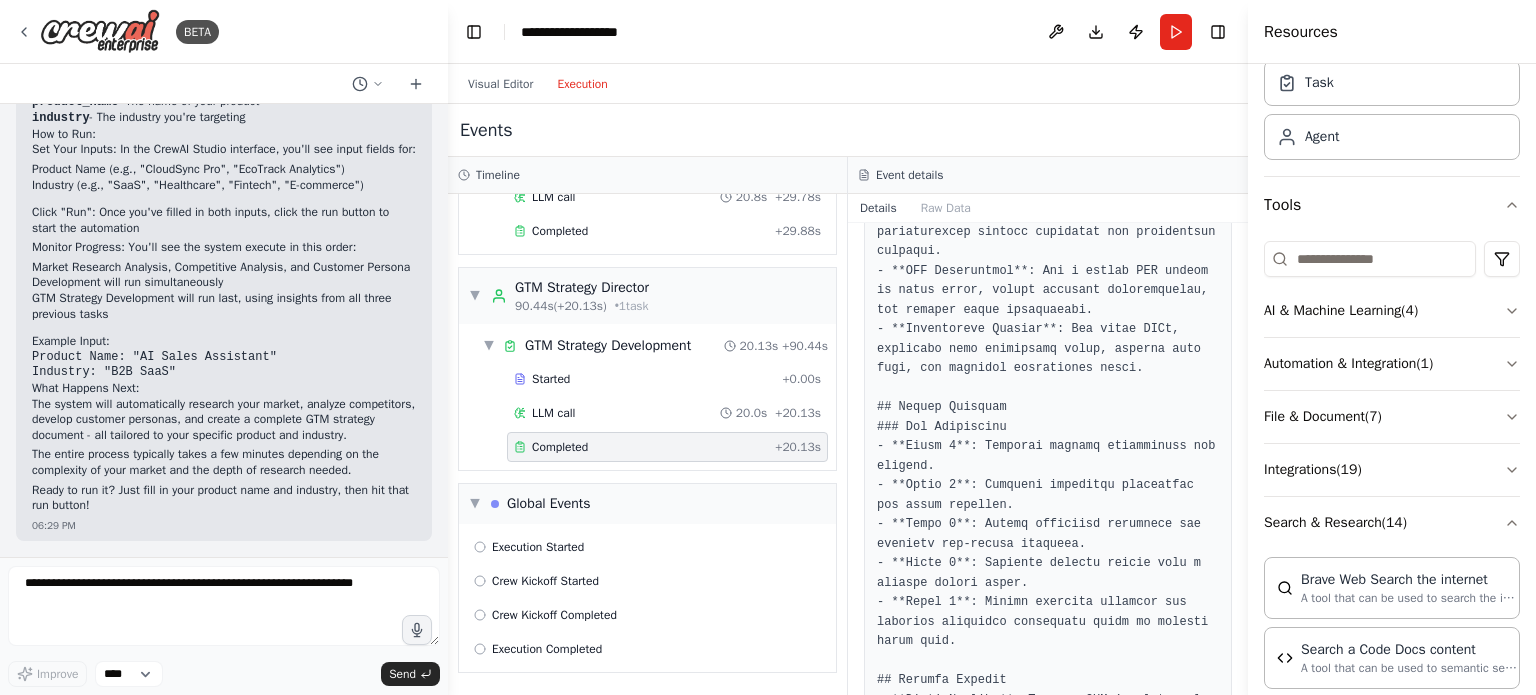 scroll, scrollTop: 76, scrollLeft: 0, axis: vertical 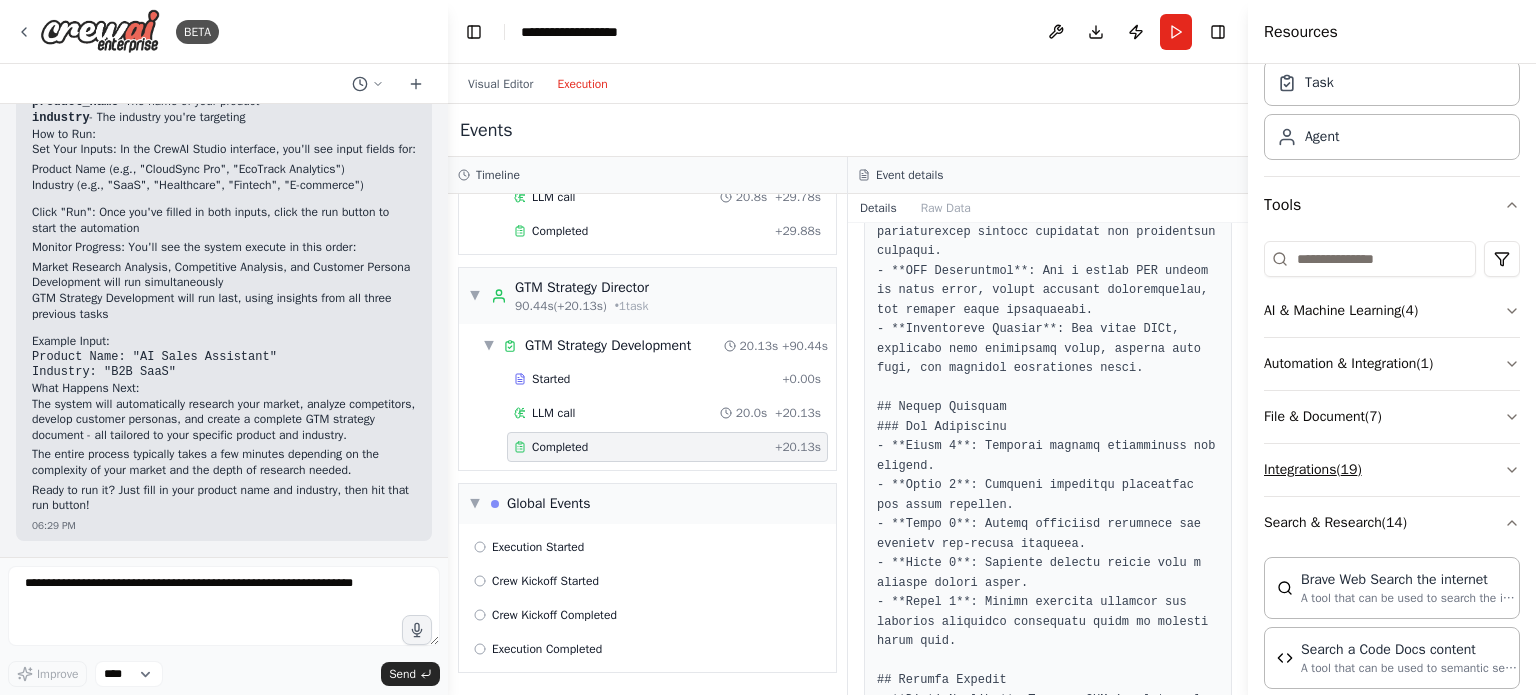 click on "Integrations  ( 19 )" at bounding box center [1392, 470] 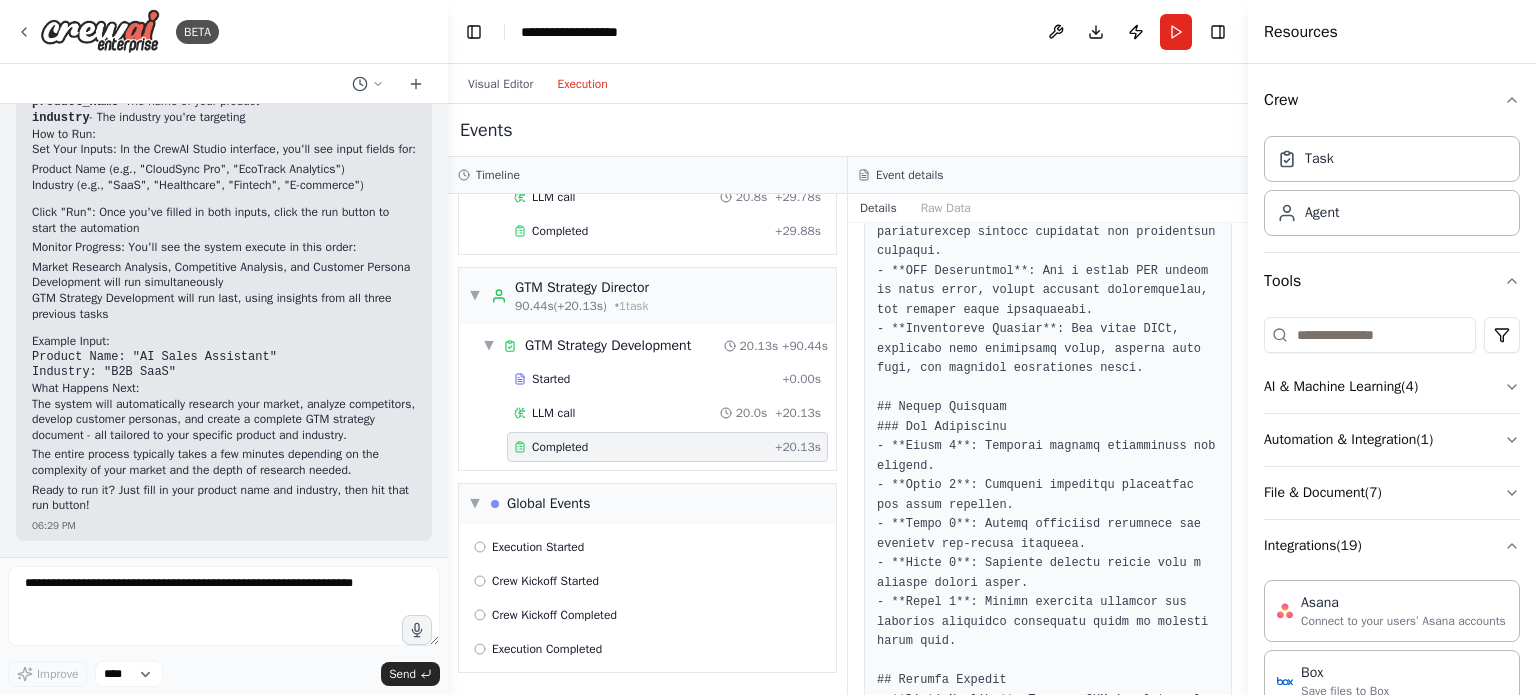 scroll, scrollTop: 62, scrollLeft: 0, axis: vertical 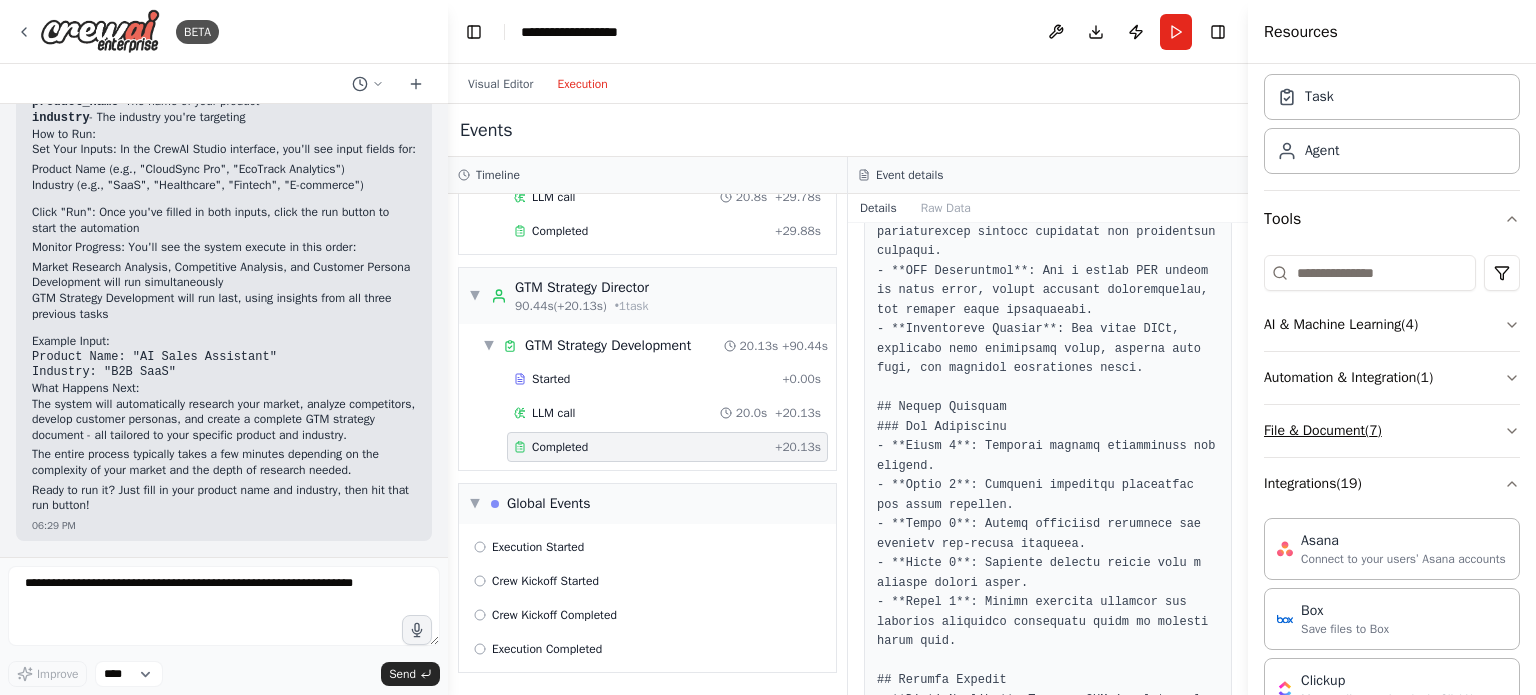 click on "File & Document  ( 7 )" at bounding box center [1392, 431] 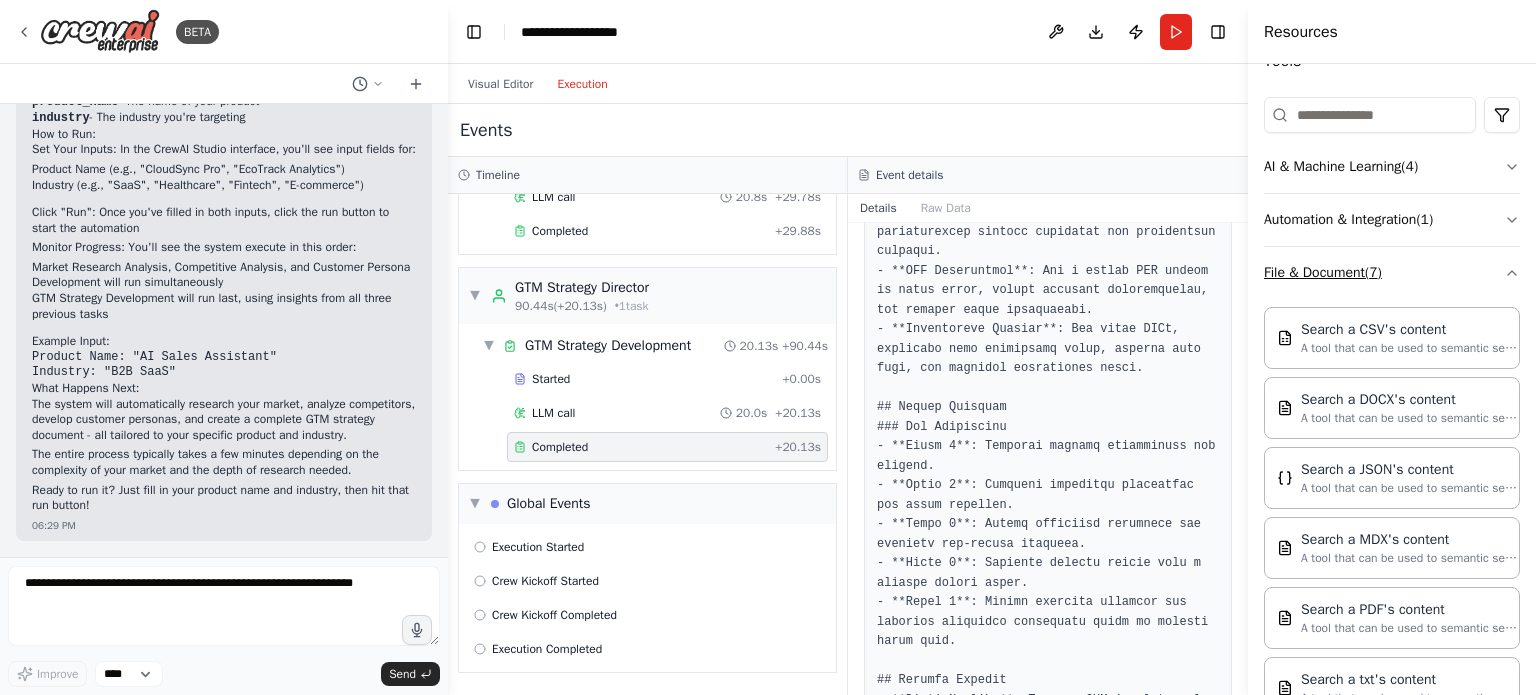 scroll, scrollTop: 0, scrollLeft: 0, axis: both 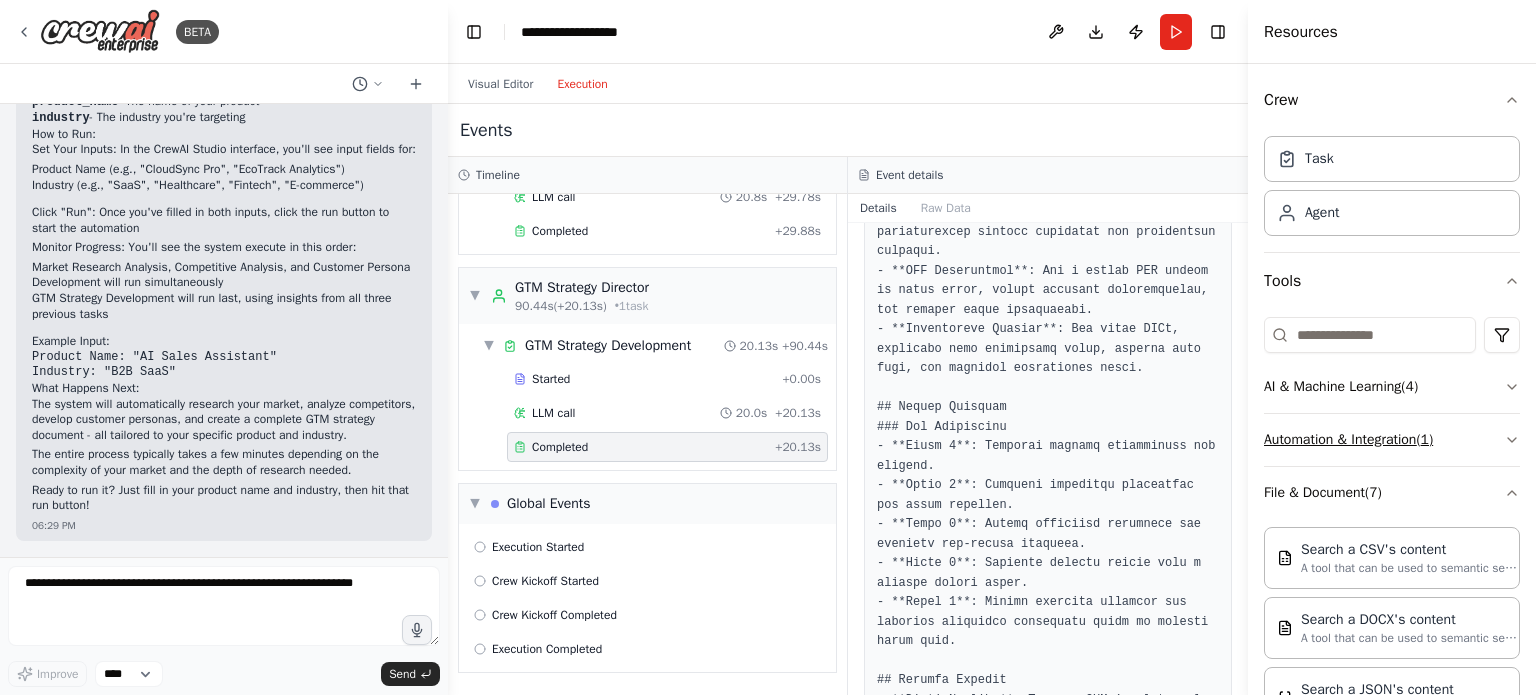 click on "Automation & Integration  ( 1 )" at bounding box center (1392, 440) 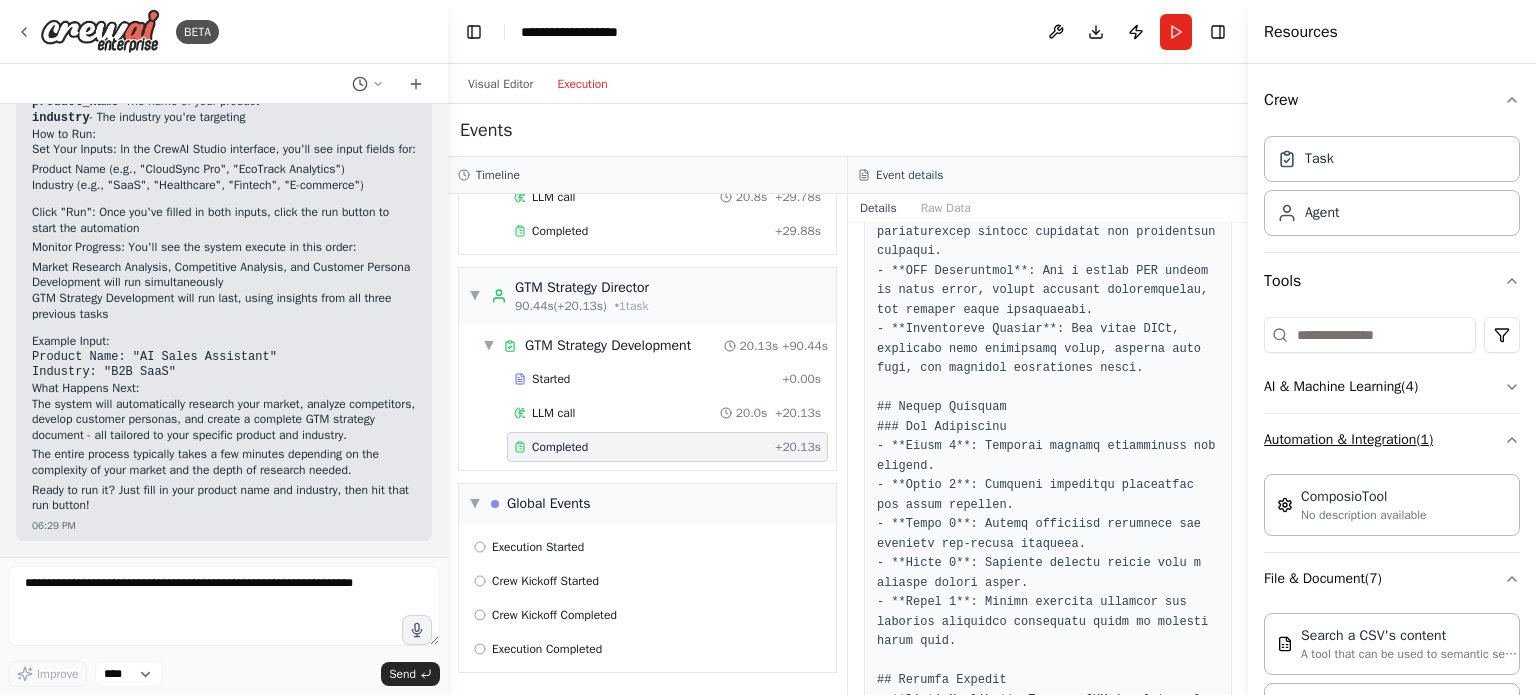 scroll, scrollTop: 40, scrollLeft: 0, axis: vertical 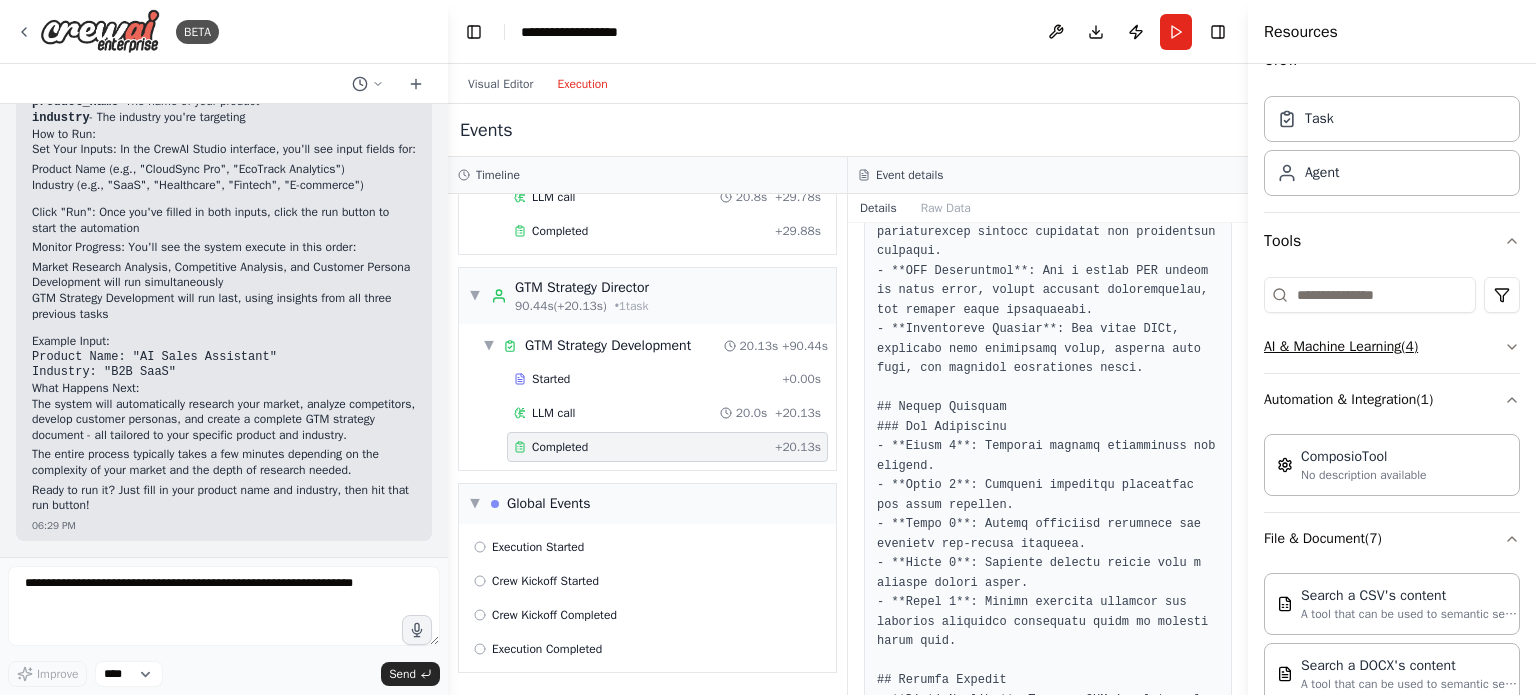 click on "AI & Machine Learning  ( 4 )" at bounding box center [1392, 347] 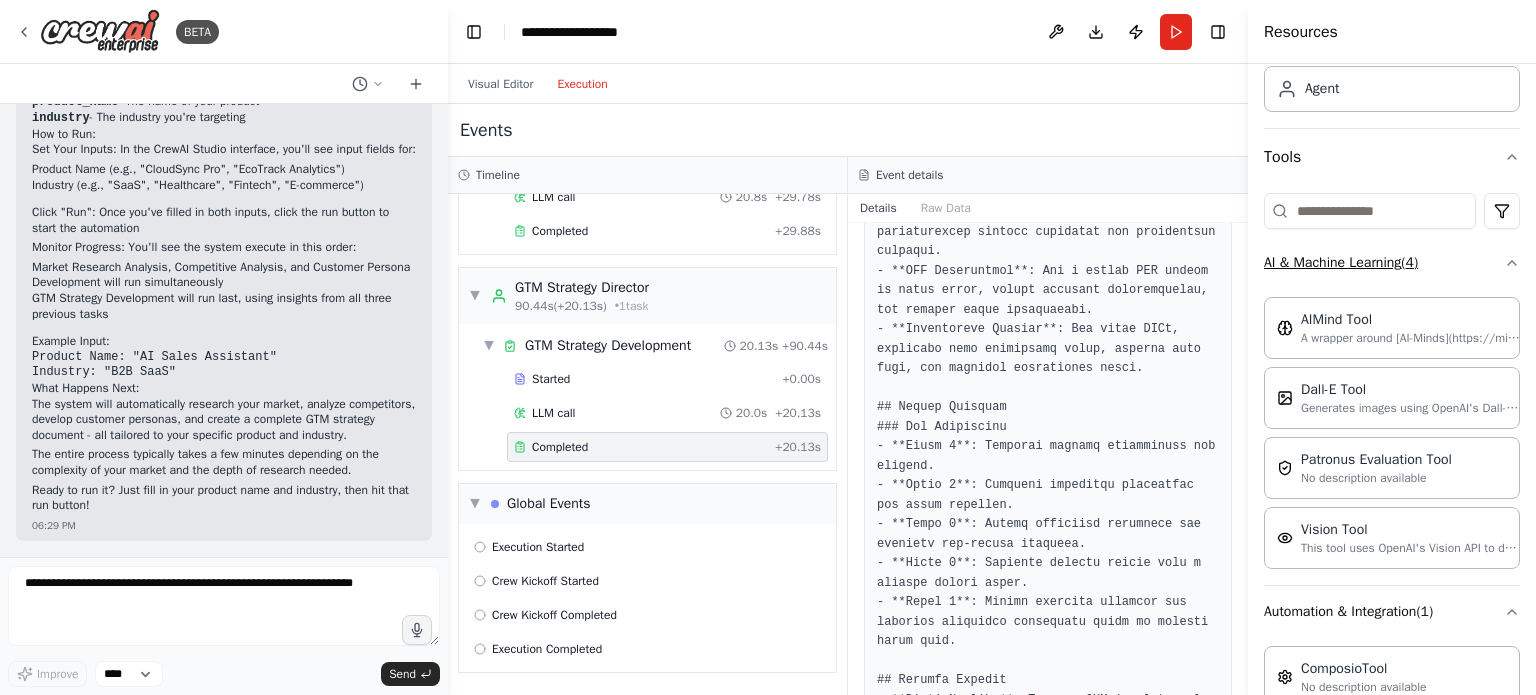 scroll, scrollTop: 0, scrollLeft: 0, axis: both 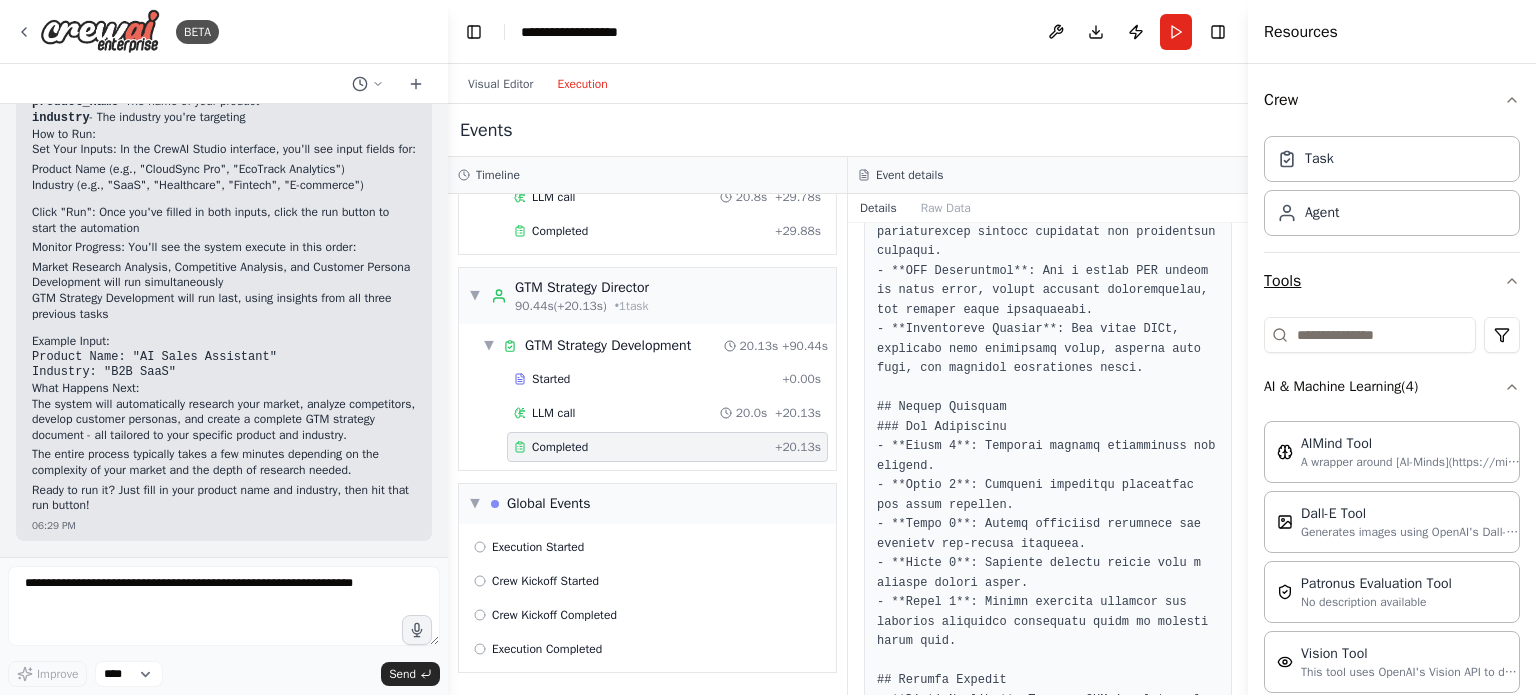 click 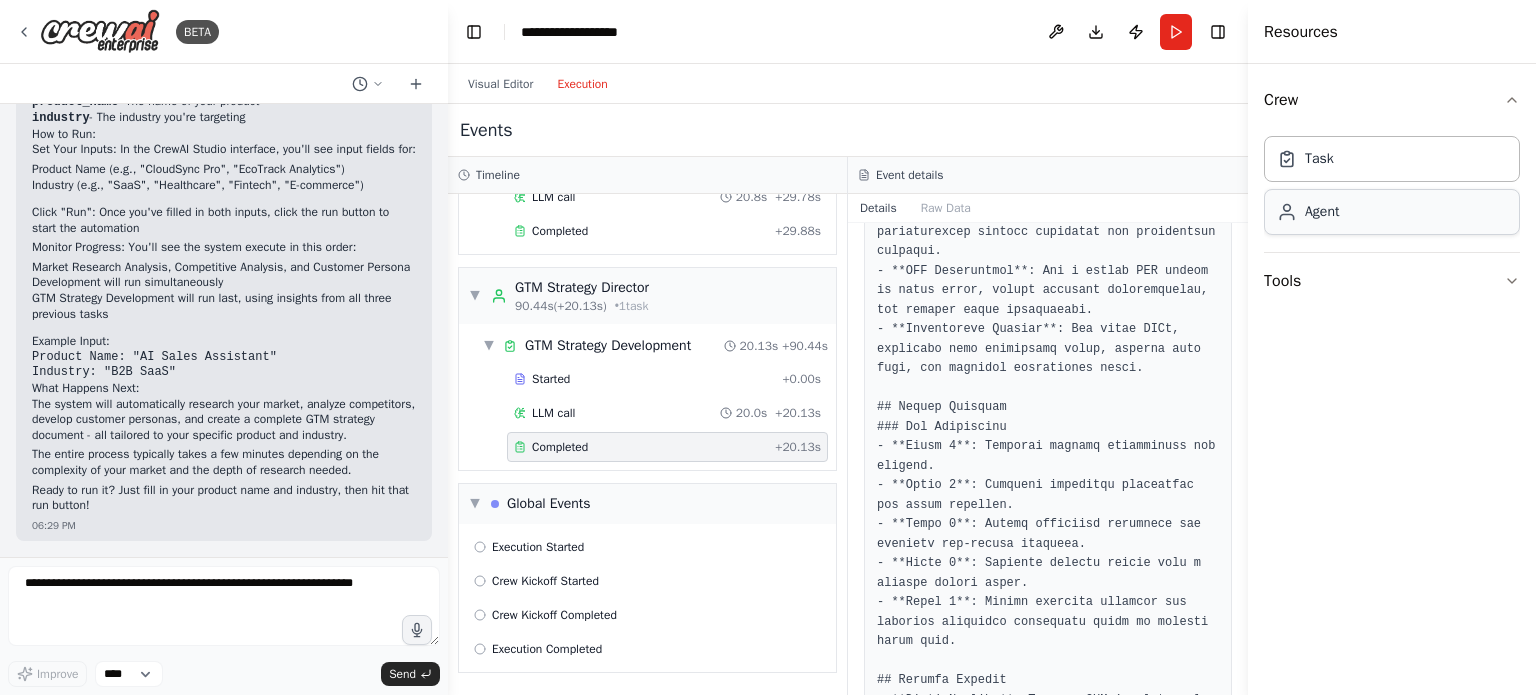 click on "Agent" at bounding box center [1392, 212] 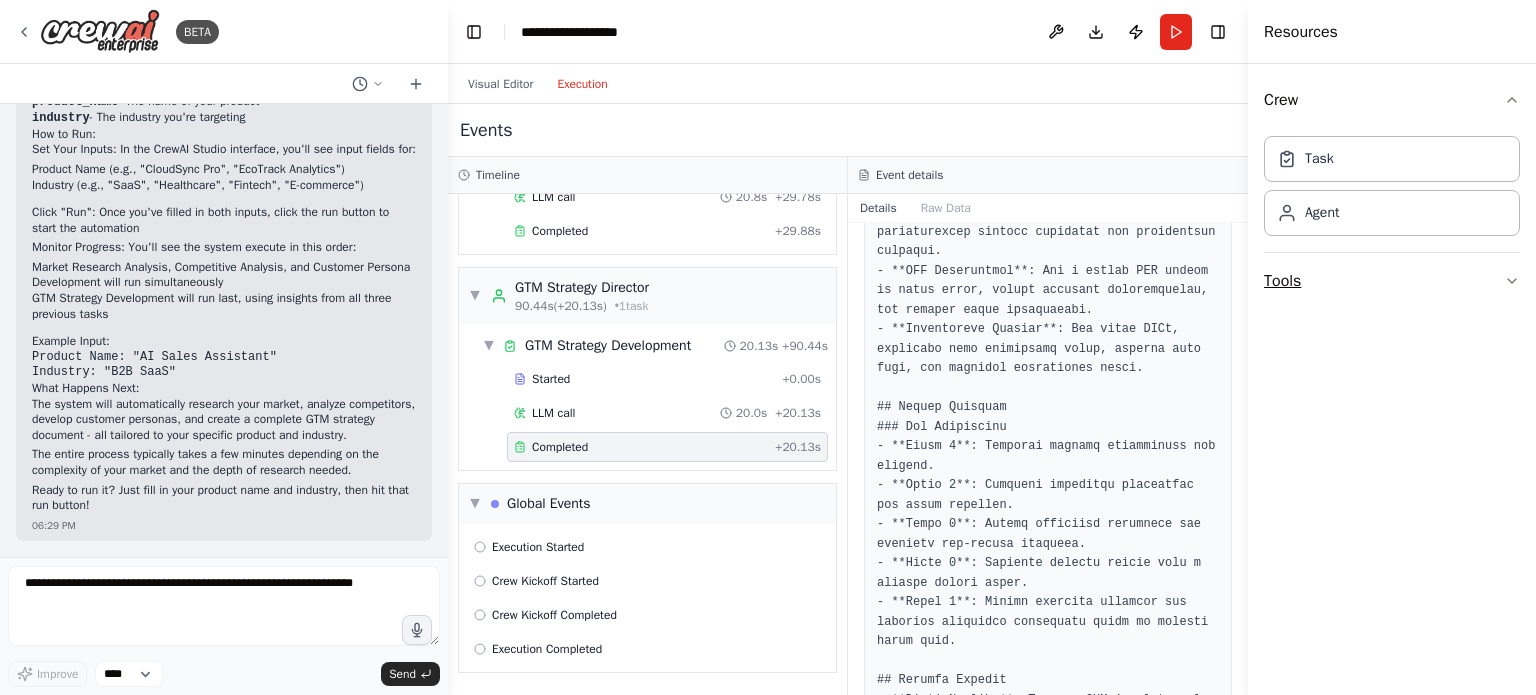 click on "Tools" at bounding box center (1392, 281) 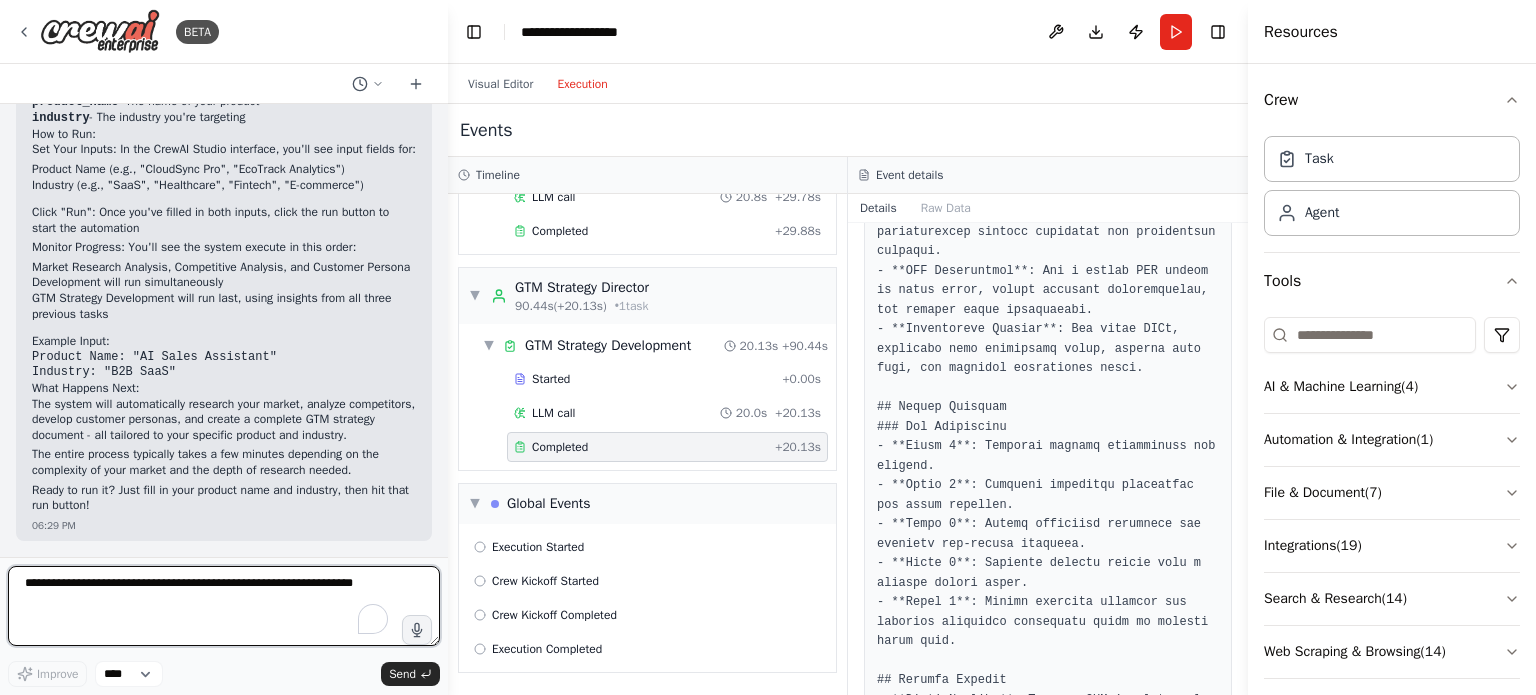 click at bounding box center [224, 606] 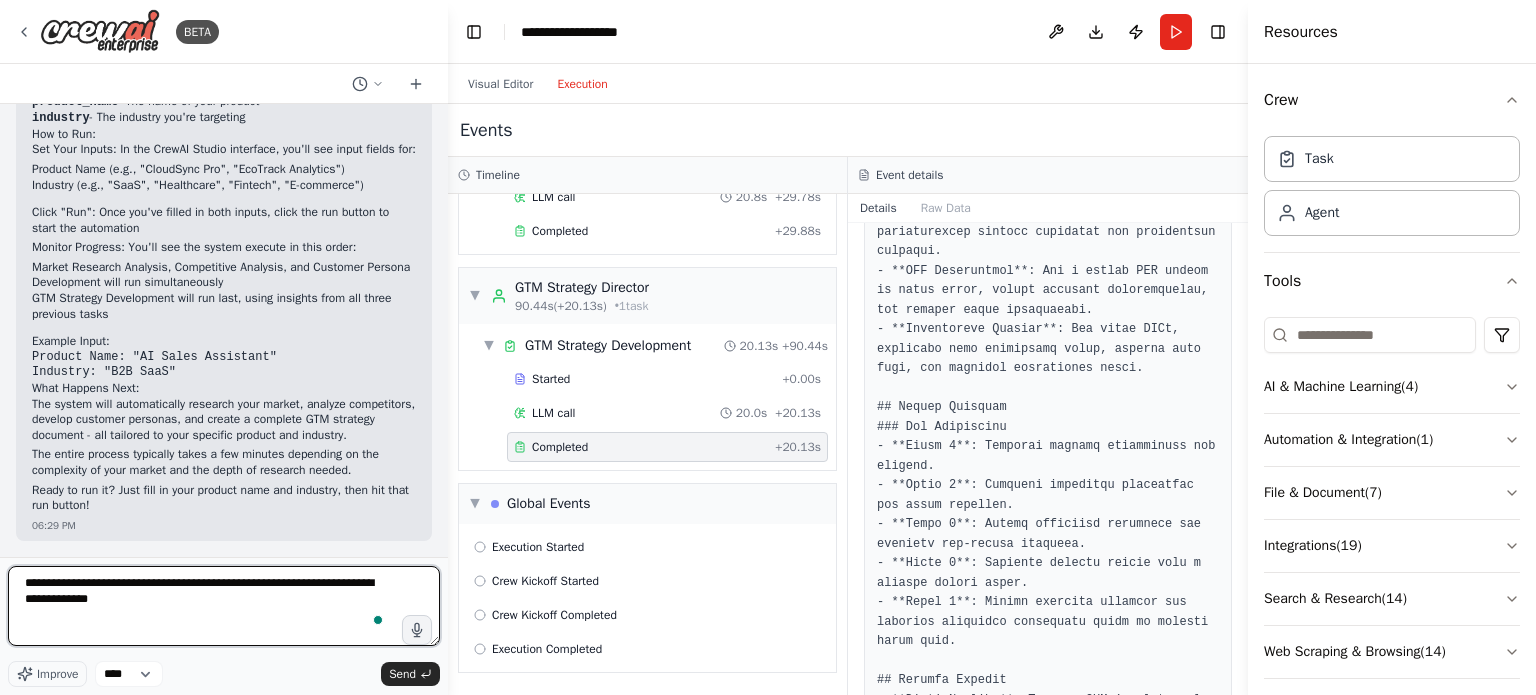 type on "**********" 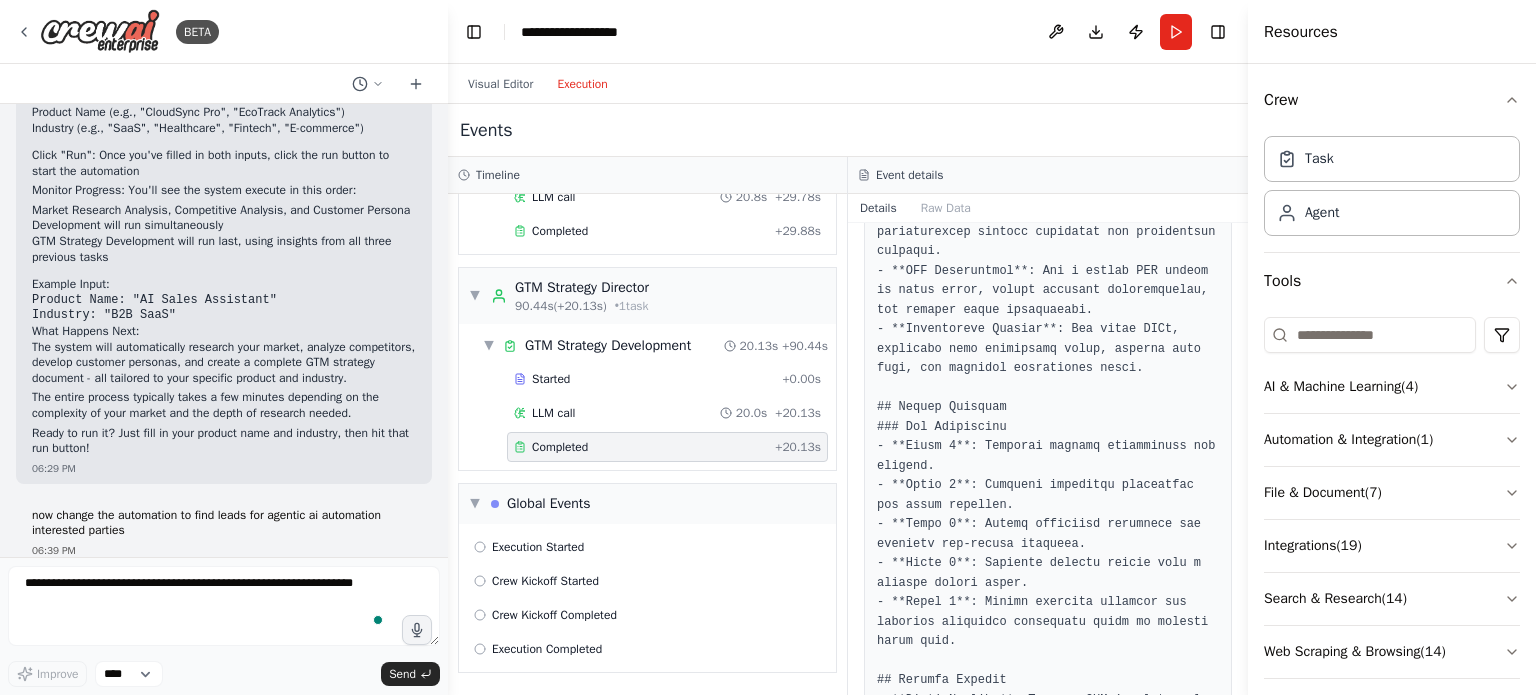 scroll, scrollTop: 2204, scrollLeft: 0, axis: vertical 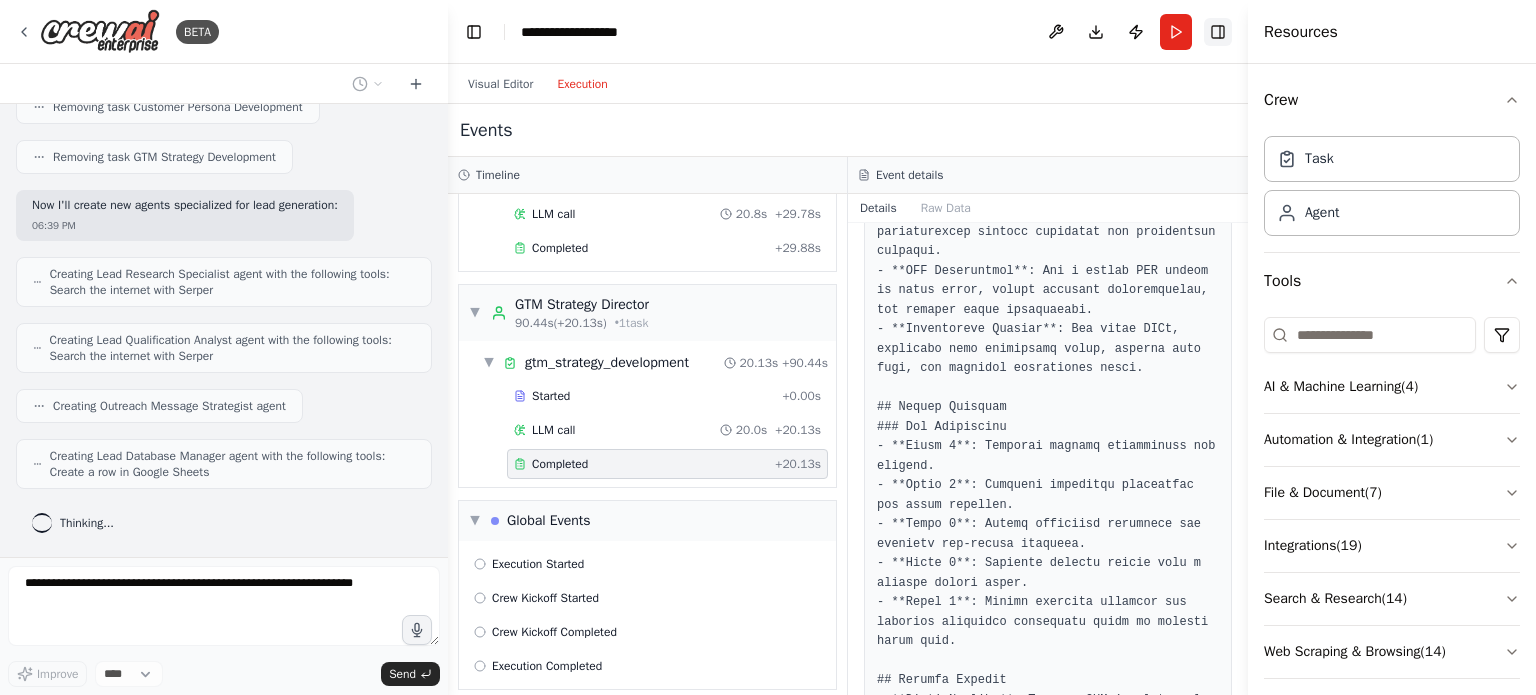 click on "Toggle Right Sidebar" at bounding box center [1218, 32] 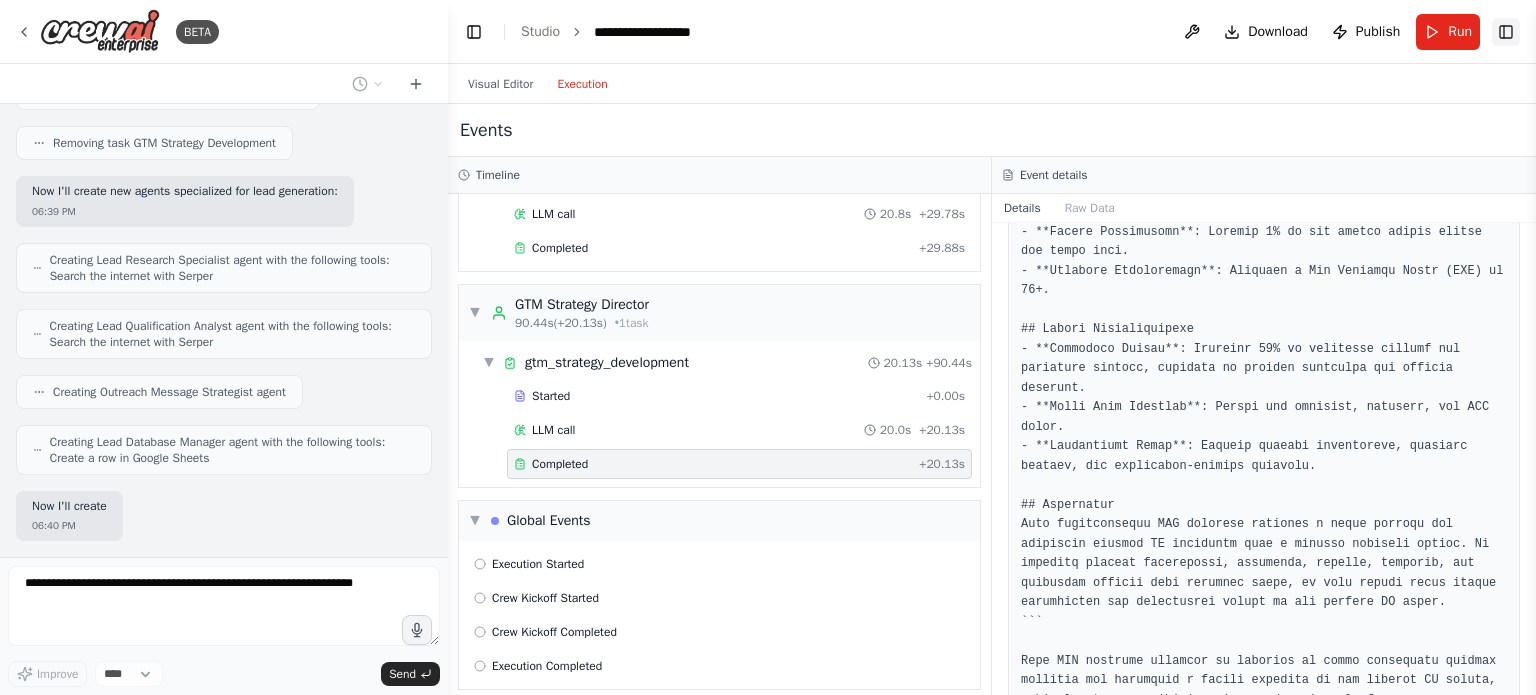scroll, scrollTop: 3395, scrollLeft: 0, axis: vertical 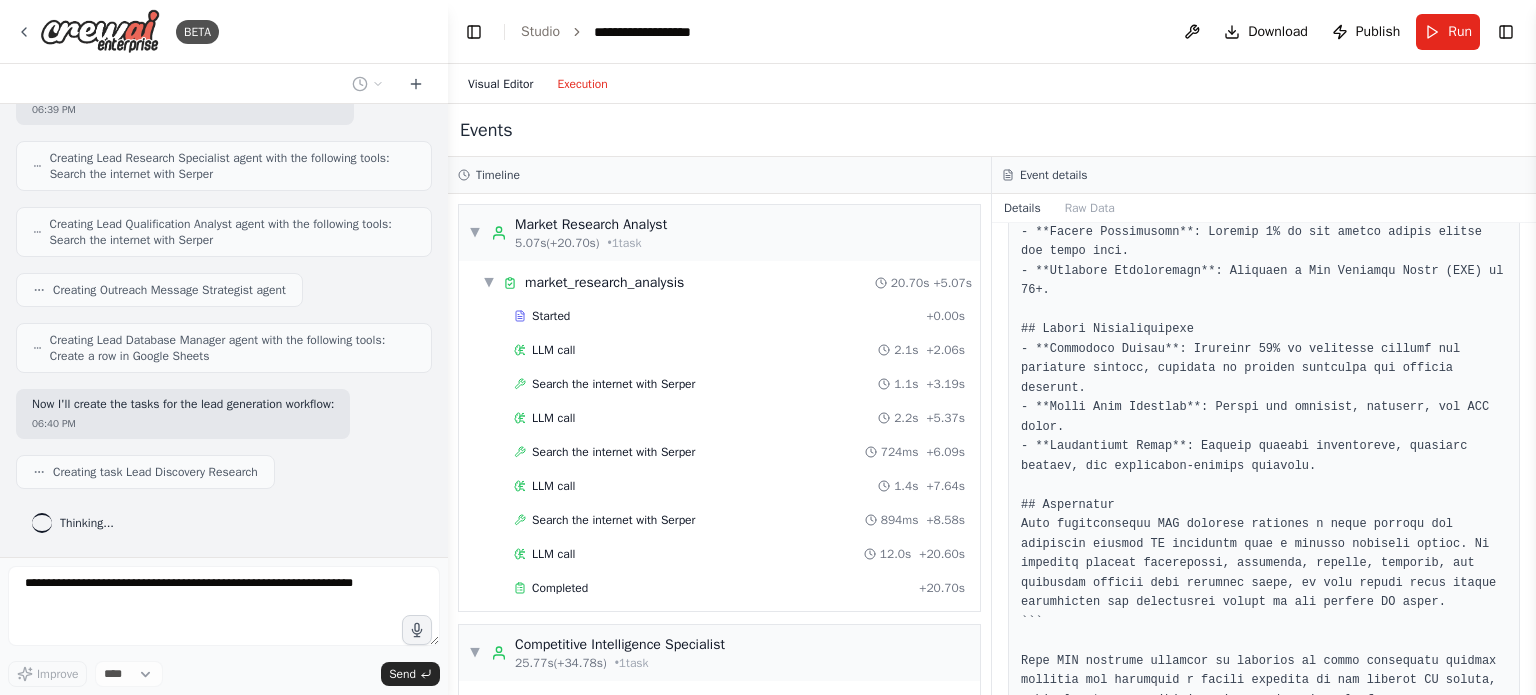 click on "Visual Editor" at bounding box center [500, 84] 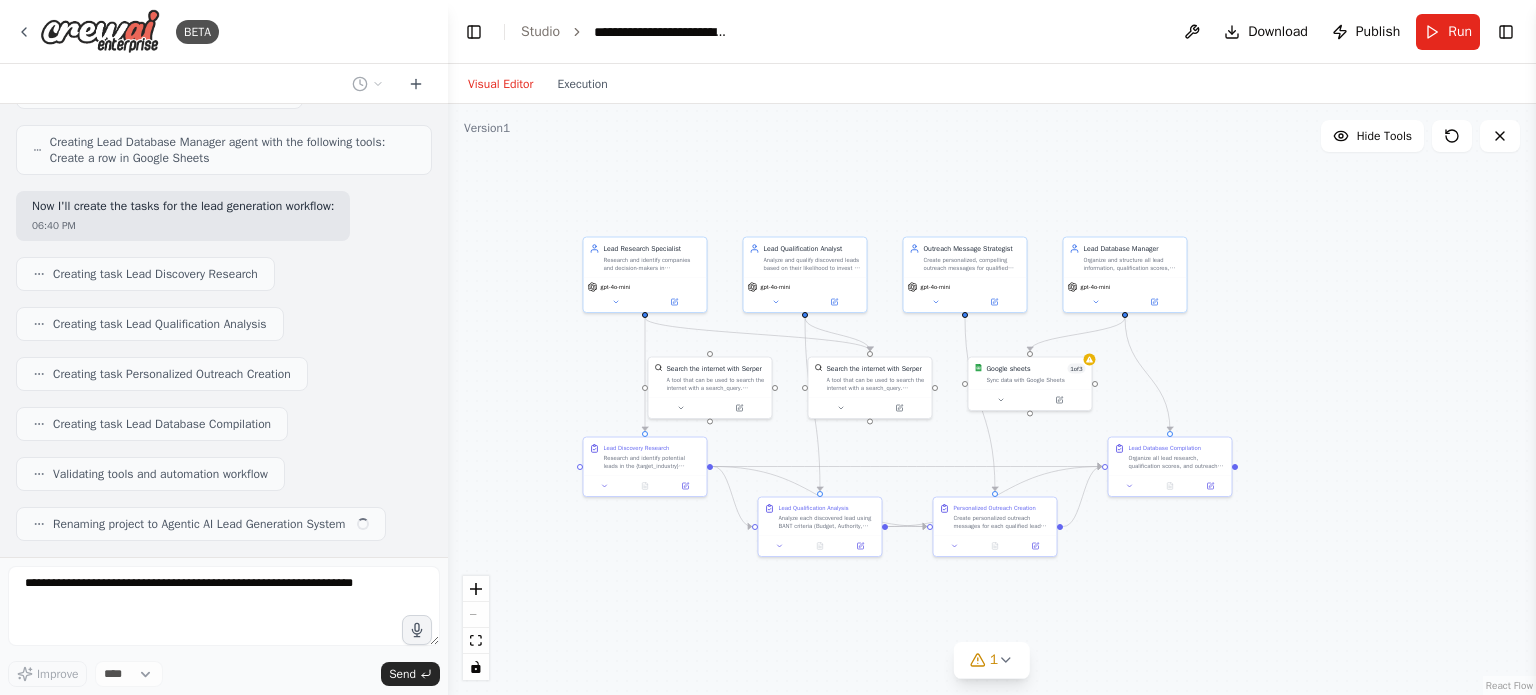 scroll, scrollTop: 3643, scrollLeft: 0, axis: vertical 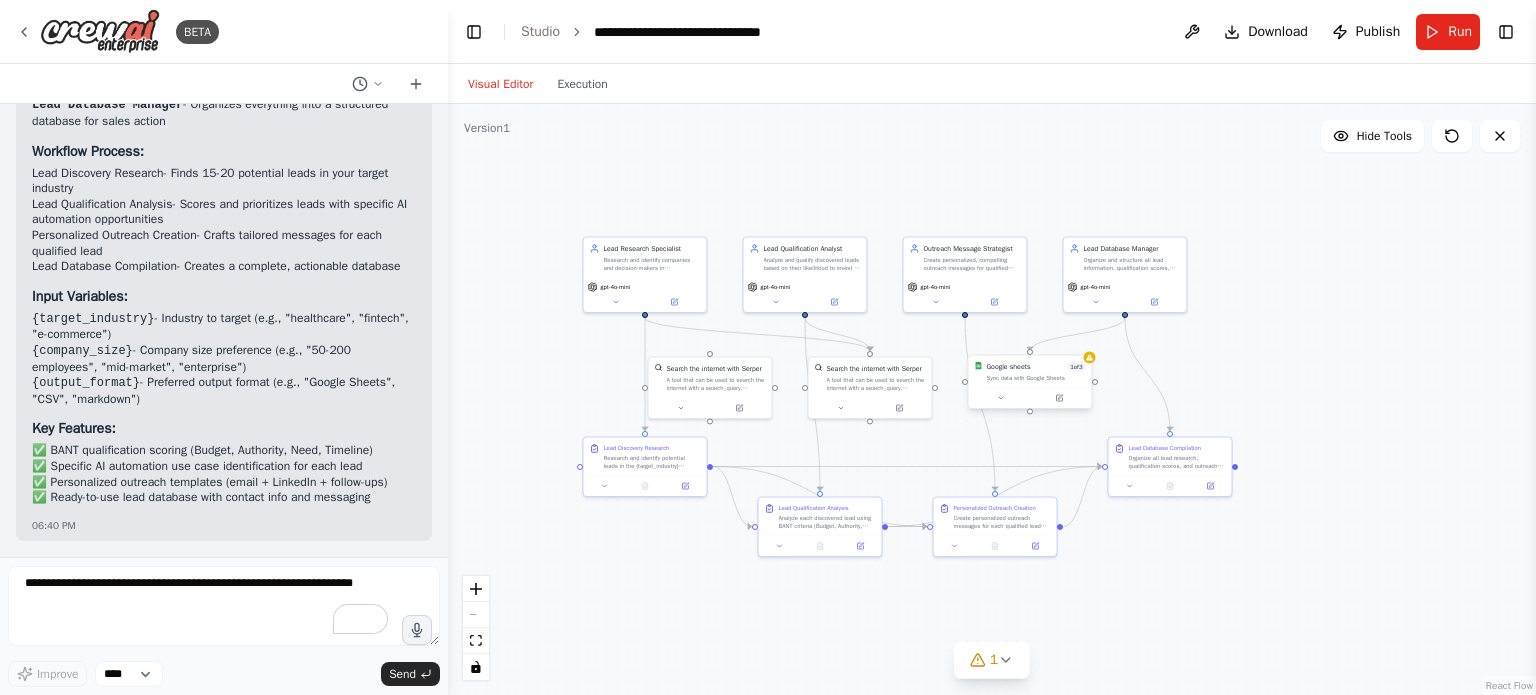 click on "Sync data with Google Sheets" at bounding box center [1036, 378] 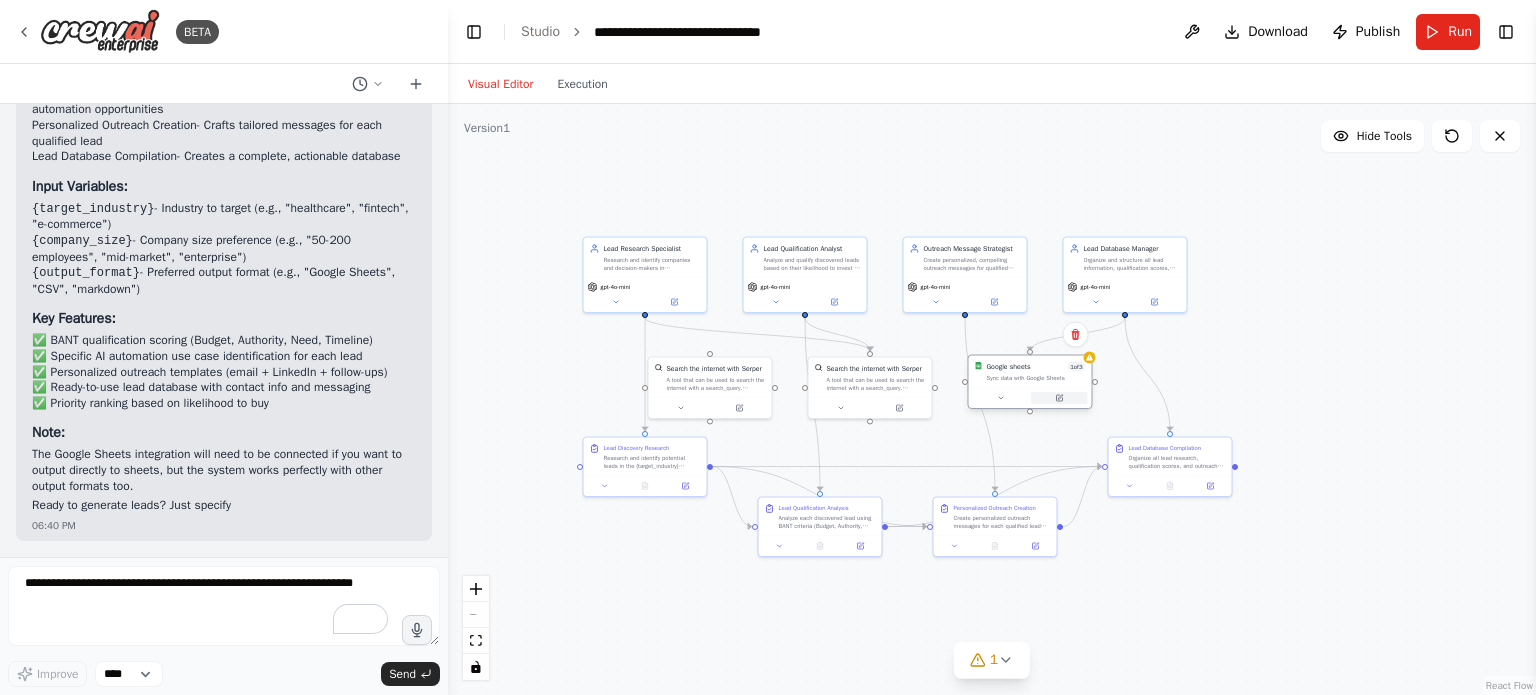 scroll, scrollTop: 4382, scrollLeft: 0, axis: vertical 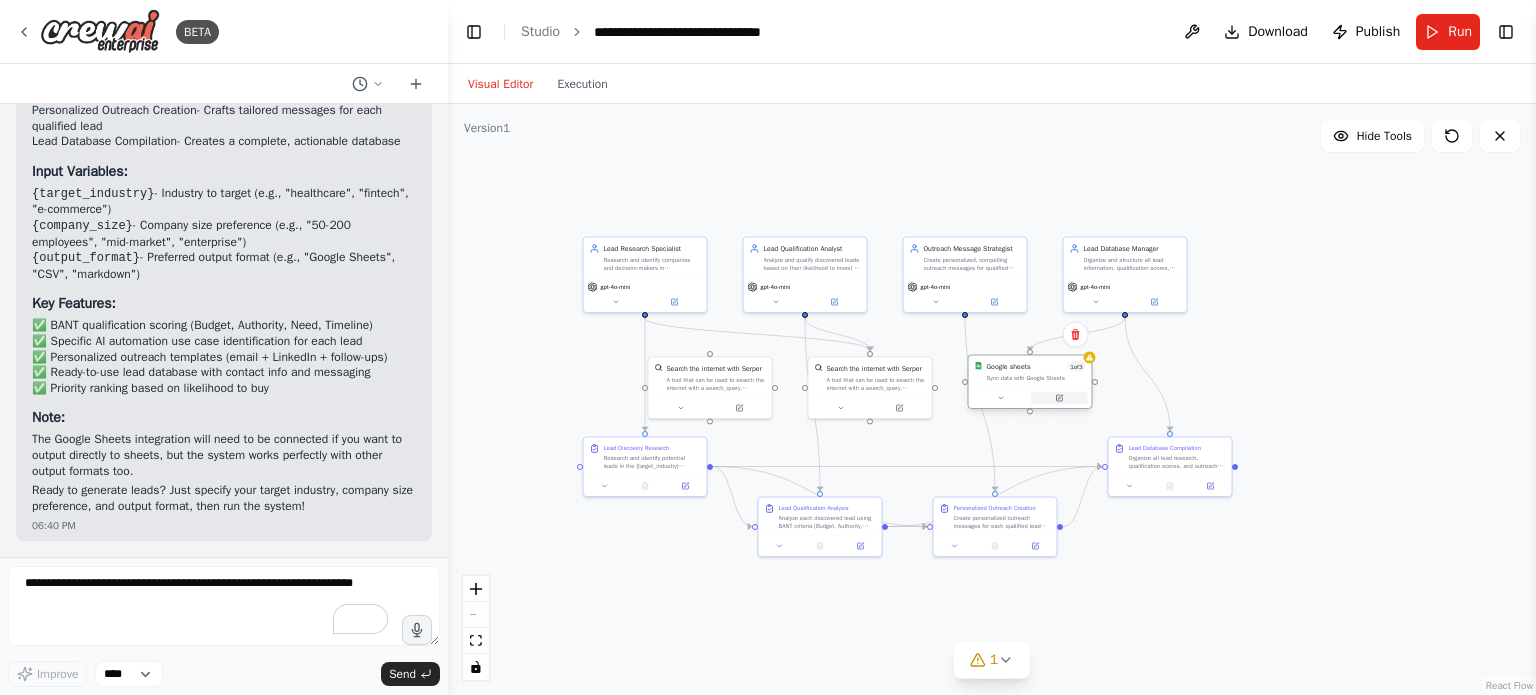 click 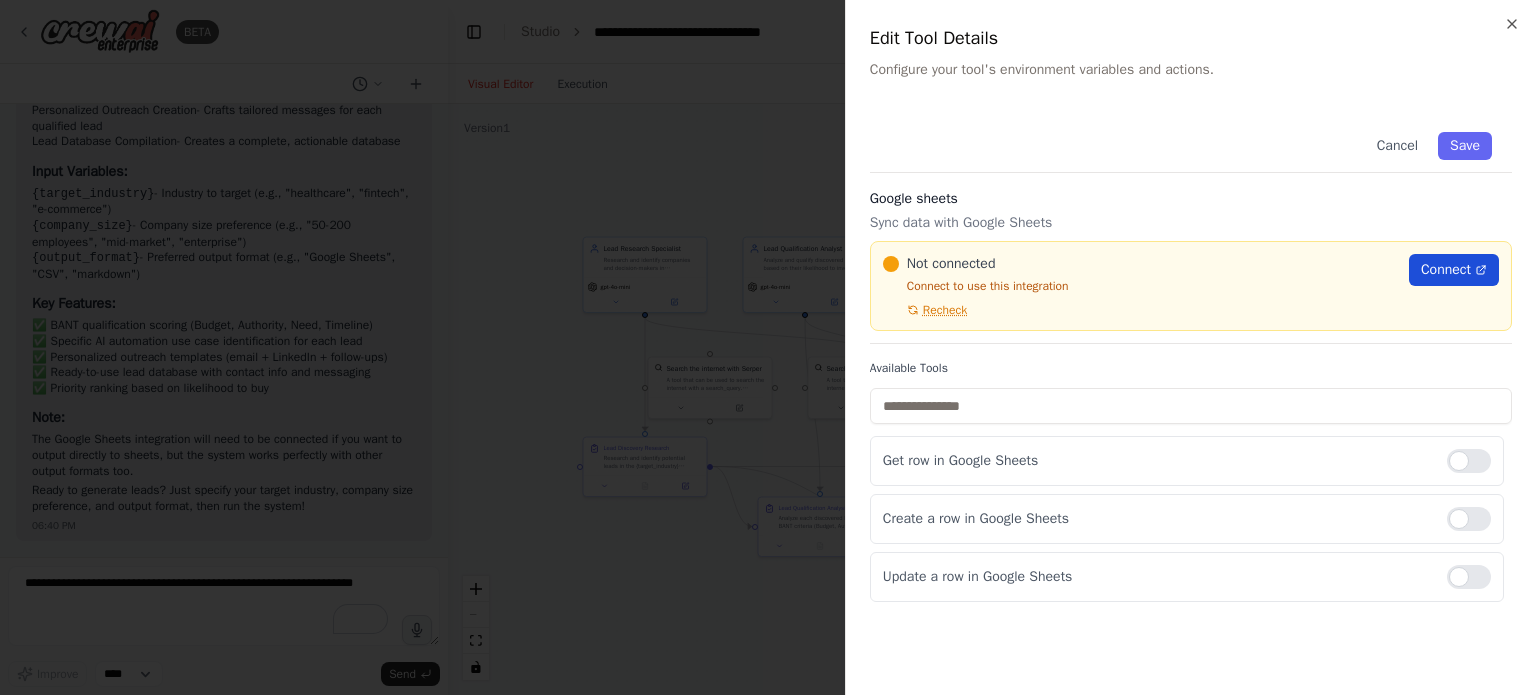 click on "Connect" at bounding box center (1446, 270) 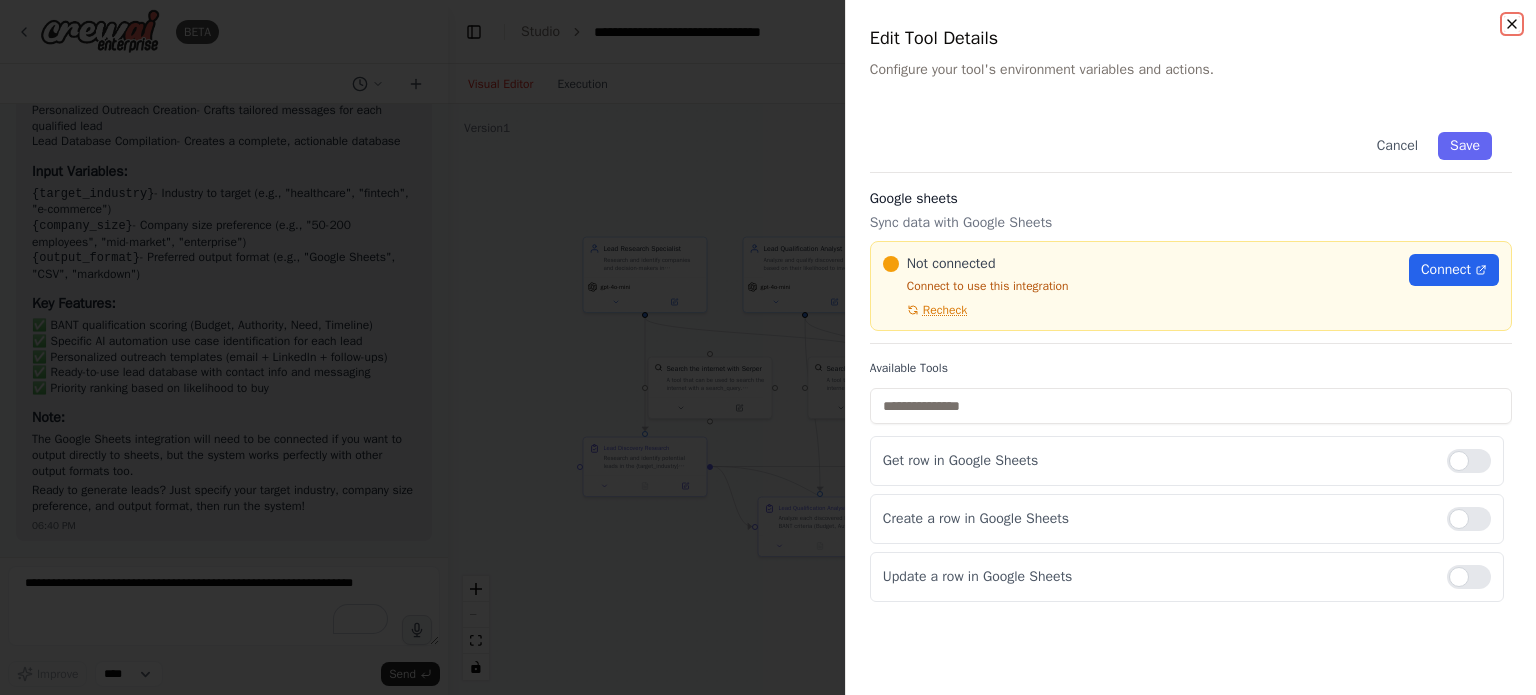 click 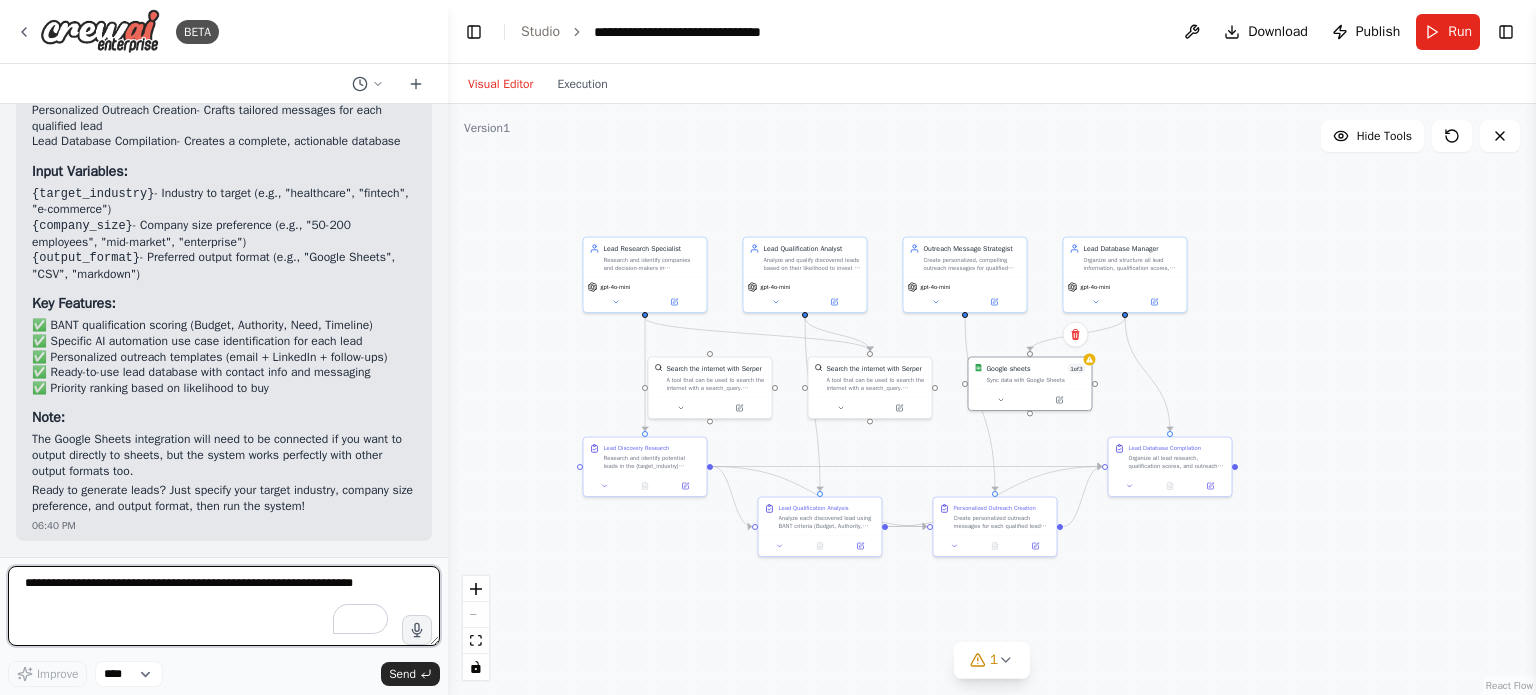 click at bounding box center [224, 606] 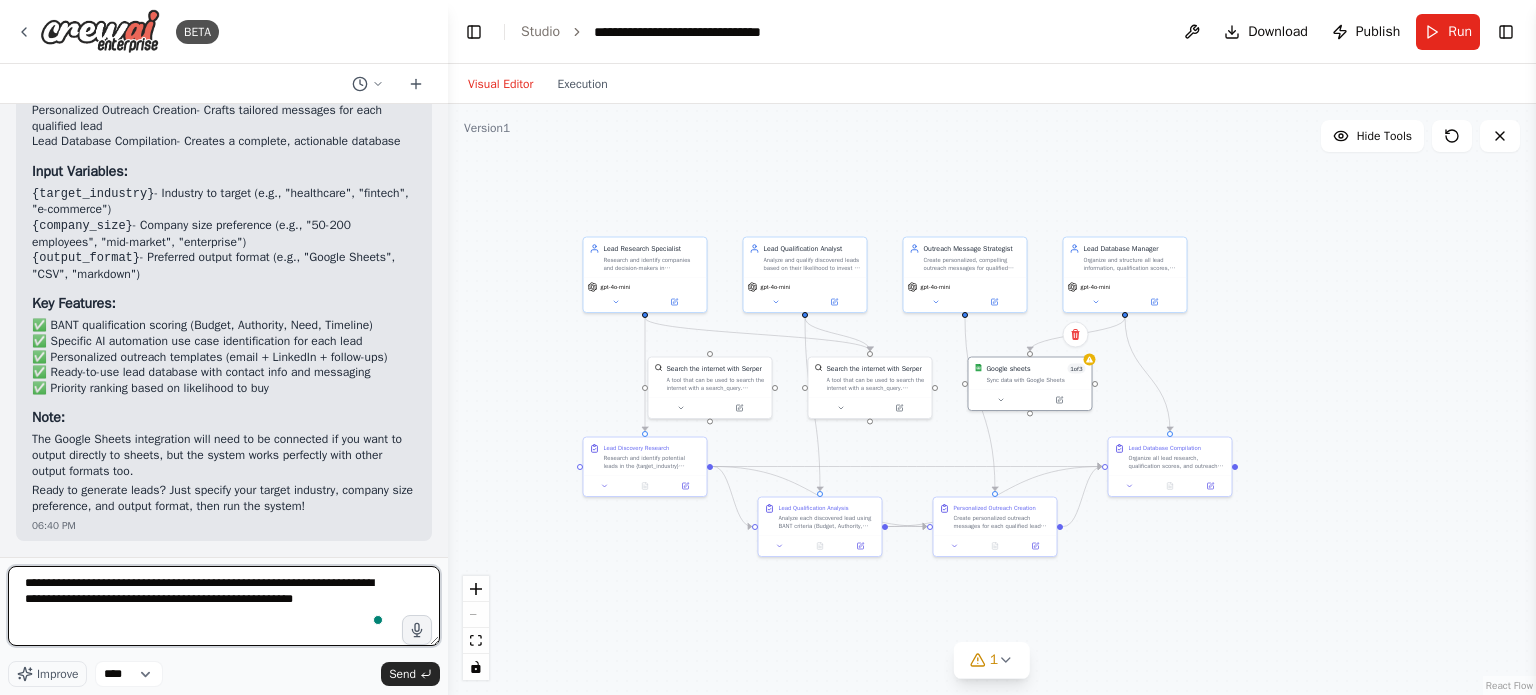 type on "**********" 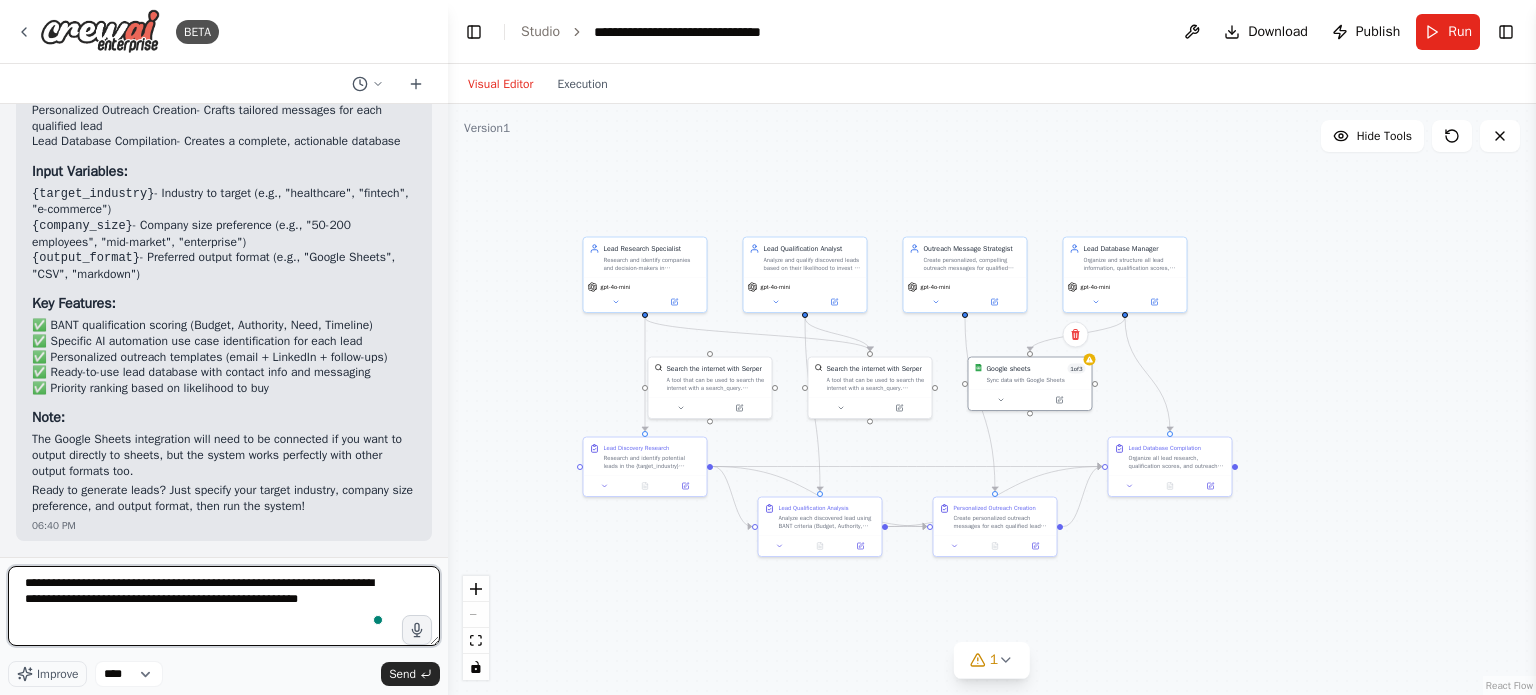 type 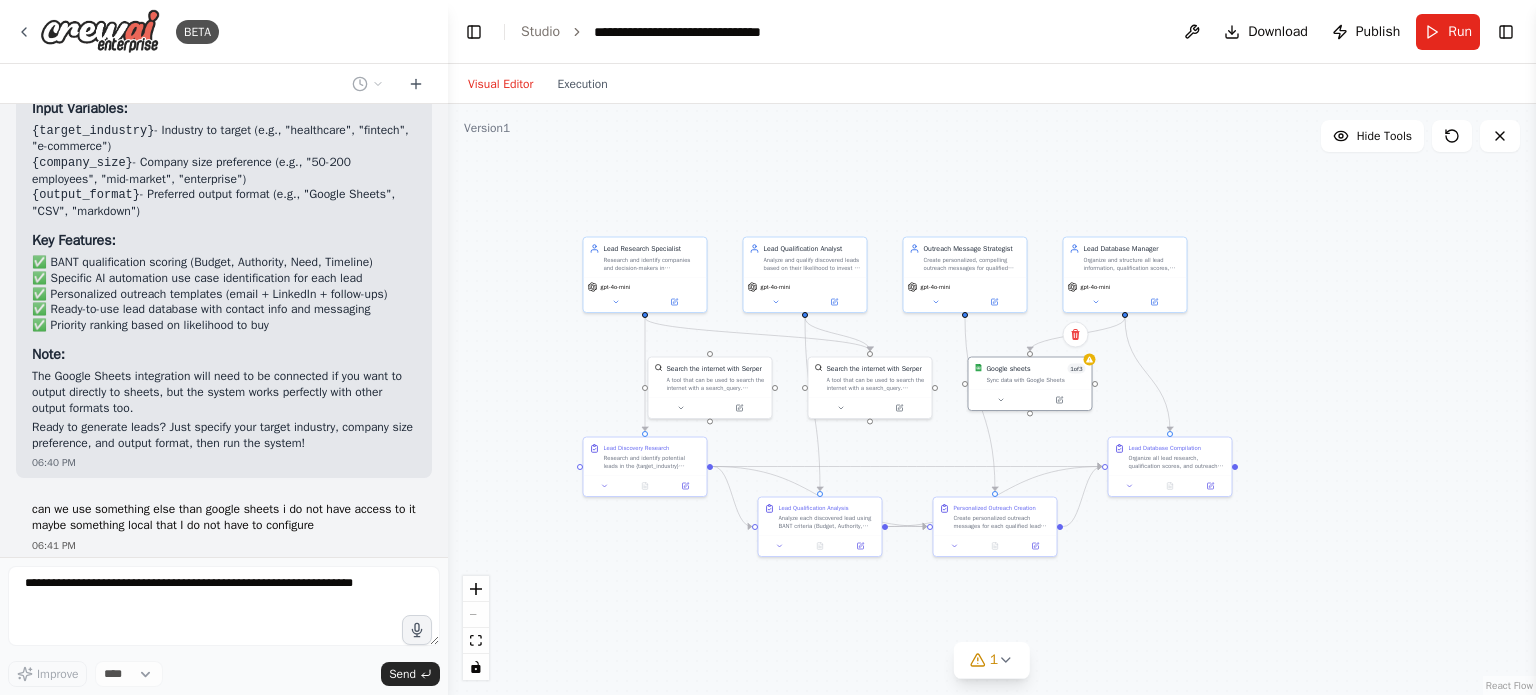 scroll, scrollTop: 4516, scrollLeft: 0, axis: vertical 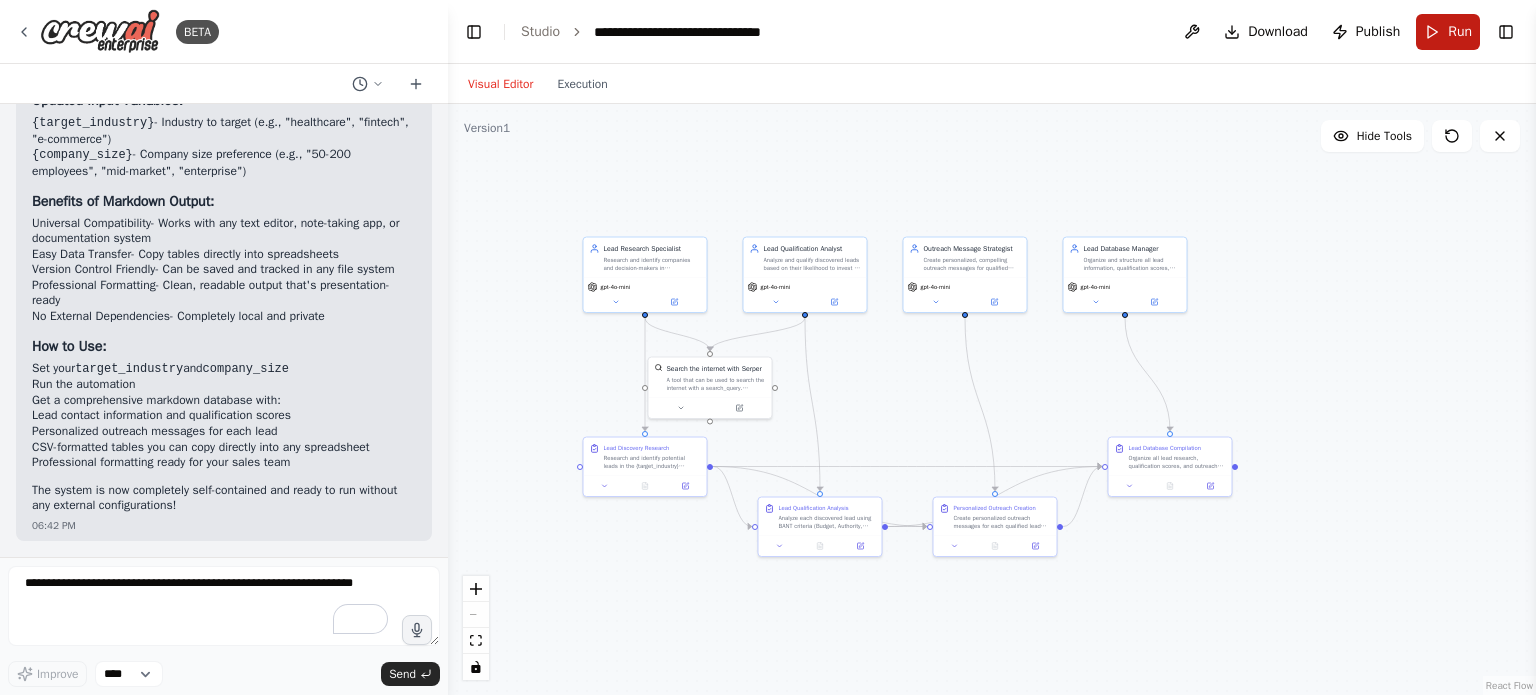 click on "Run" at bounding box center [1448, 32] 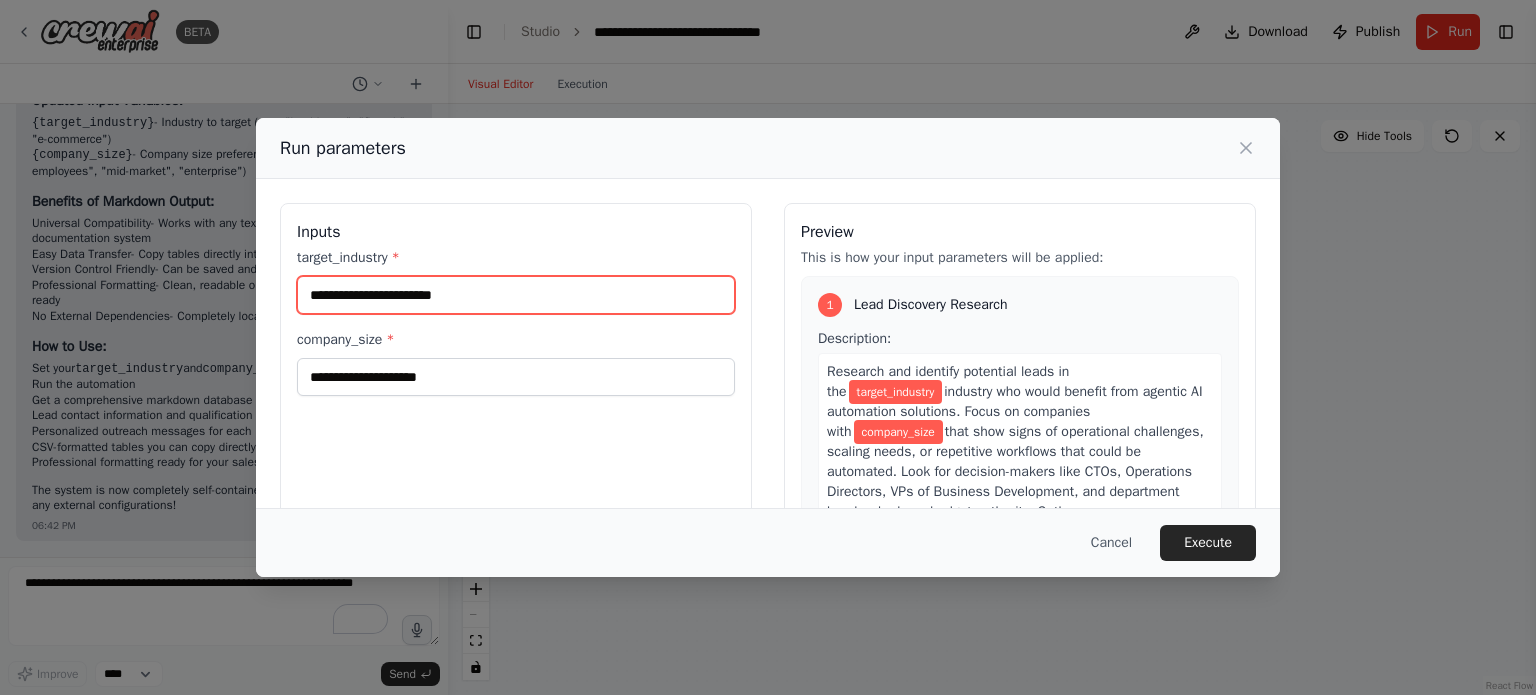 click on "target_industry *" at bounding box center (516, 295) 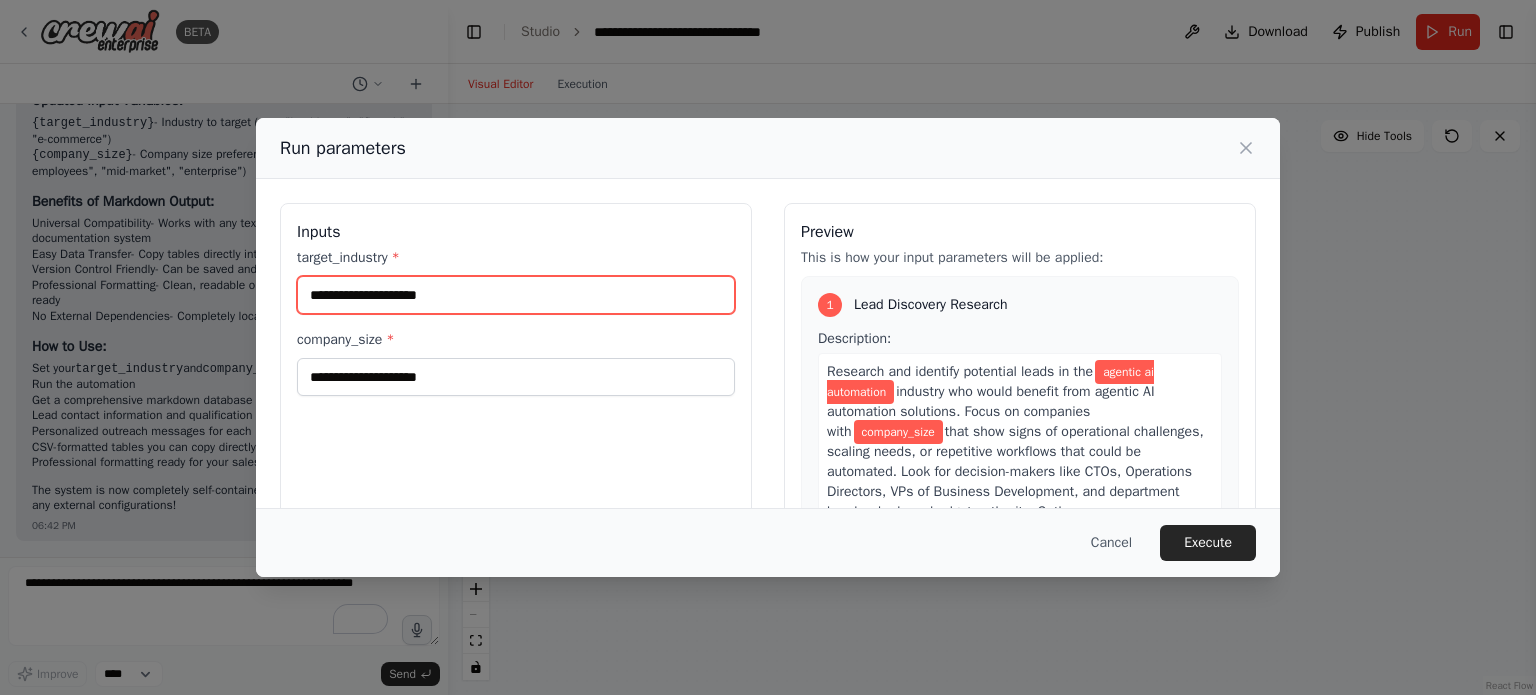 type on "**********" 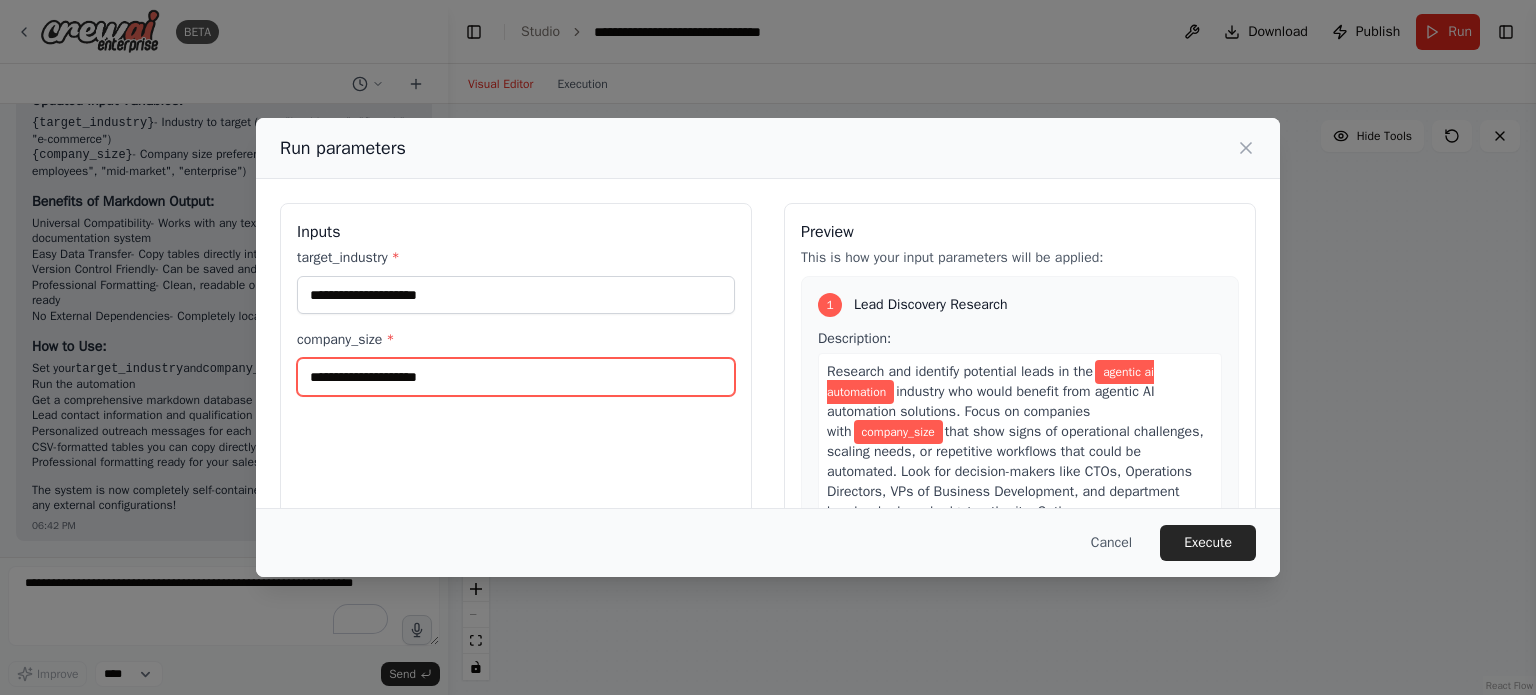 click on "company_size *" at bounding box center [516, 377] 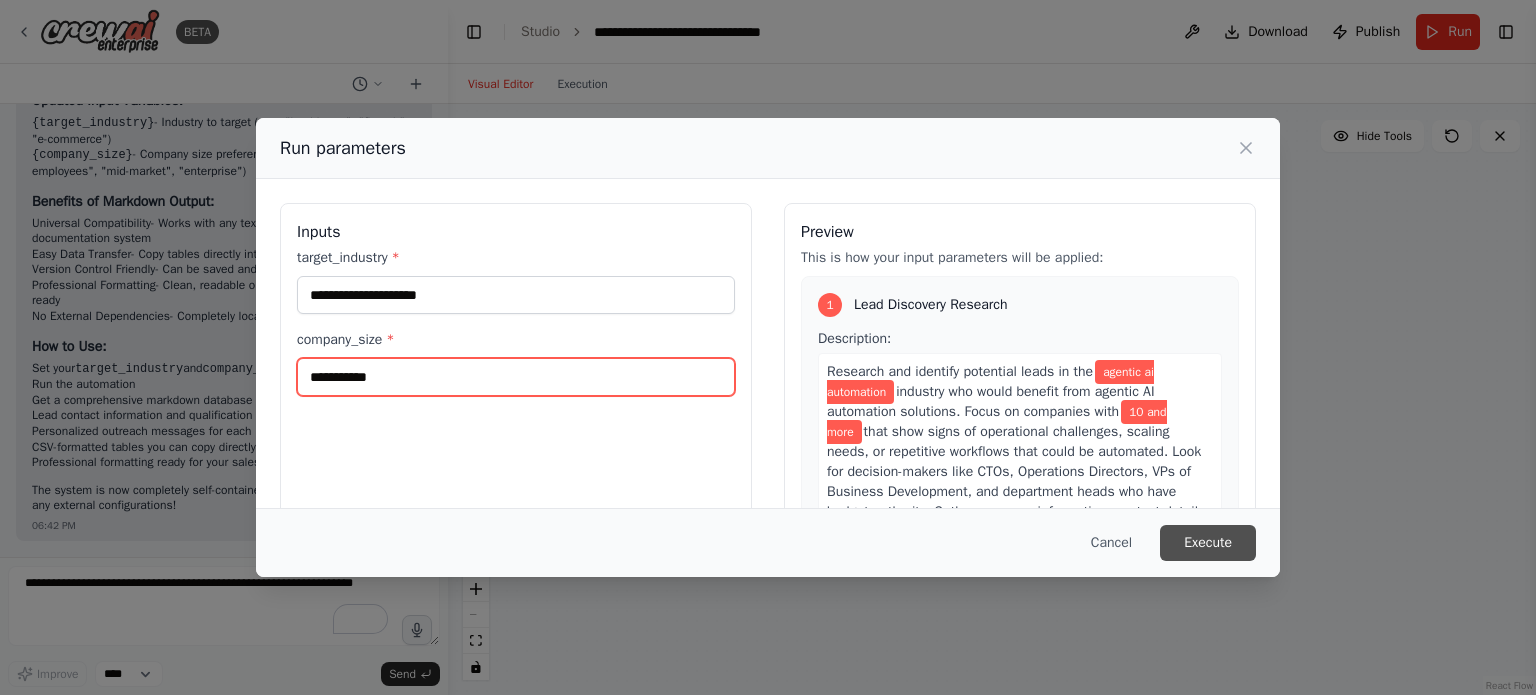 type on "**********" 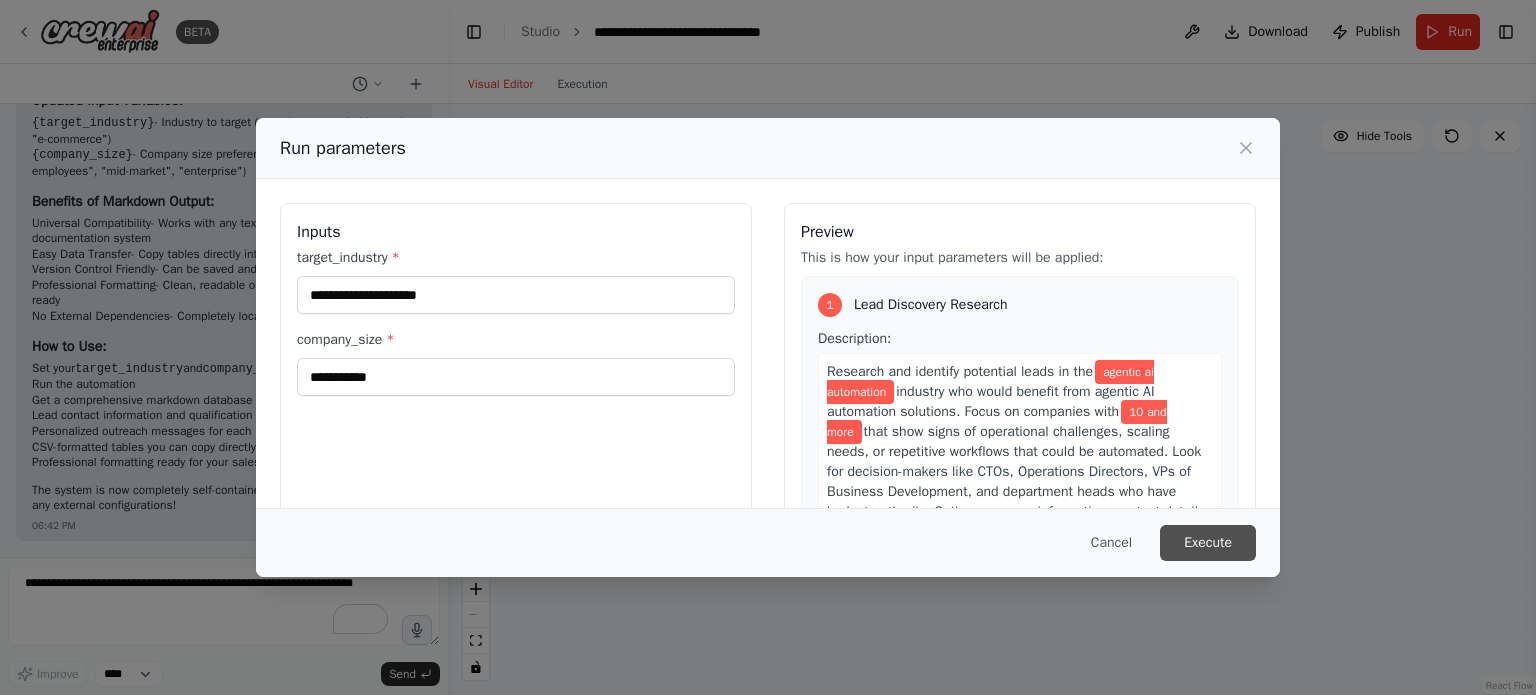 click on "Execute" at bounding box center (1208, 543) 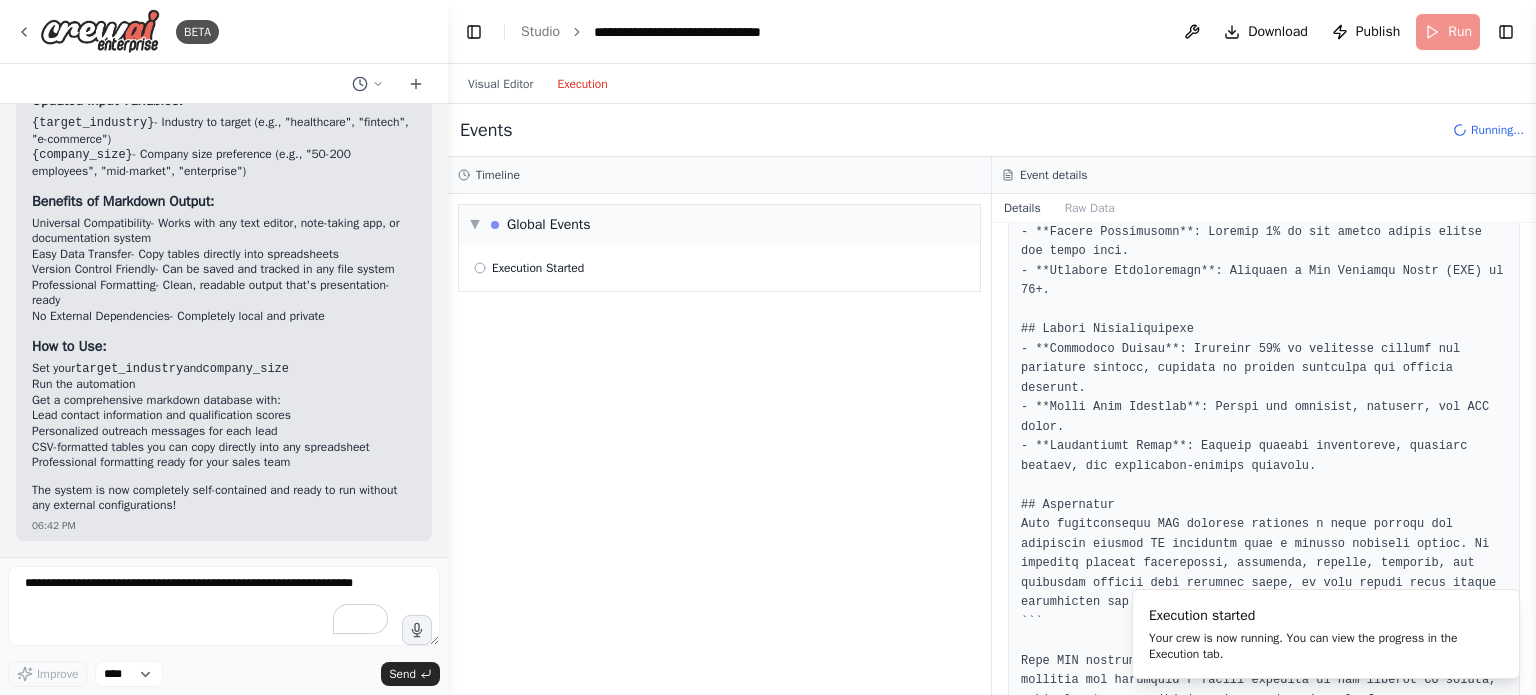 click on "Execution" at bounding box center (582, 84) 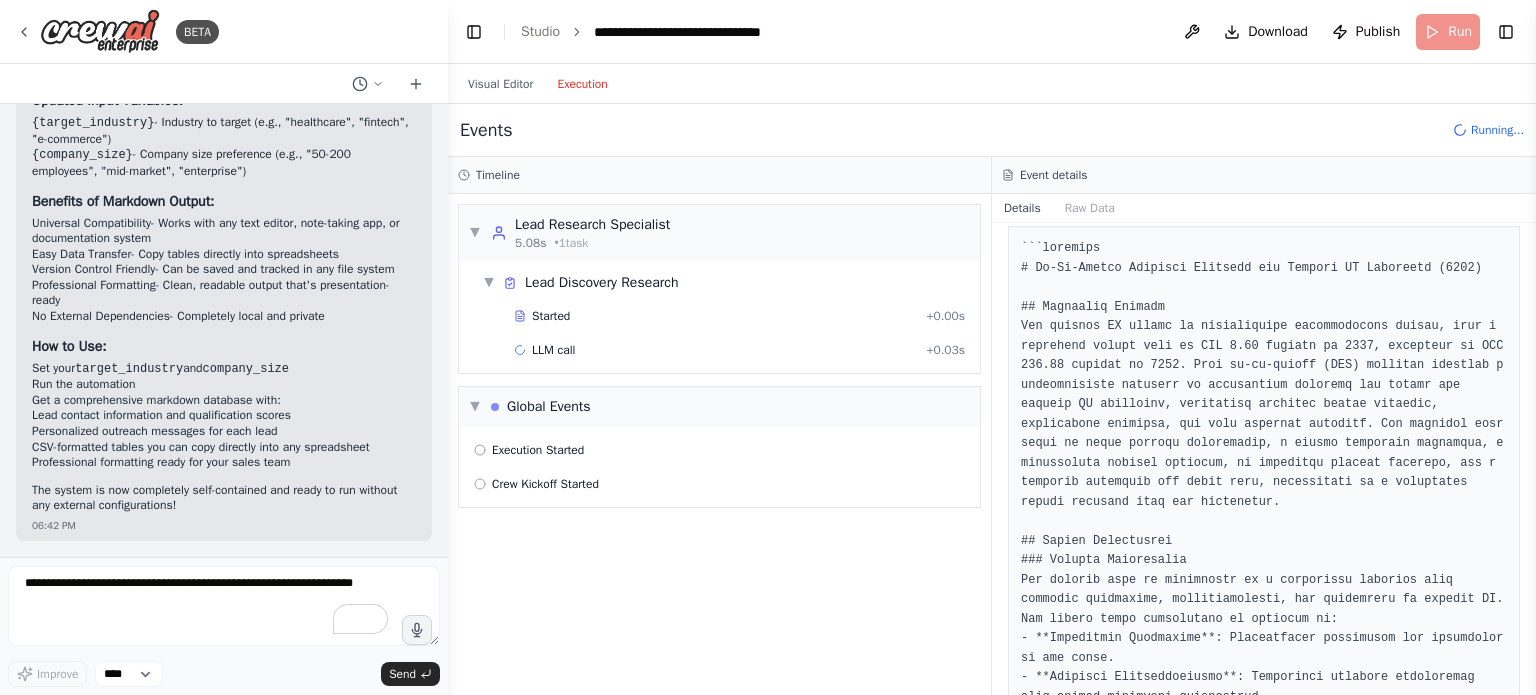 scroll, scrollTop: 0, scrollLeft: 0, axis: both 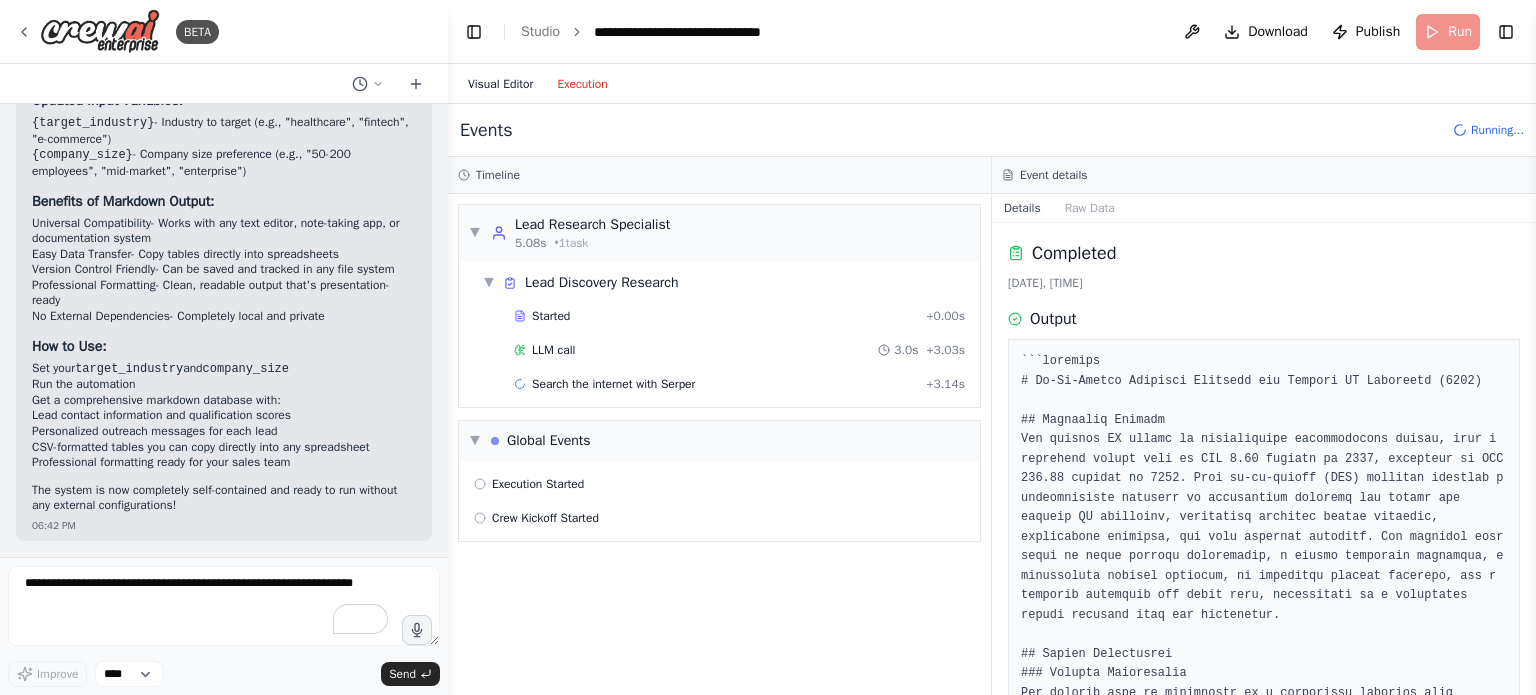 click on "Visual Editor" at bounding box center [500, 84] 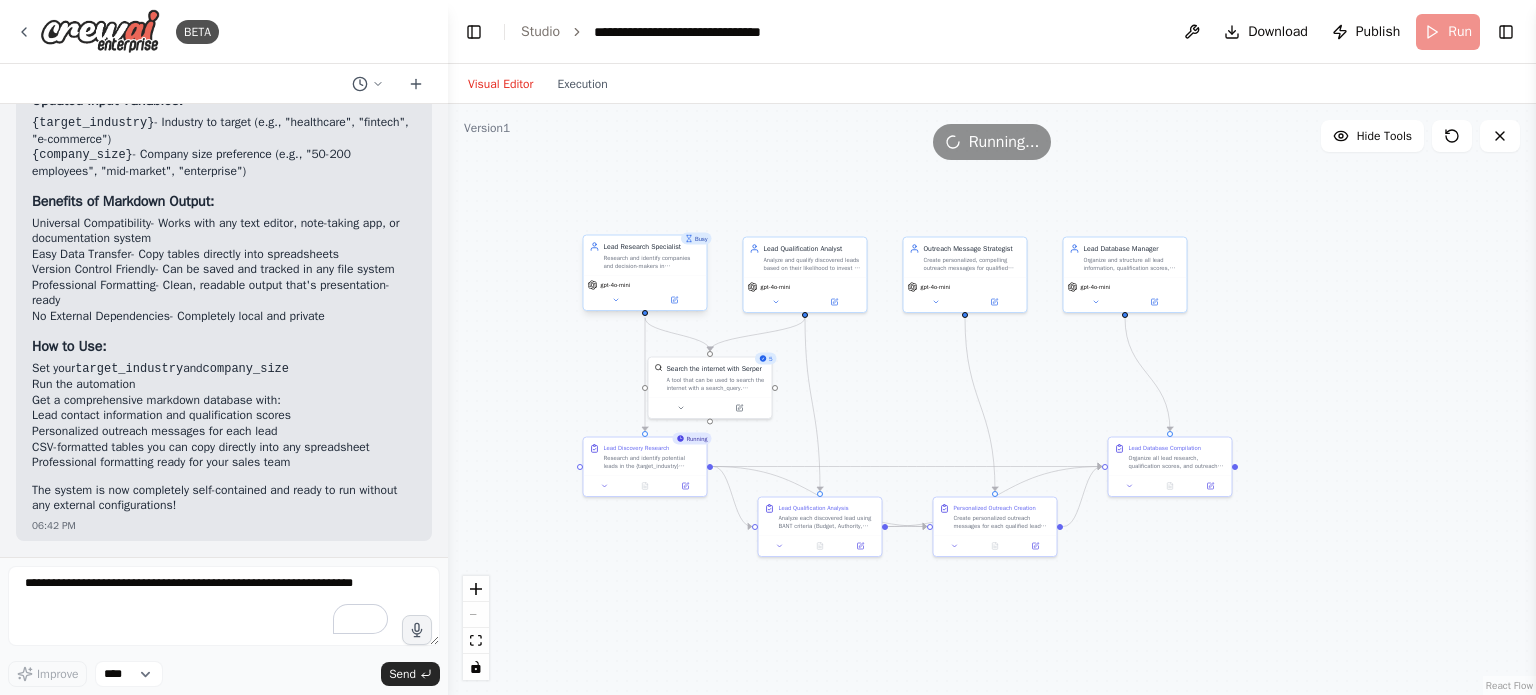 click on "Lead Research Specialist Research and identify companies and decision-makers in {target_industry} who would benefit from agentic AI automation solutions, focusing on businesses with {company_size} and specific pain points that AI agents can solve" at bounding box center [645, 256] 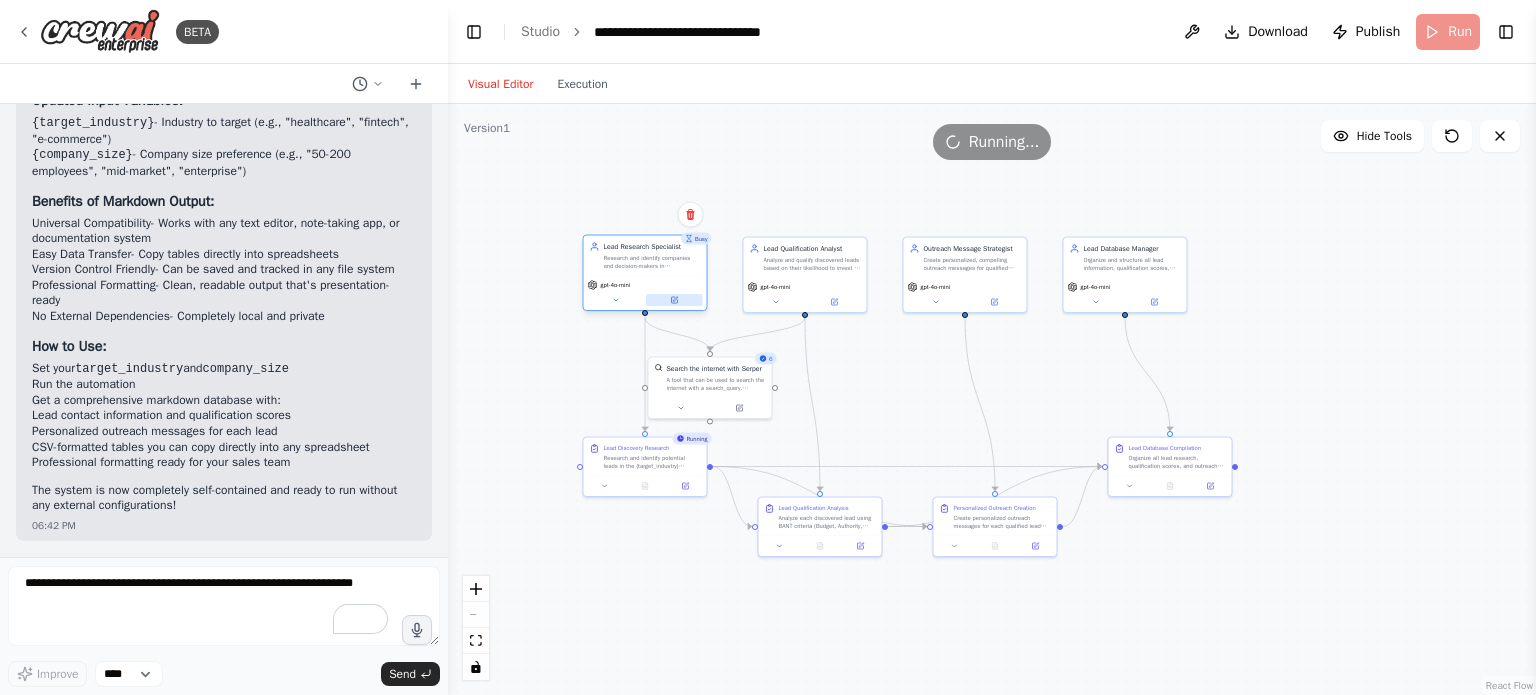 click 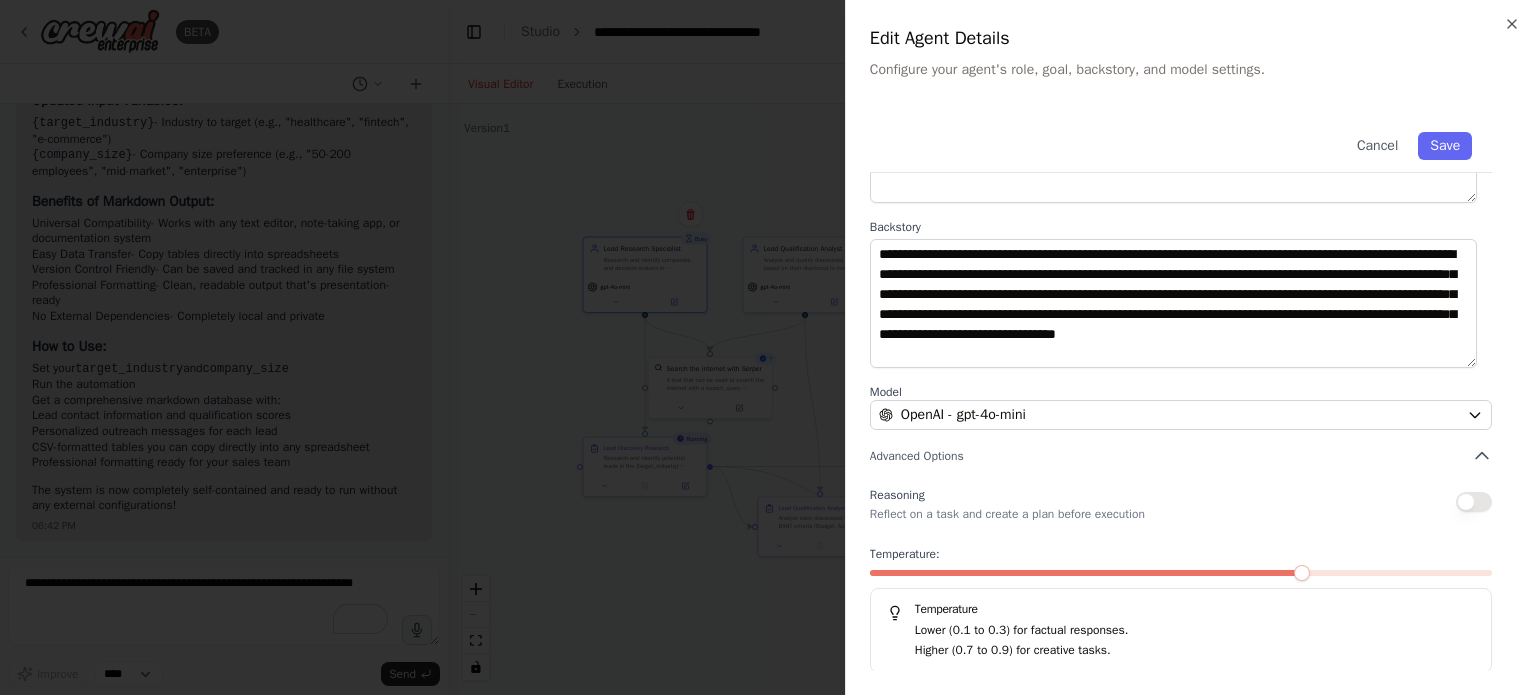 scroll, scrollTop: 0, scrollLeft: 0, axis: both 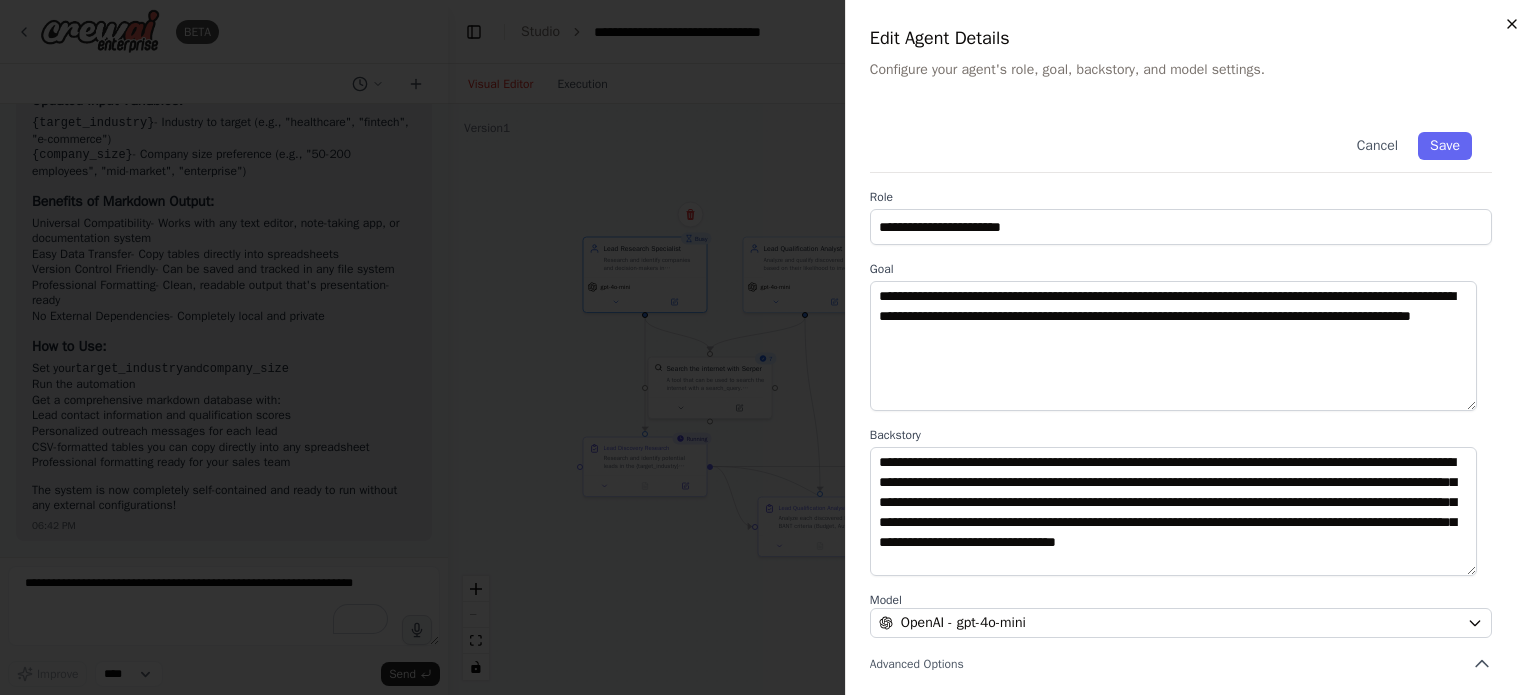 click 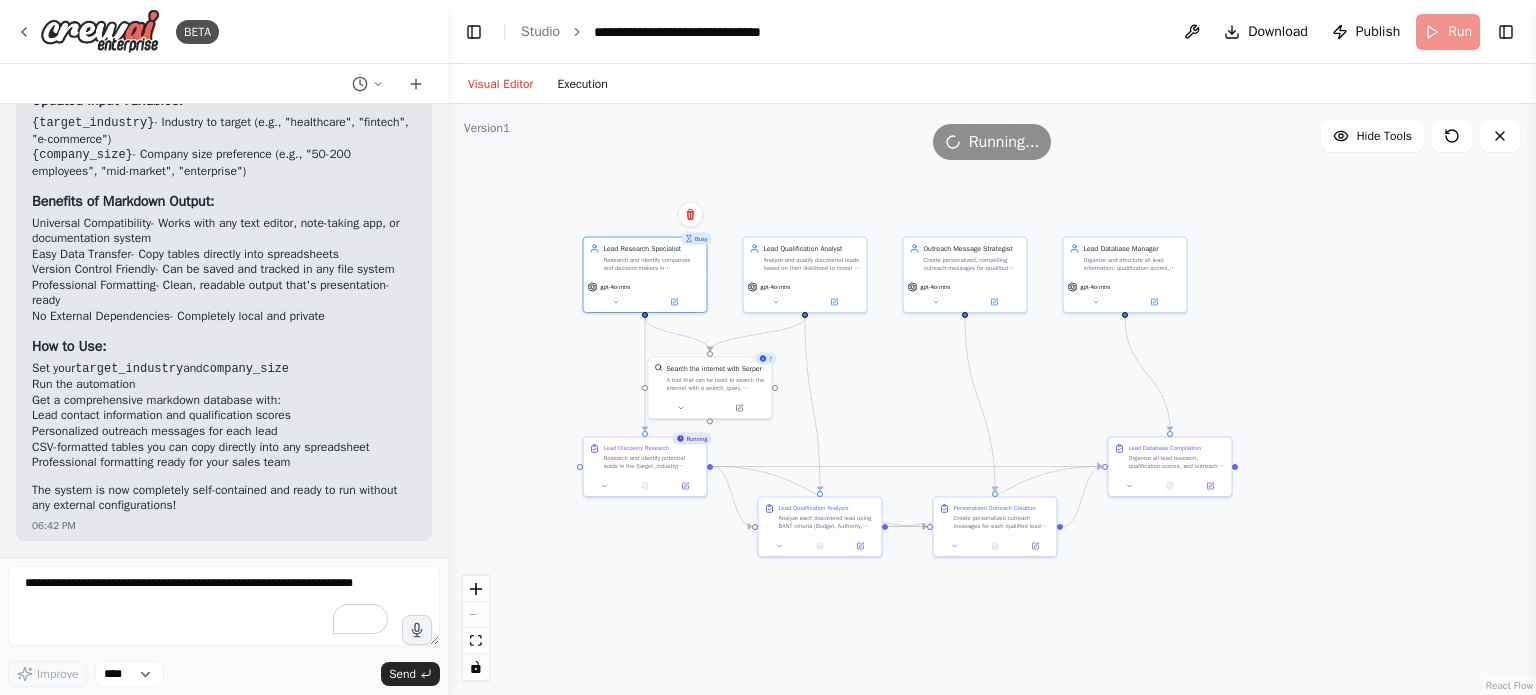 click on "Execution" at bounding box center [582, 84] 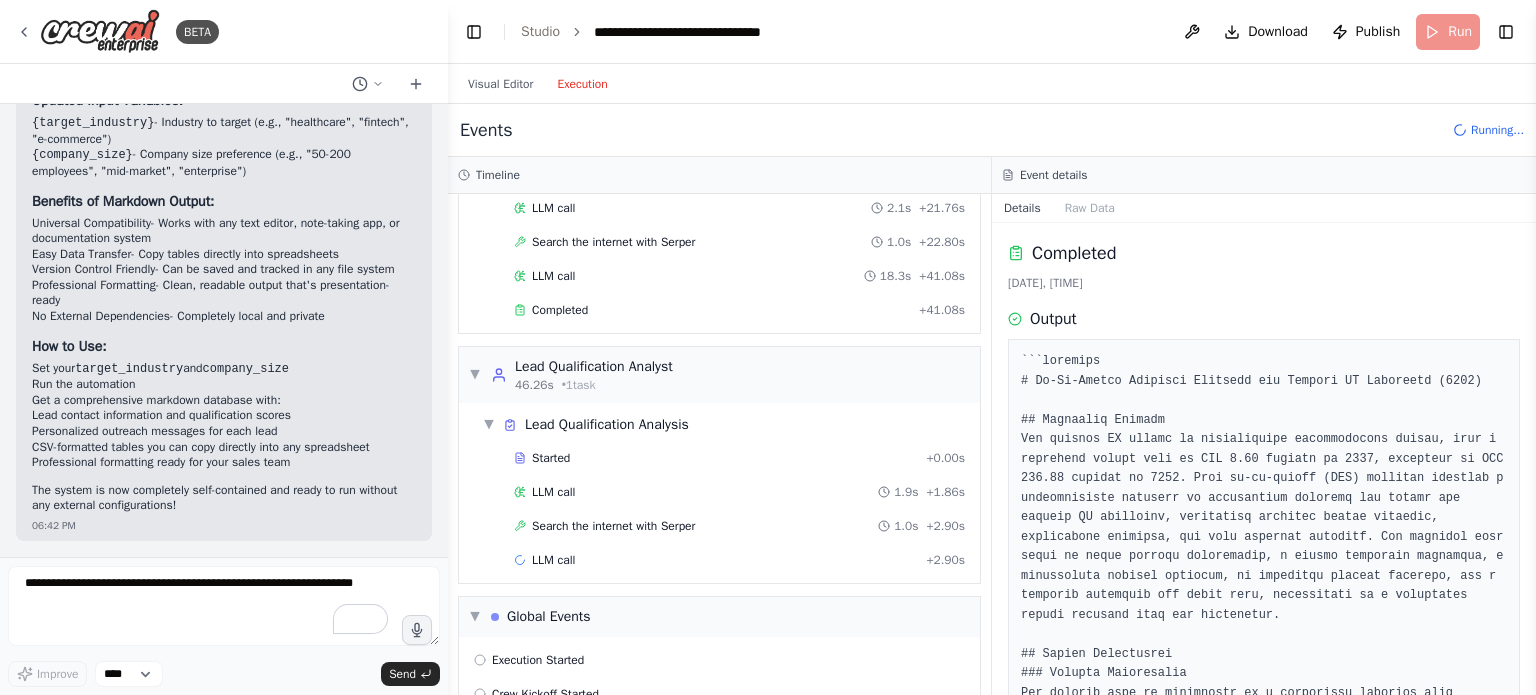 scroll, scrollTop: 0, scrollLeft: 0, axis: both 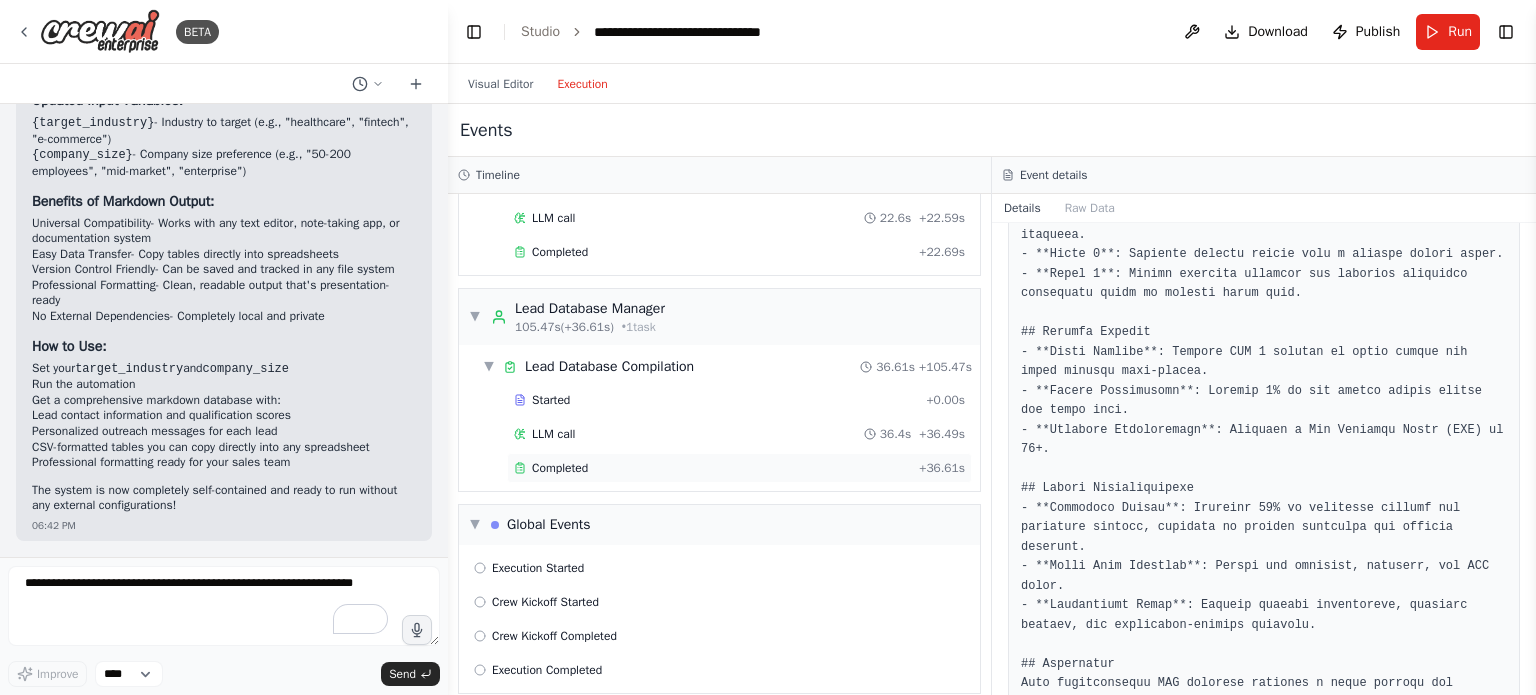 click on "Completed" at bounding box center [712, 468] 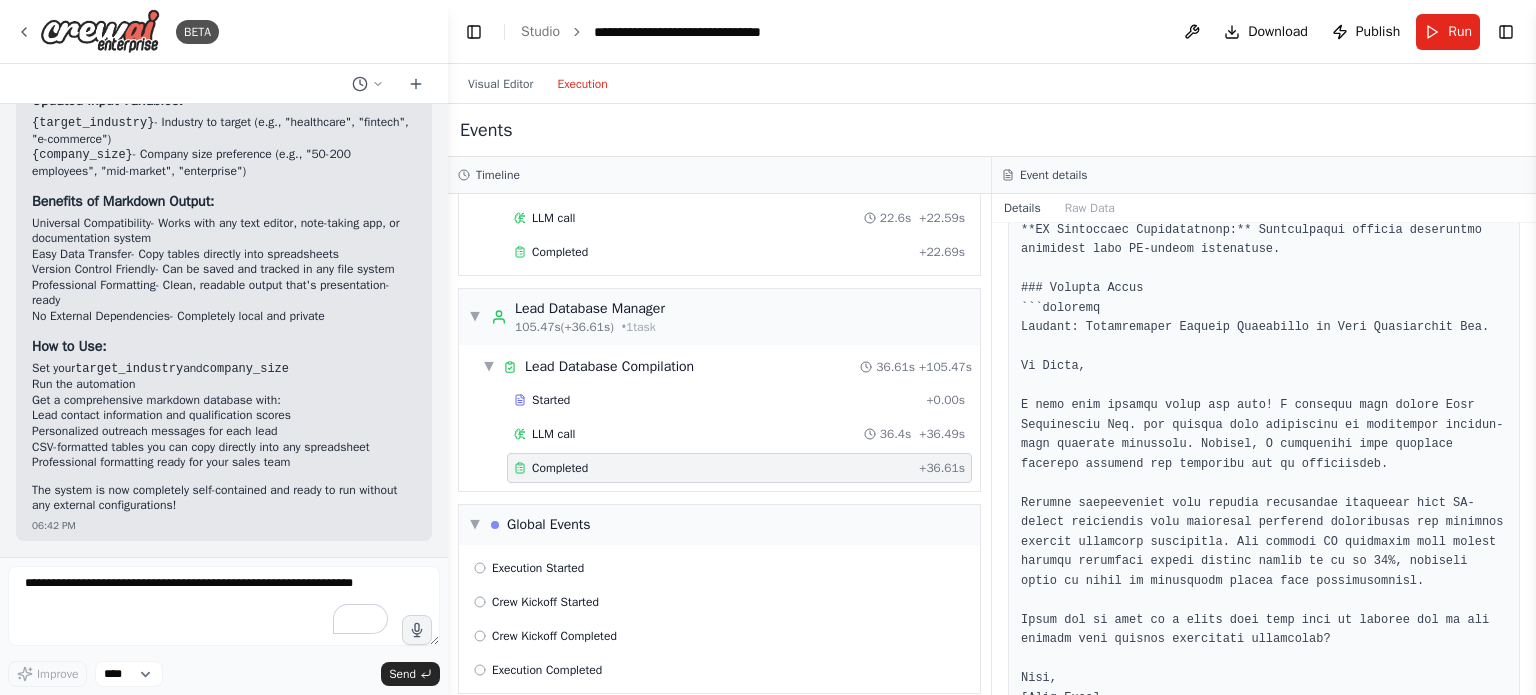 scroll, scrollTop: 1014, scrollLeft: 0, axis: vertical 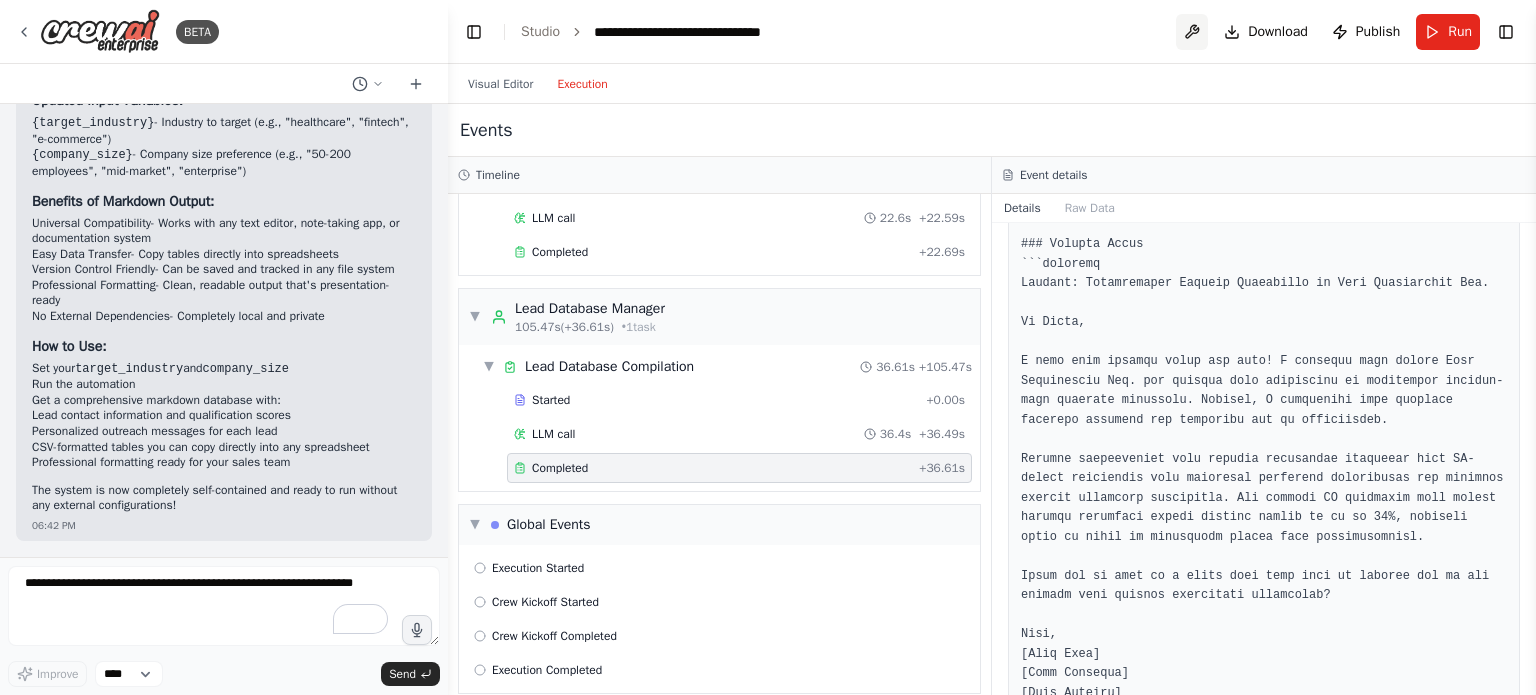 click at bounding box center [1192, 32] 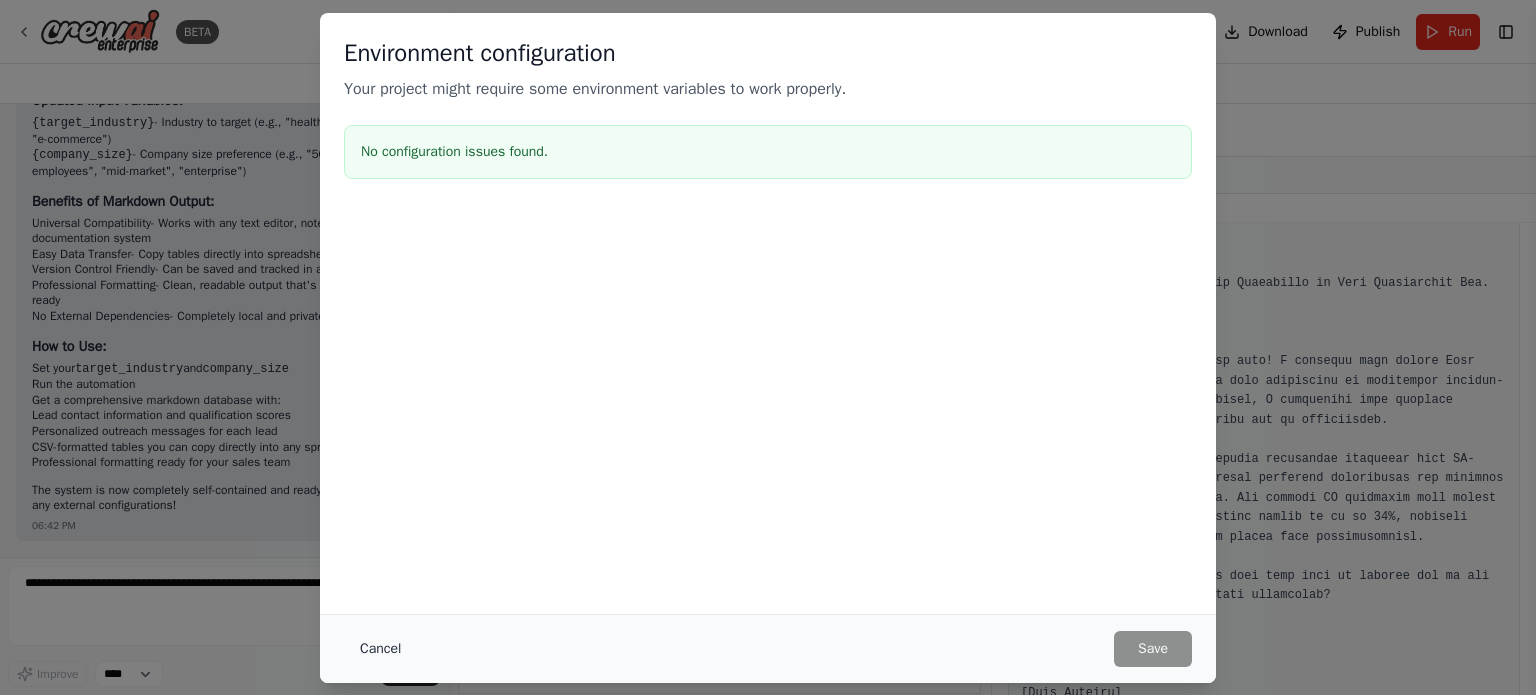 click on "Cancel" at bounding box center [380, 649] 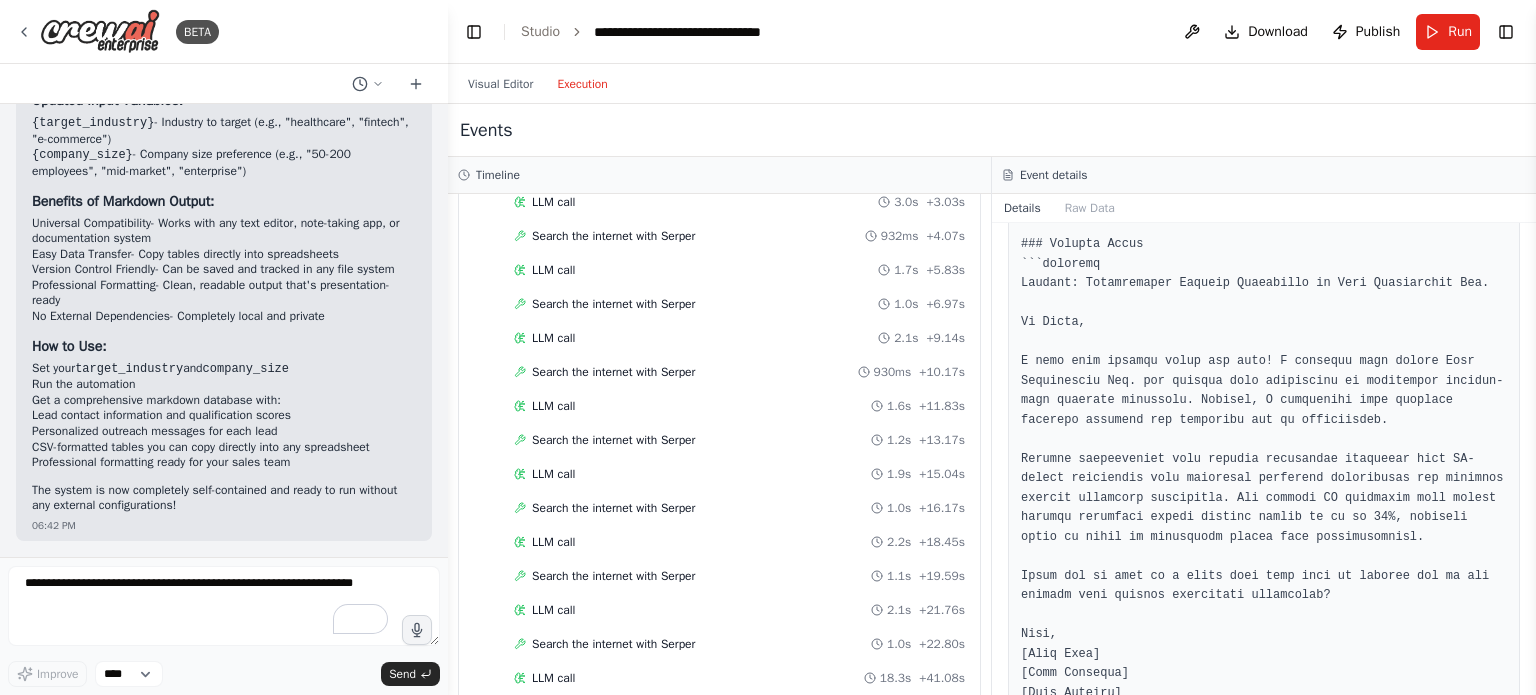 scroll, scrollTop: 0, scrollLeft: 0, axis: both 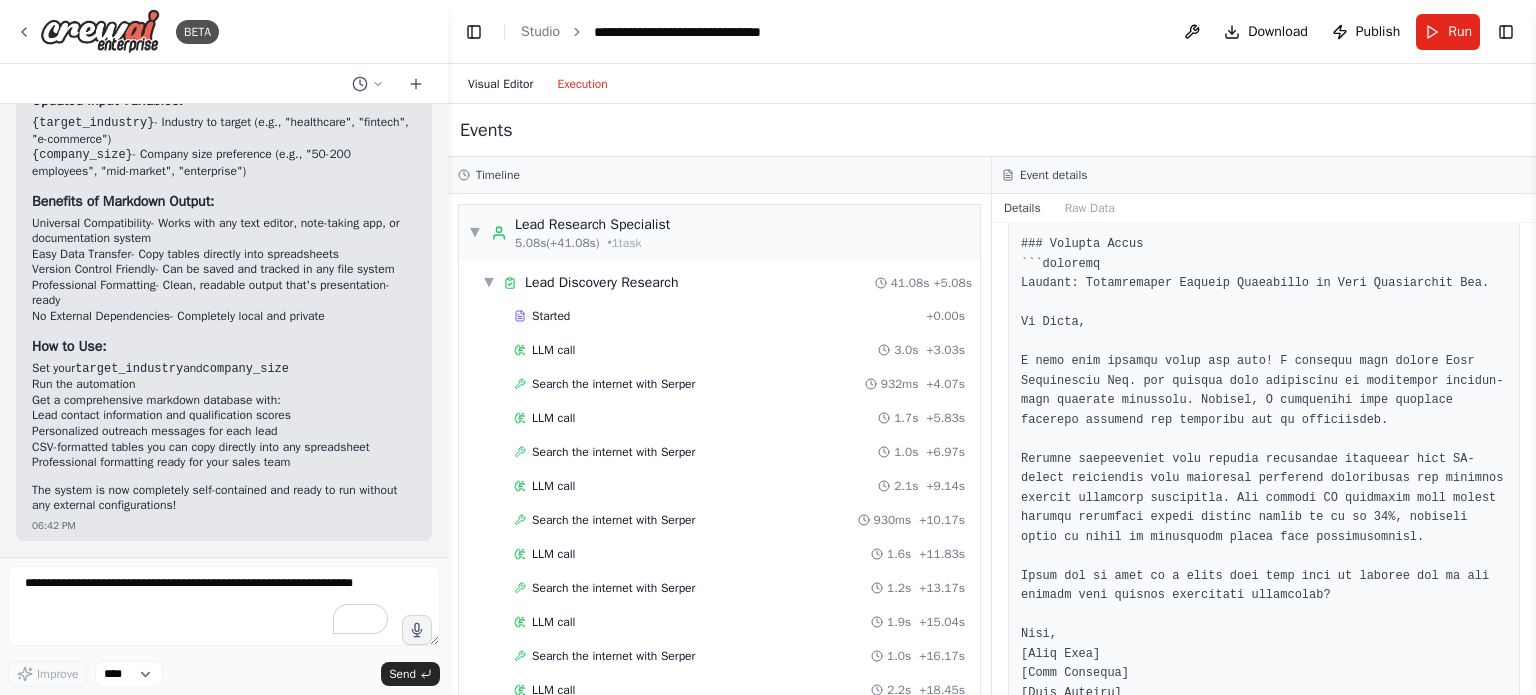 click on "Visual Editor" at bounding box center [500, 84] 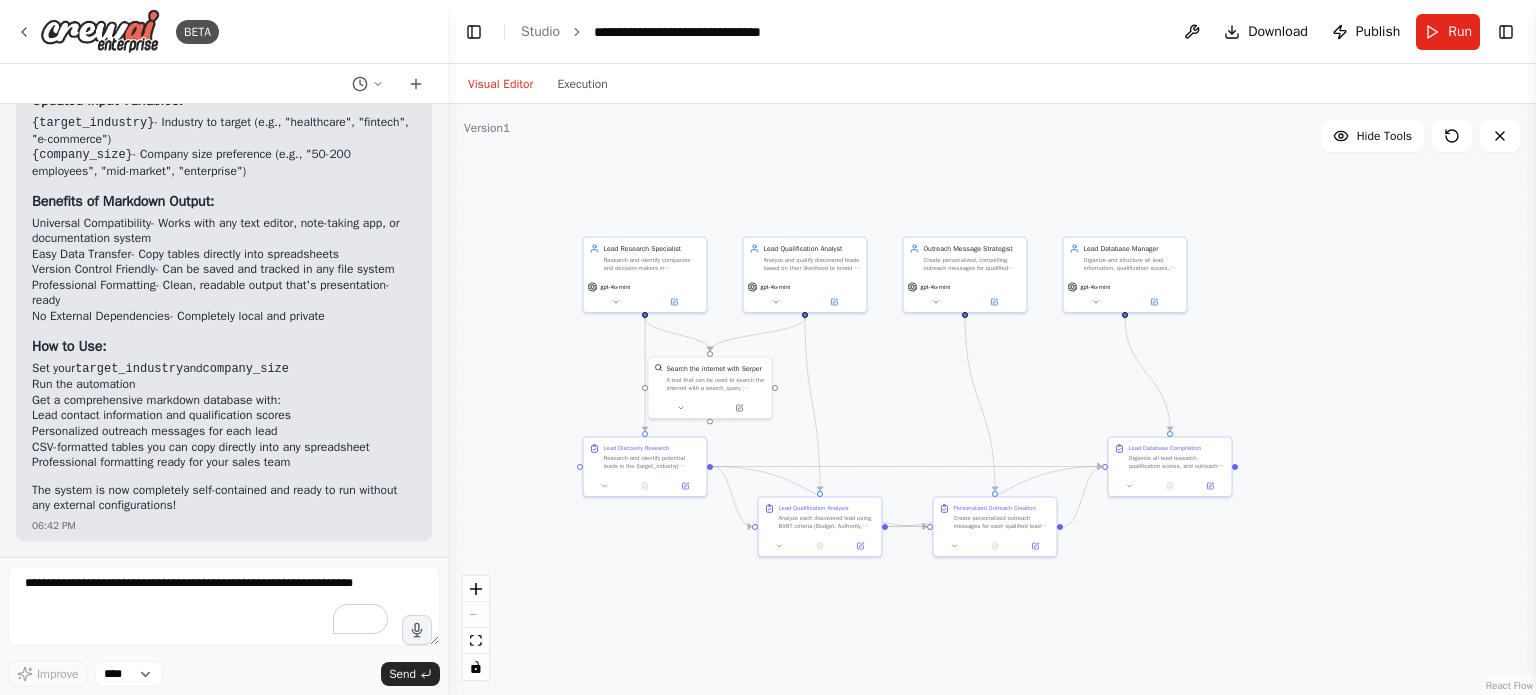 click on ".deletable-edge-delete-btn {
width: 20px;
height: 20px;
border: 0px solid #ffffff;
color: #6b7280;
background-color: #f8fafc;
cursor: pointer;
border-radius: 50%;
font-size: 12px;
padding: 3px;
display: flex;
align-items: center;
justify-content: center;
transition: all 0.2s cubic-bezier(0.4, 0, 0.2, 1);
box-shadow: 0 2px 4px rgba(0, 0, 0, 0.1);
}
.deletable-edge-delete-btn:hover {
background-color: #ef4444;
color: #ffffff;
border-color: #dc2626;
transform: scale(1.1);
box-shadow: 0 4px 12px rgba(239, 68, 68, 0.4);
}
.deletable-edge-delete-btn:active {
transform: scale(0.95);
box-shadow: 0 2px 4px rgba(239, 68, 68, 0.3);
}
Lead Research Specialist gpt-4o-mini Search the internet with Serper" at bounding box center (992, 399) 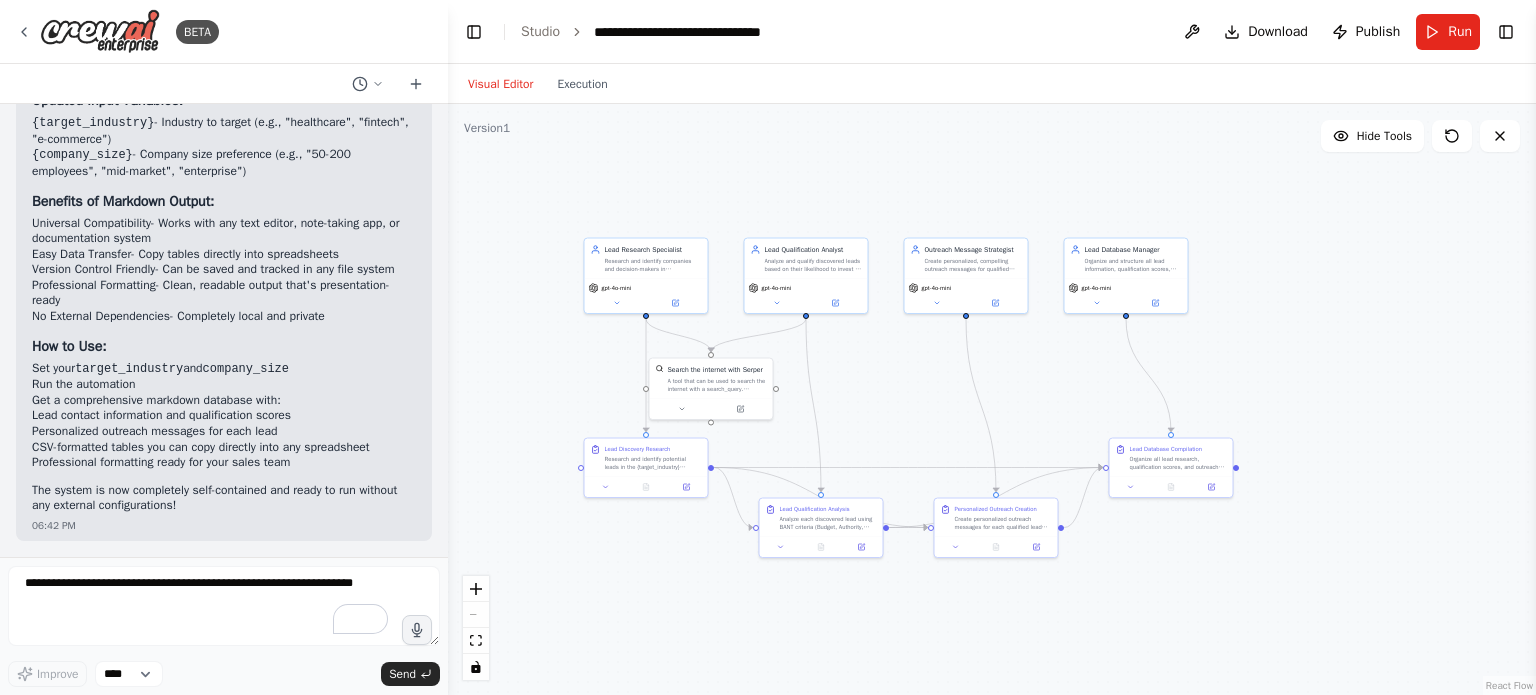 drag, startPoint x: 511, startPoint y: 360, endPoint x: 510, endPoint y: 384, distance: 24.020824 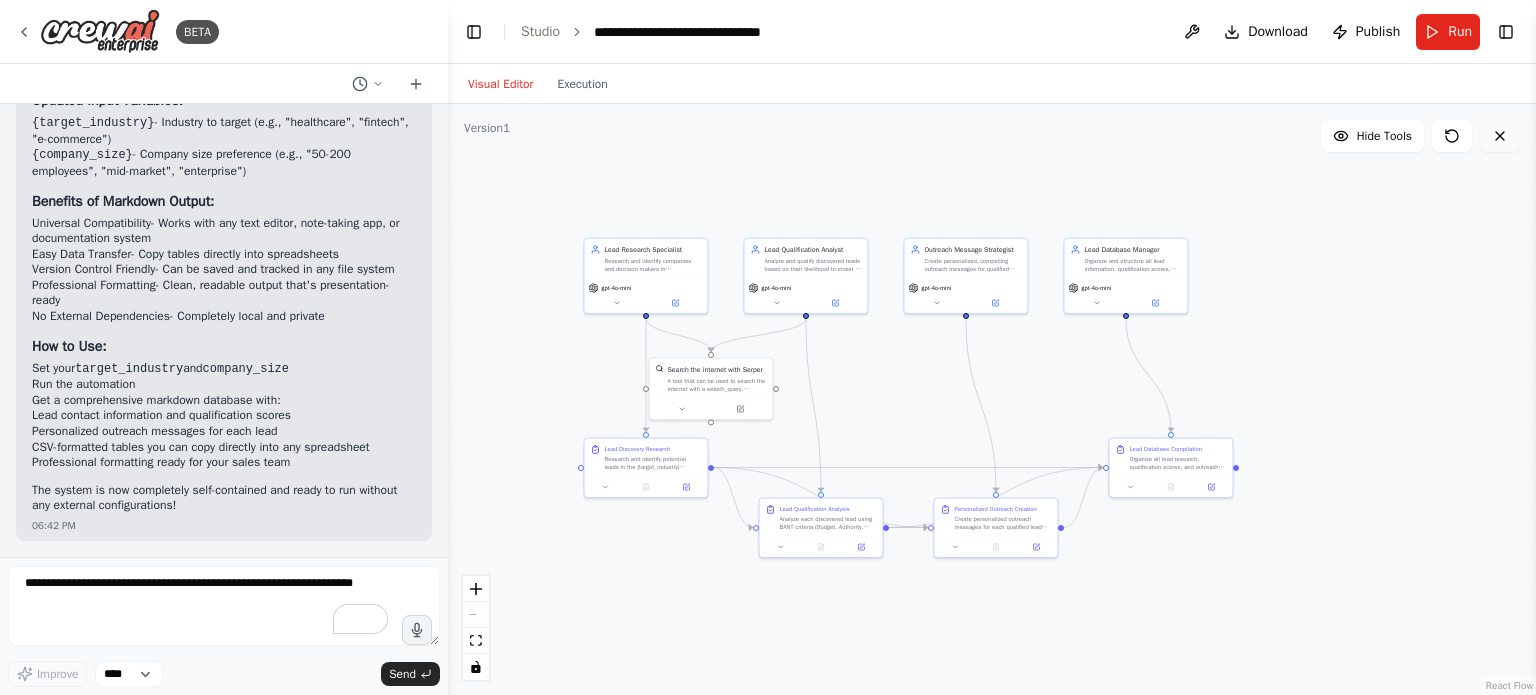 click 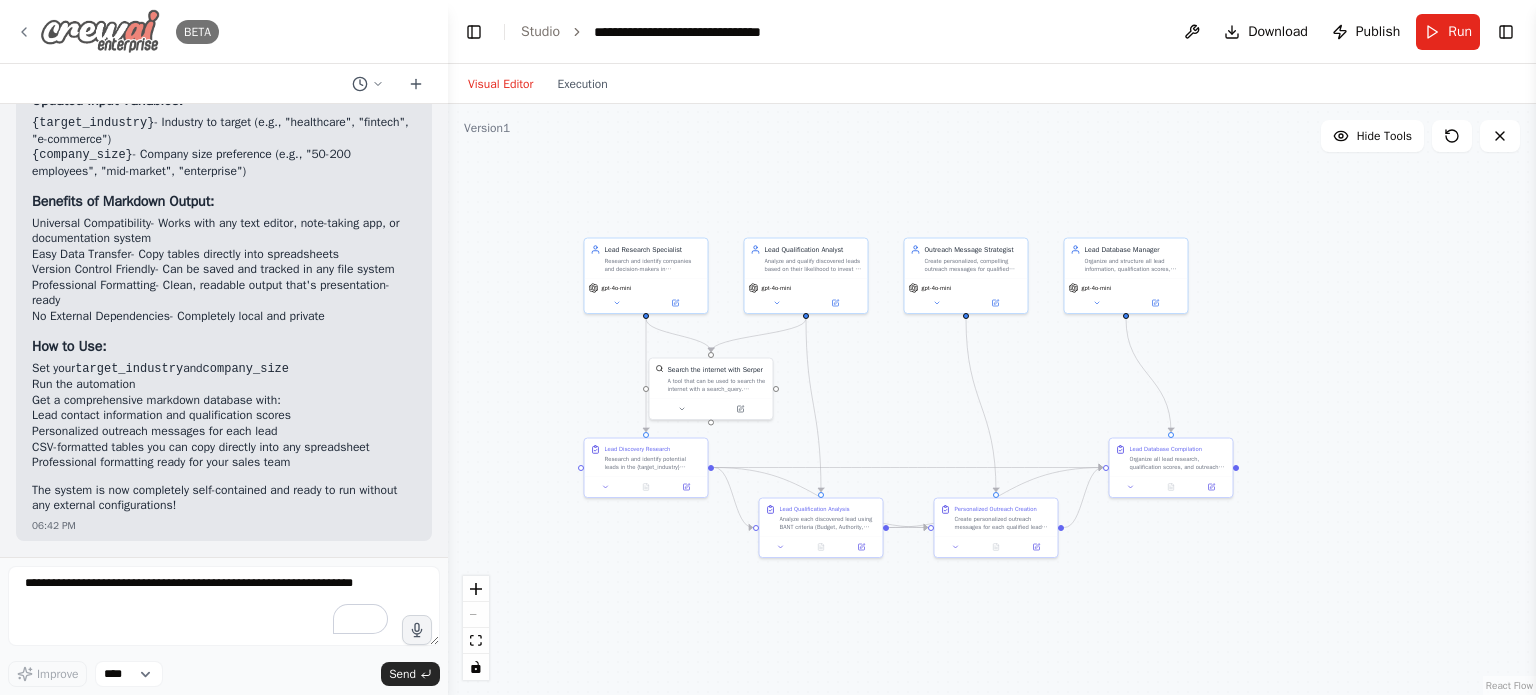 click 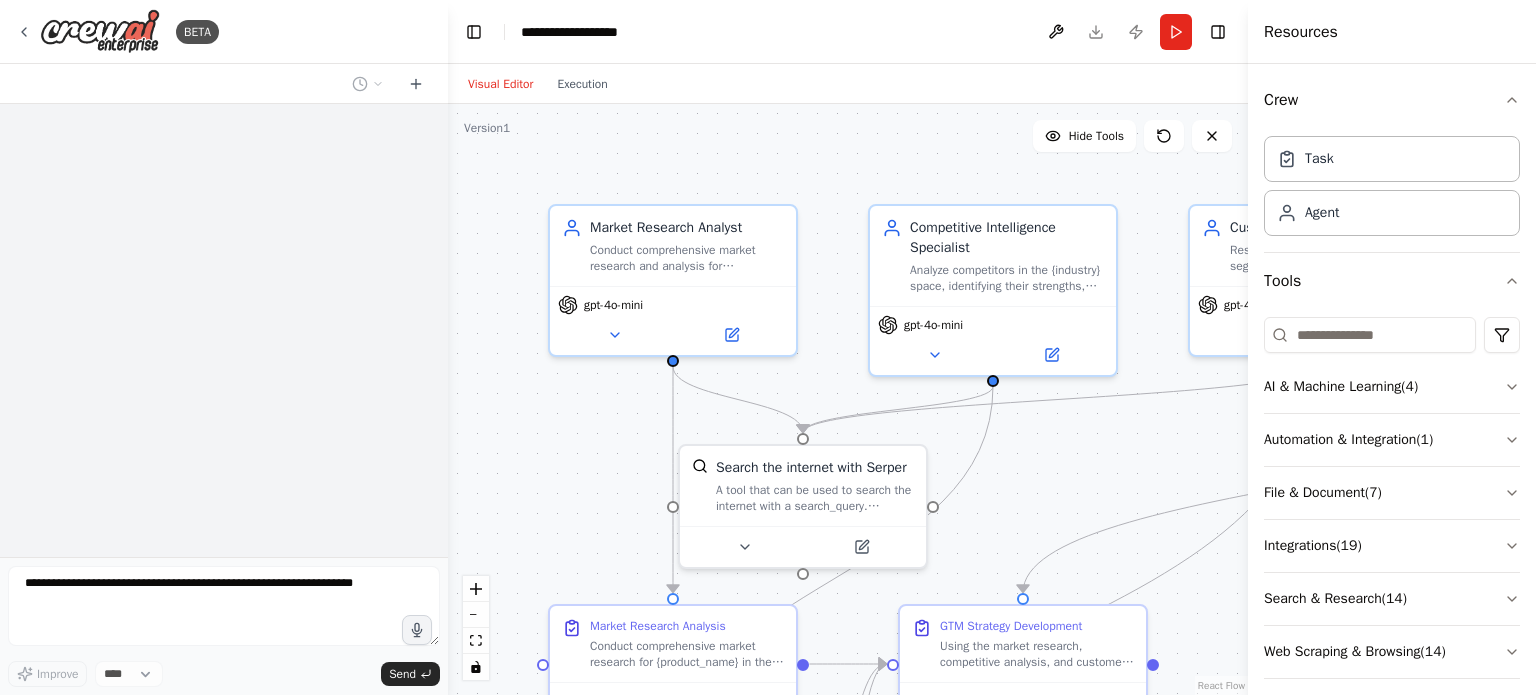 scroll, scrollTop: 0, scrollLeft: 0, axis: both 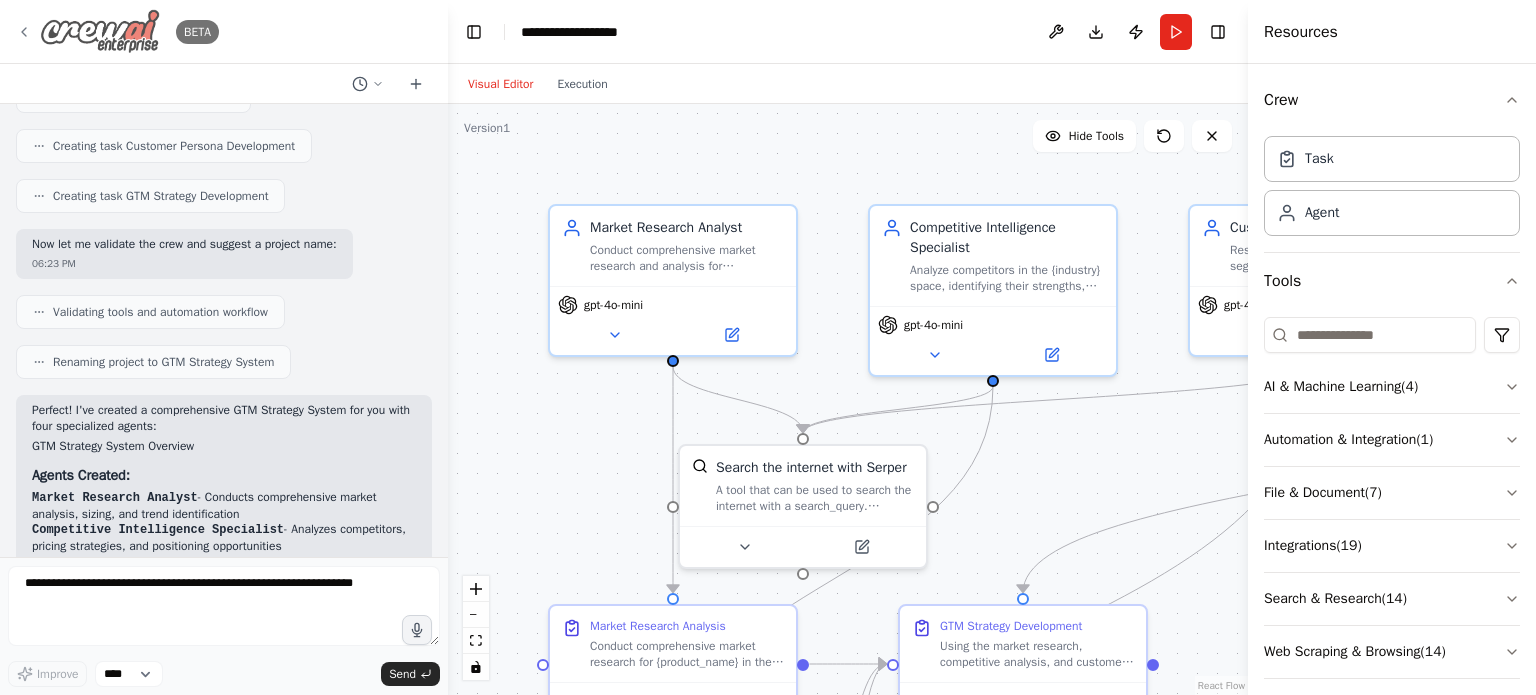click 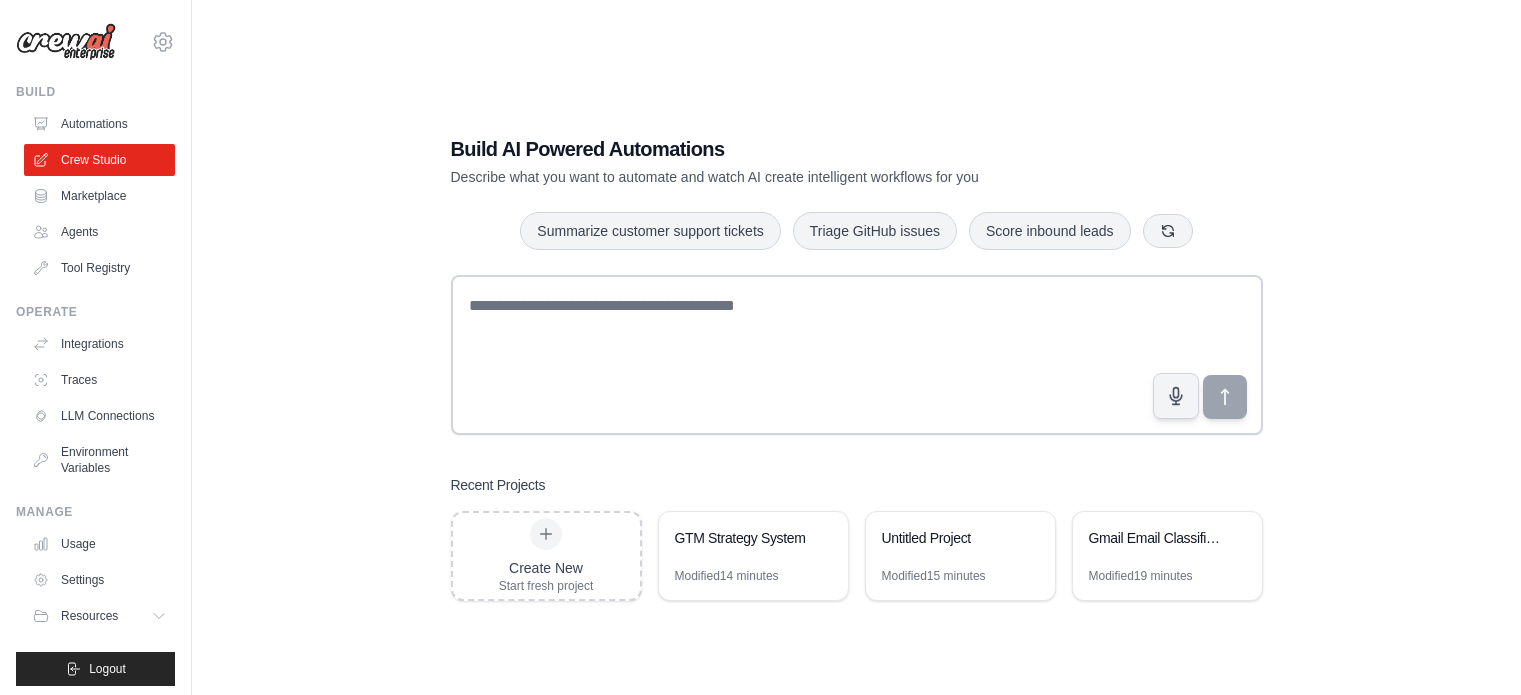 scroll, scrollTop: 0, scrollLeft: 0, axis: both 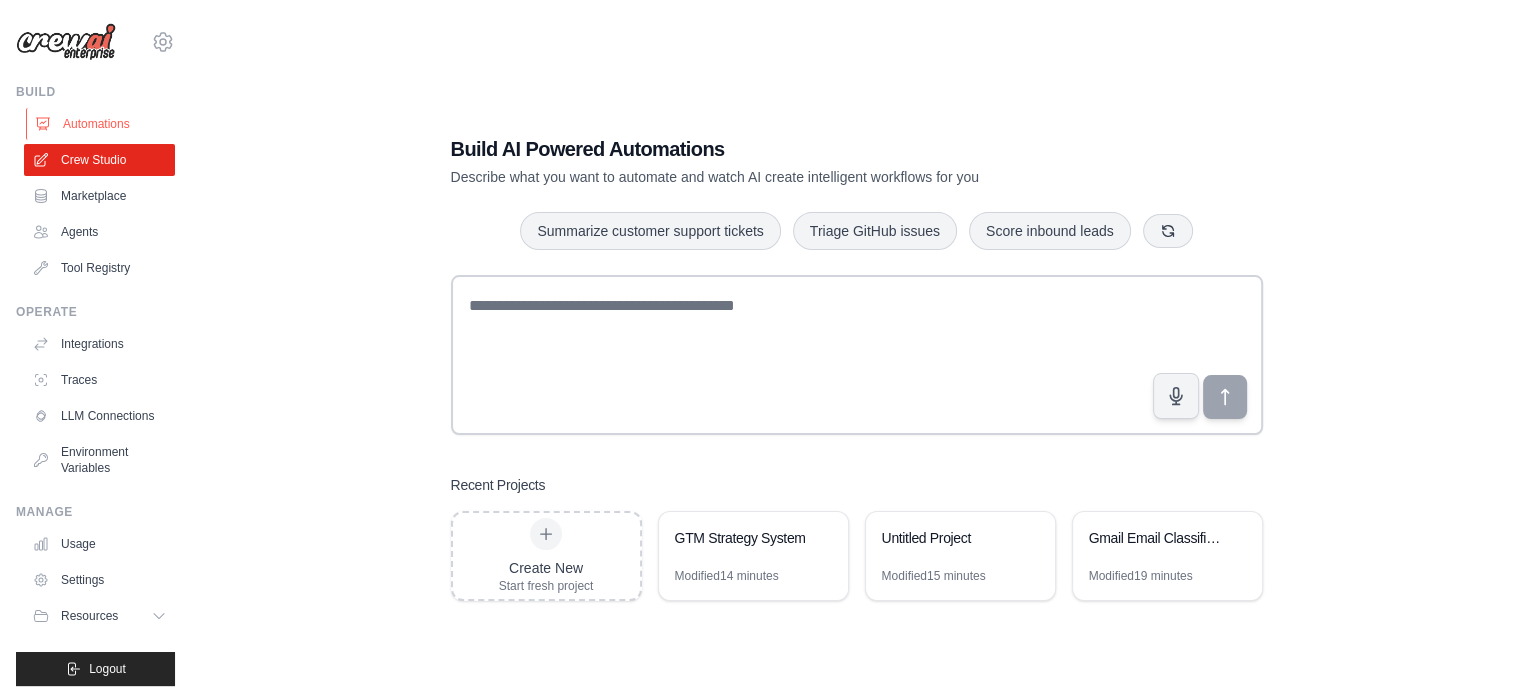 click on "Automations" at bounding box center [101, 124] 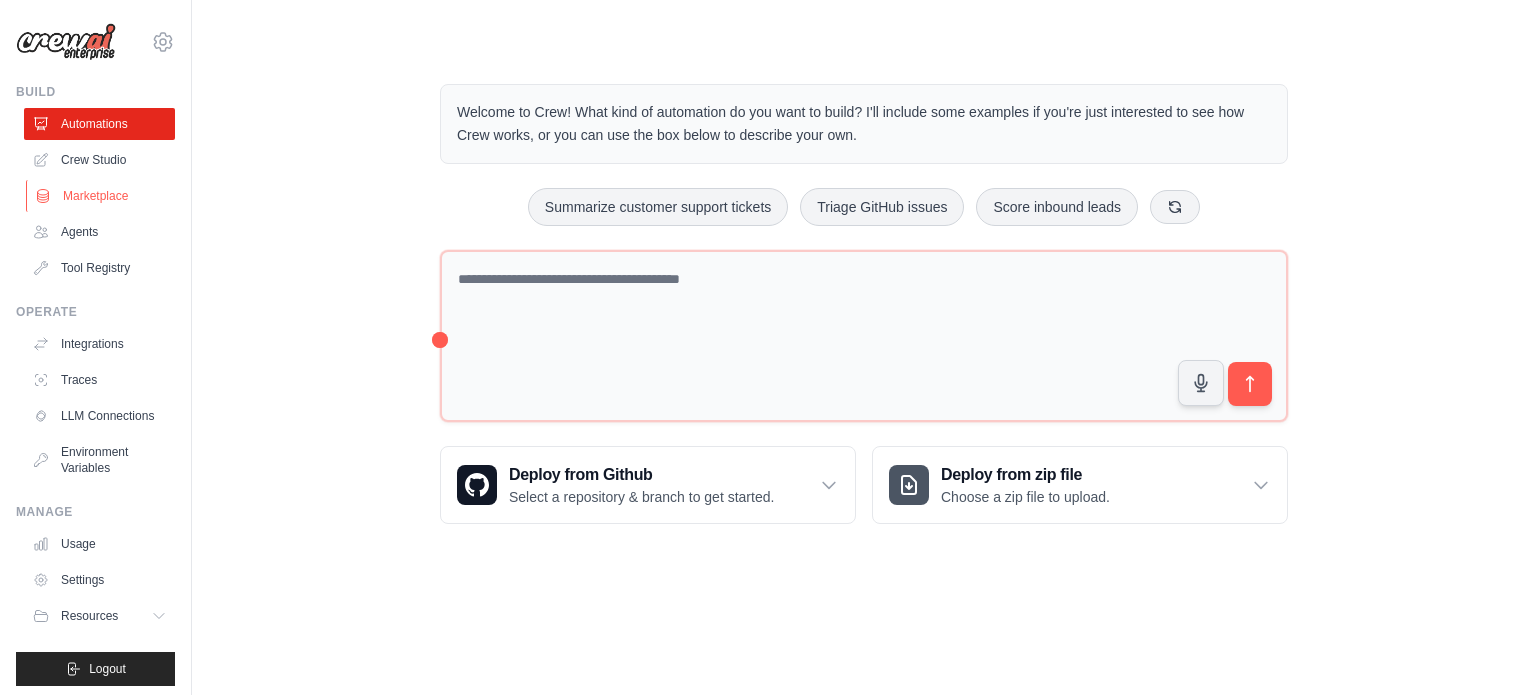 click on "Marketplace" at bounding box center (101, 196) 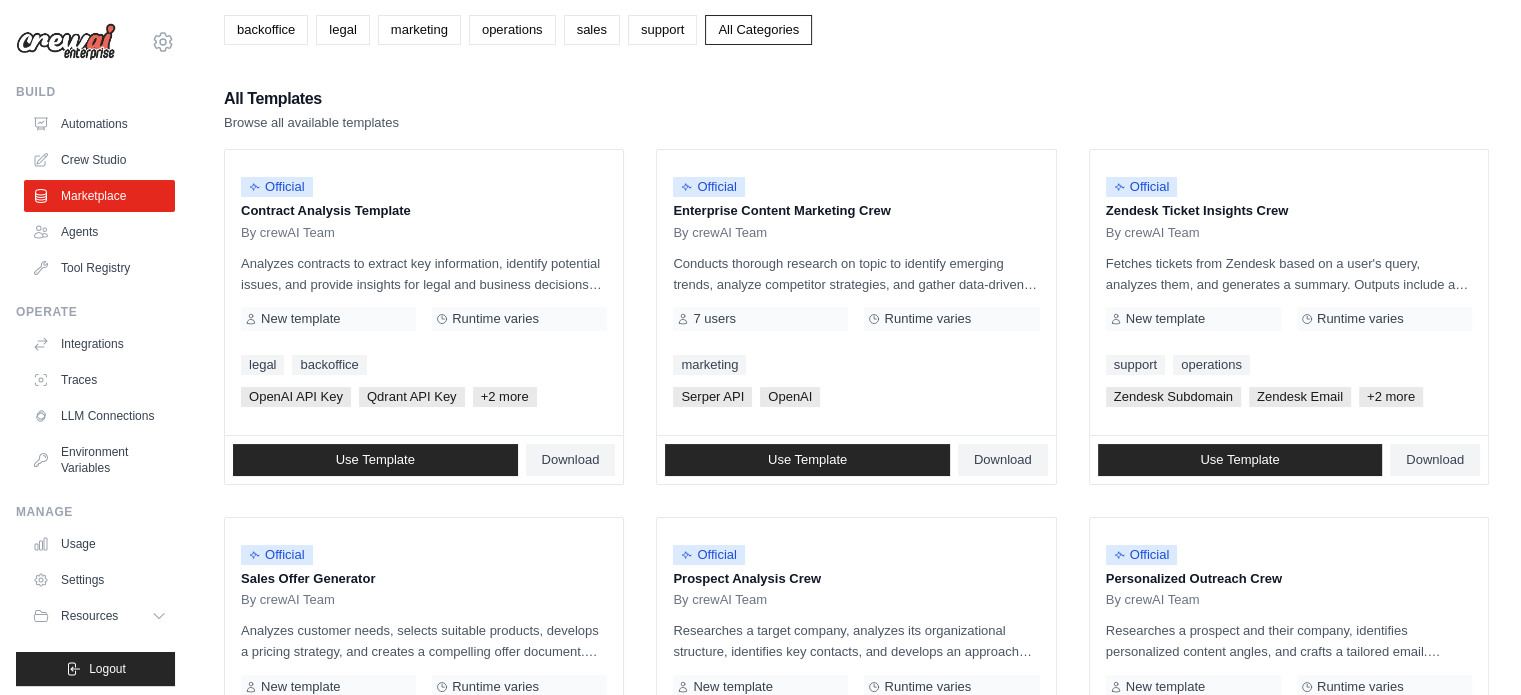 scroll, scrollTop: 0, scrollLeft: 0, axis: both 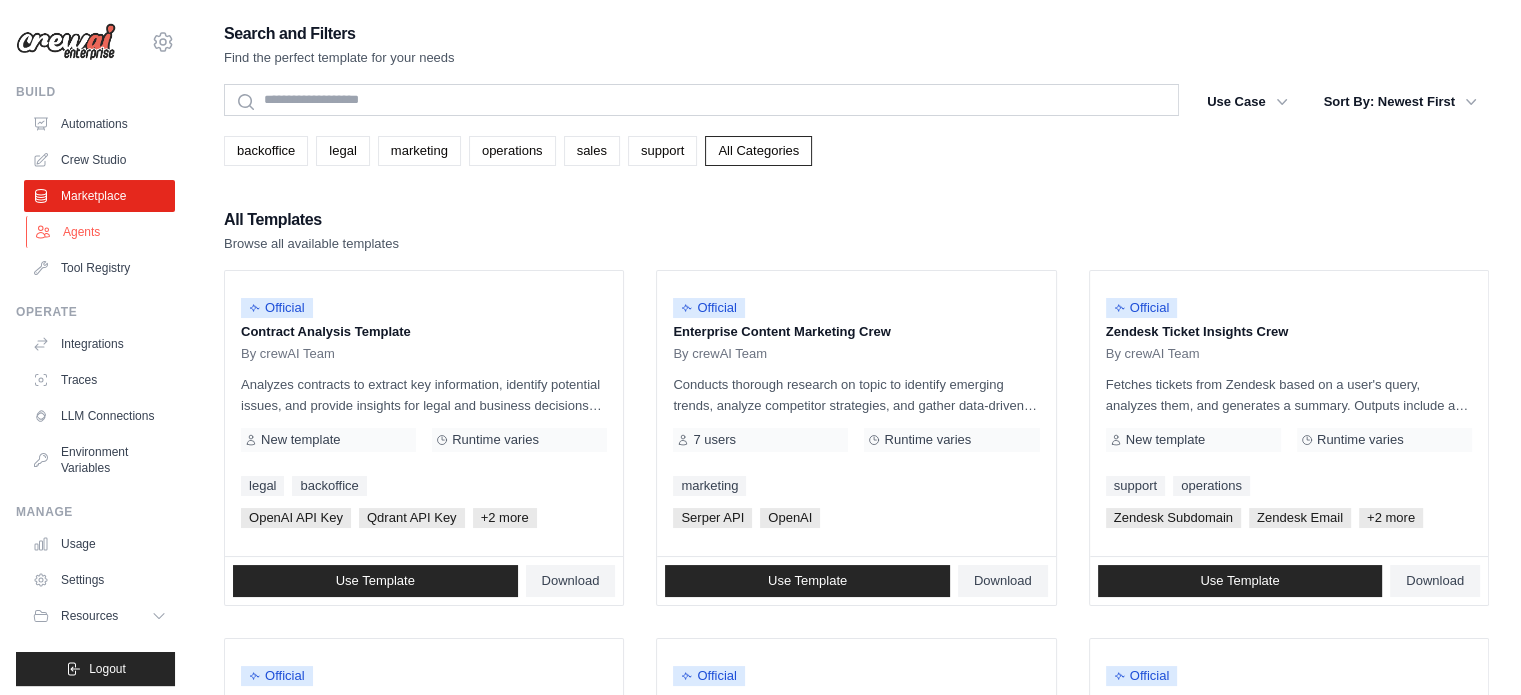 click on "Agents" at bounding box center [101, 232] 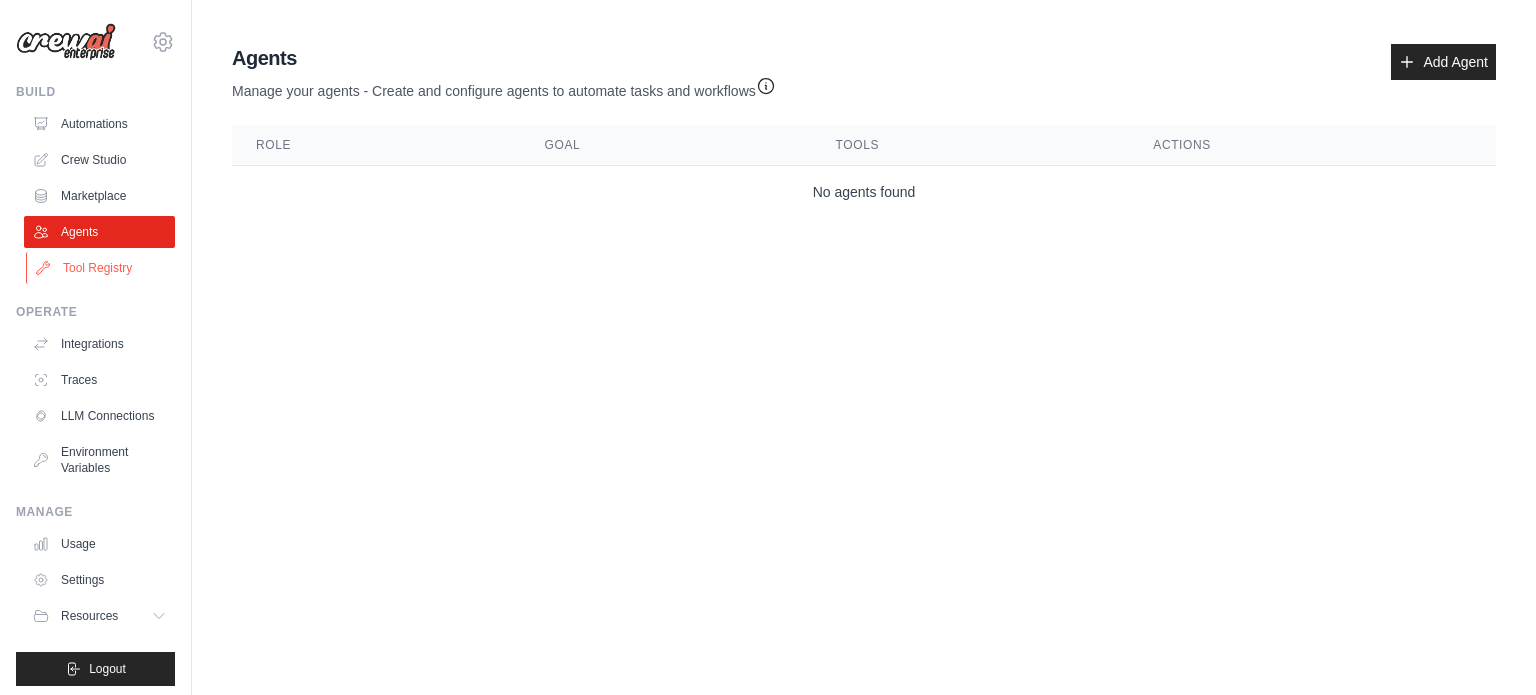 click on "Tool Registry" at bounding box center [101, 268] 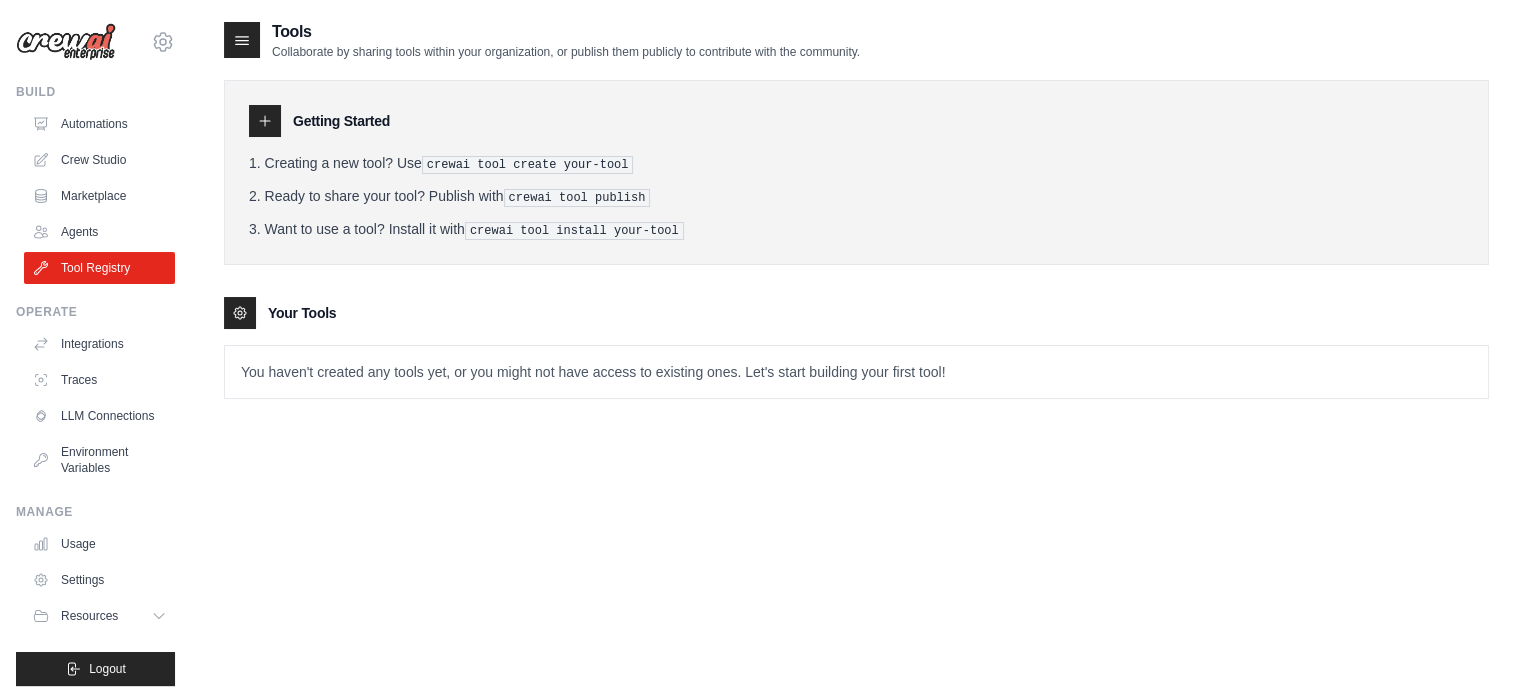 click on "You haven't created any tools yet, or you might not have access to
existing ones. Let's start building your first tool!" at bounding box center (856, 372) 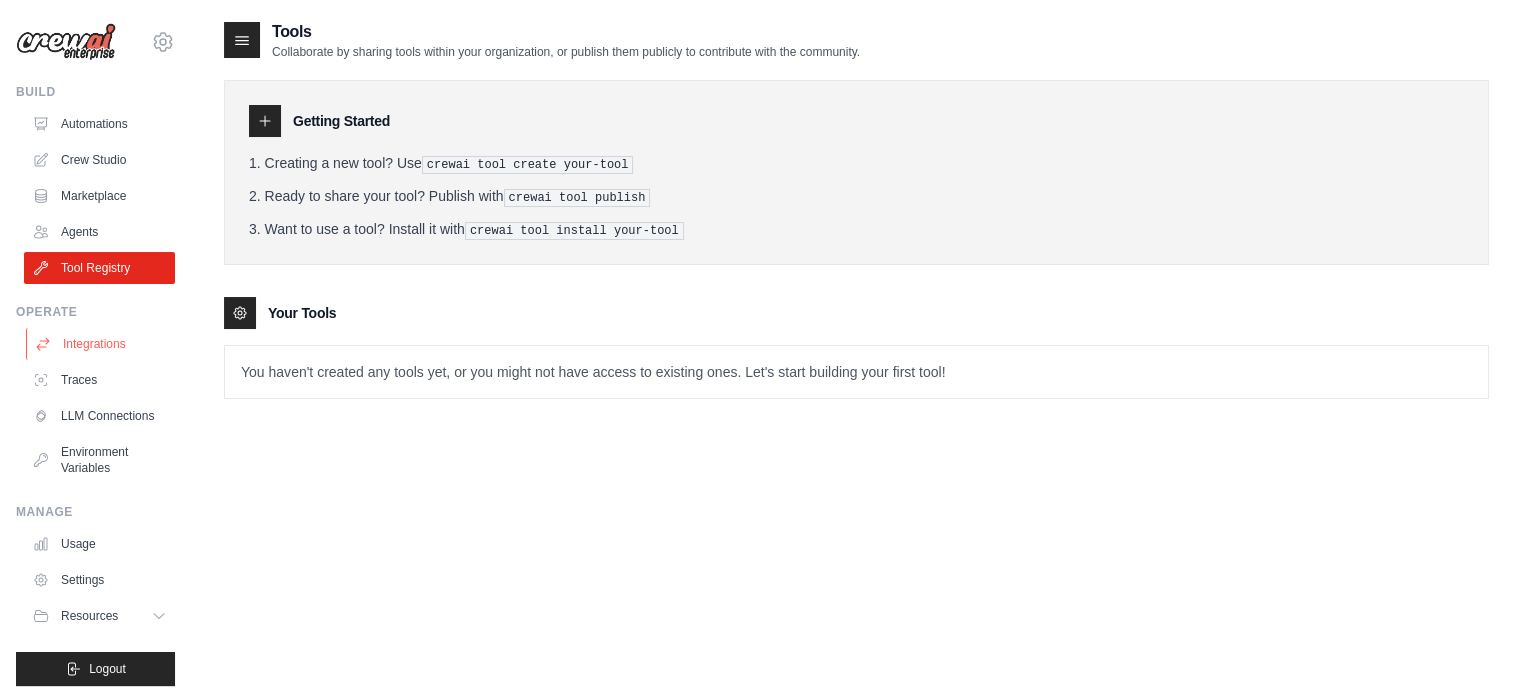 click on "Integrations" at bounding box center [101, 344] 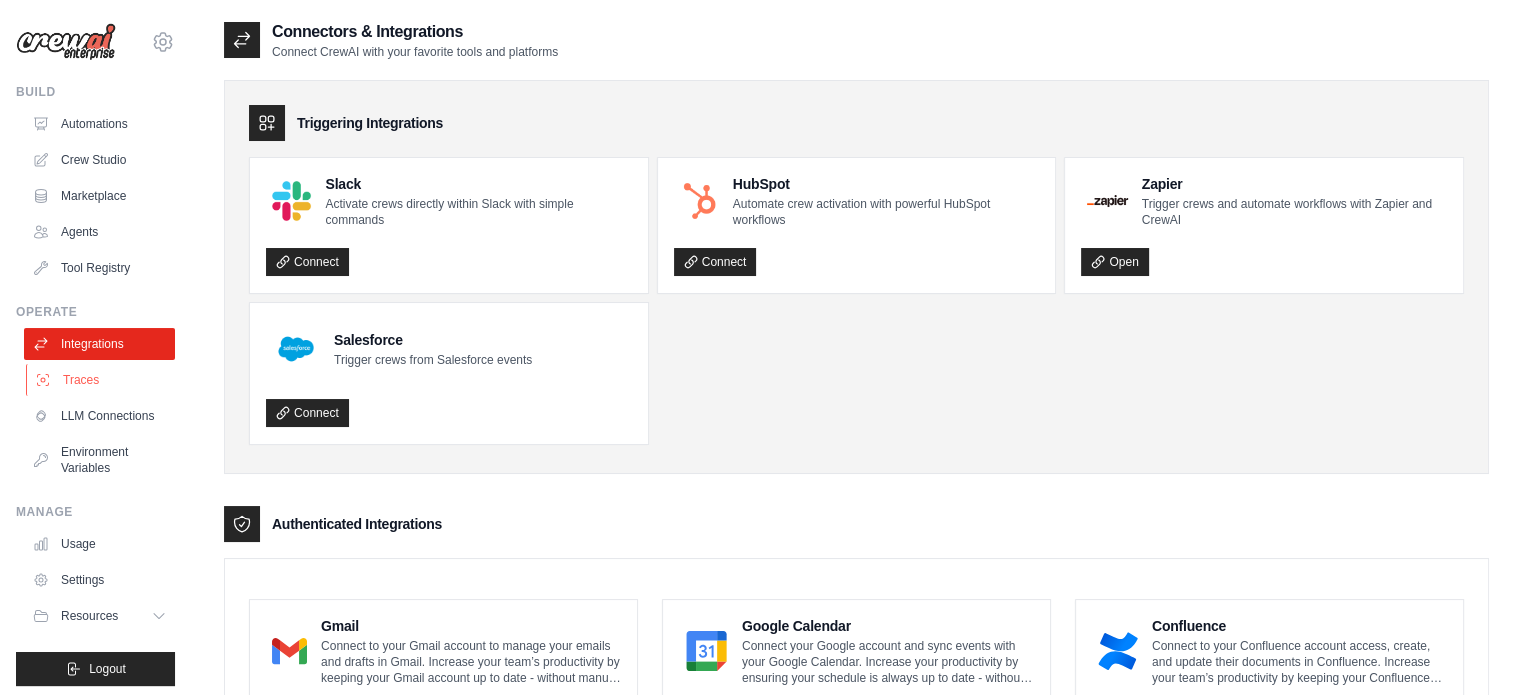 click on "Traces" at bounding box center [101, 380] 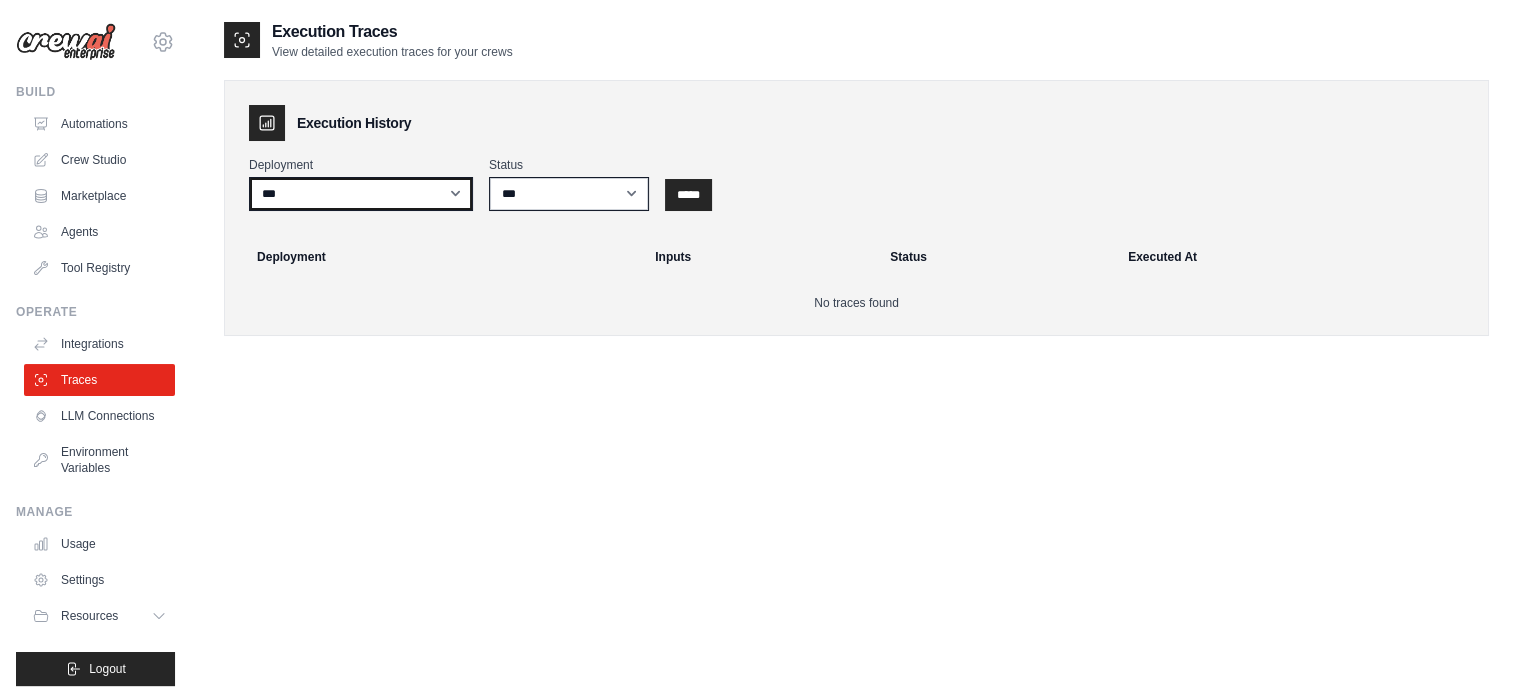 click on "***" at bounding box center (361, 194) 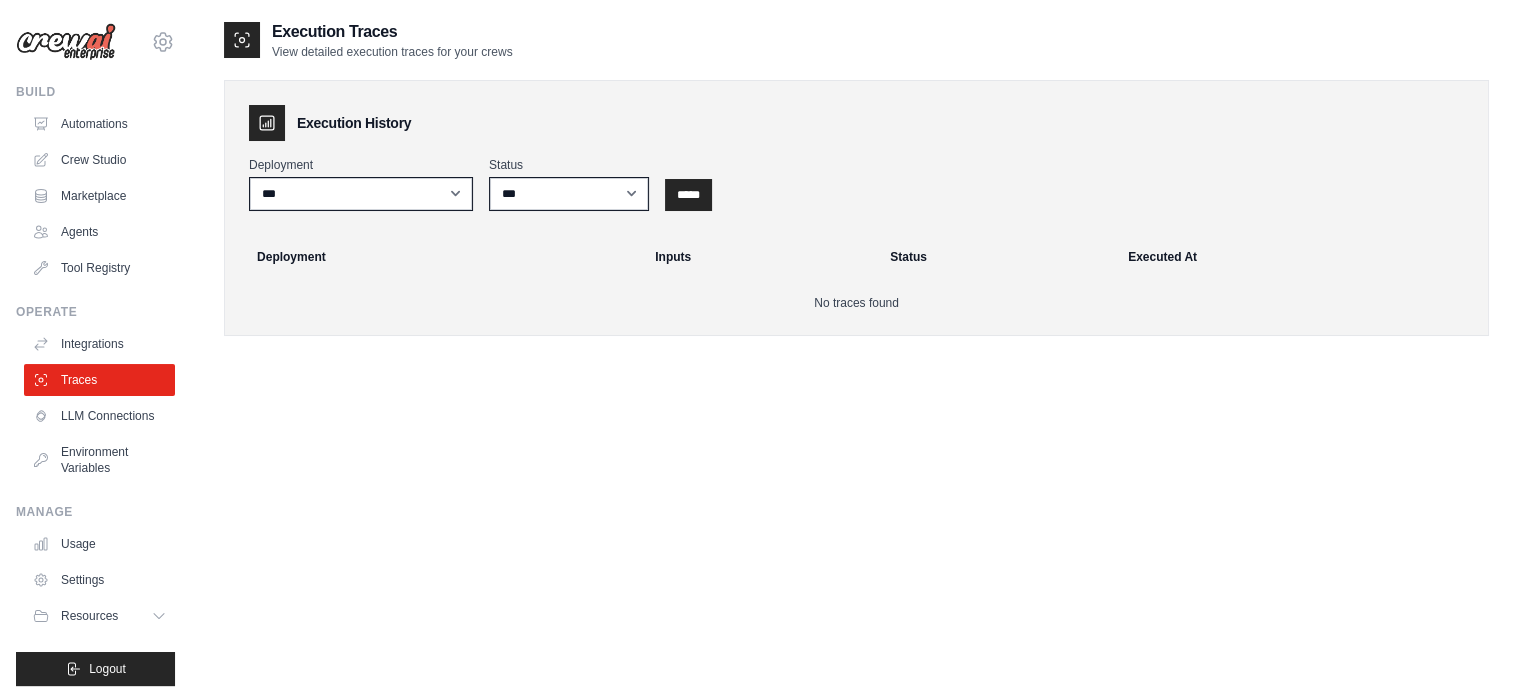 click on "Deployment" at bounding box center (438, 257) 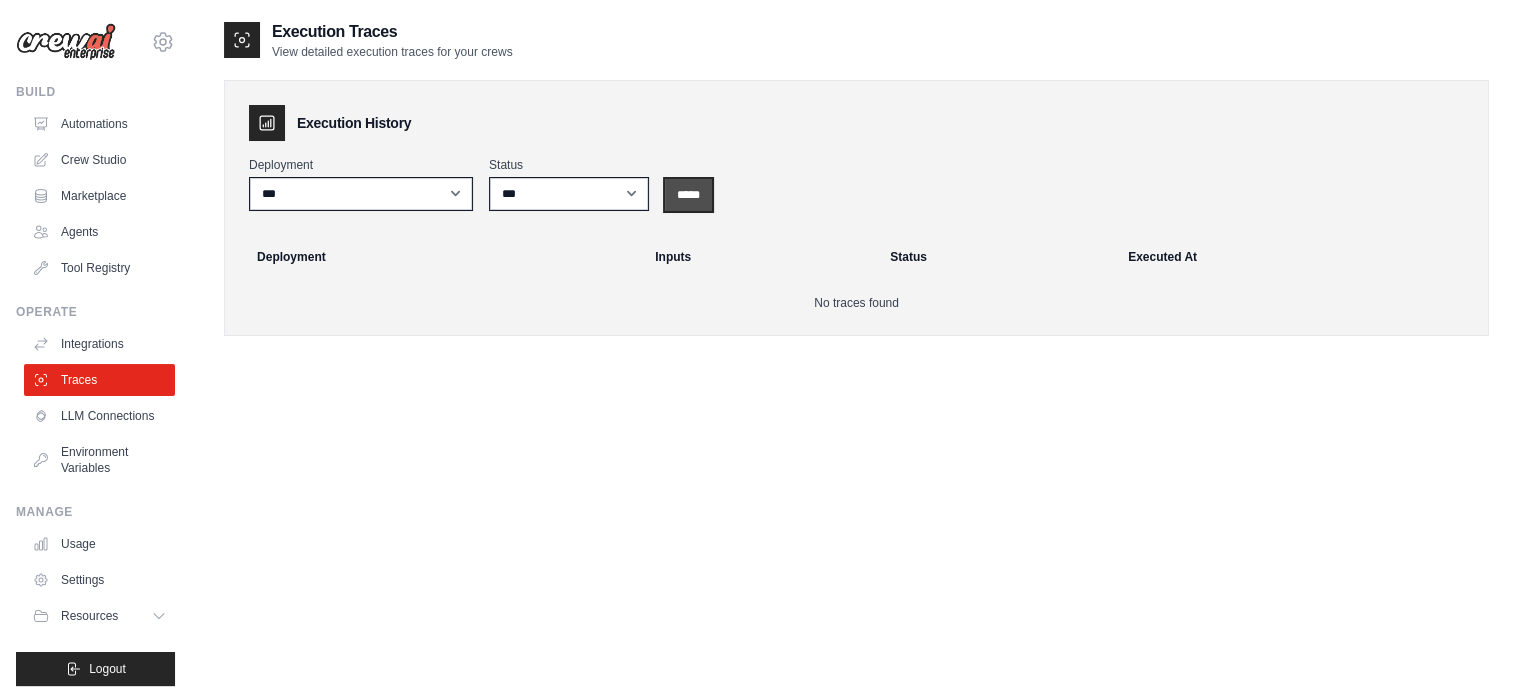 click on "*****" at bounding box center [688, 195] 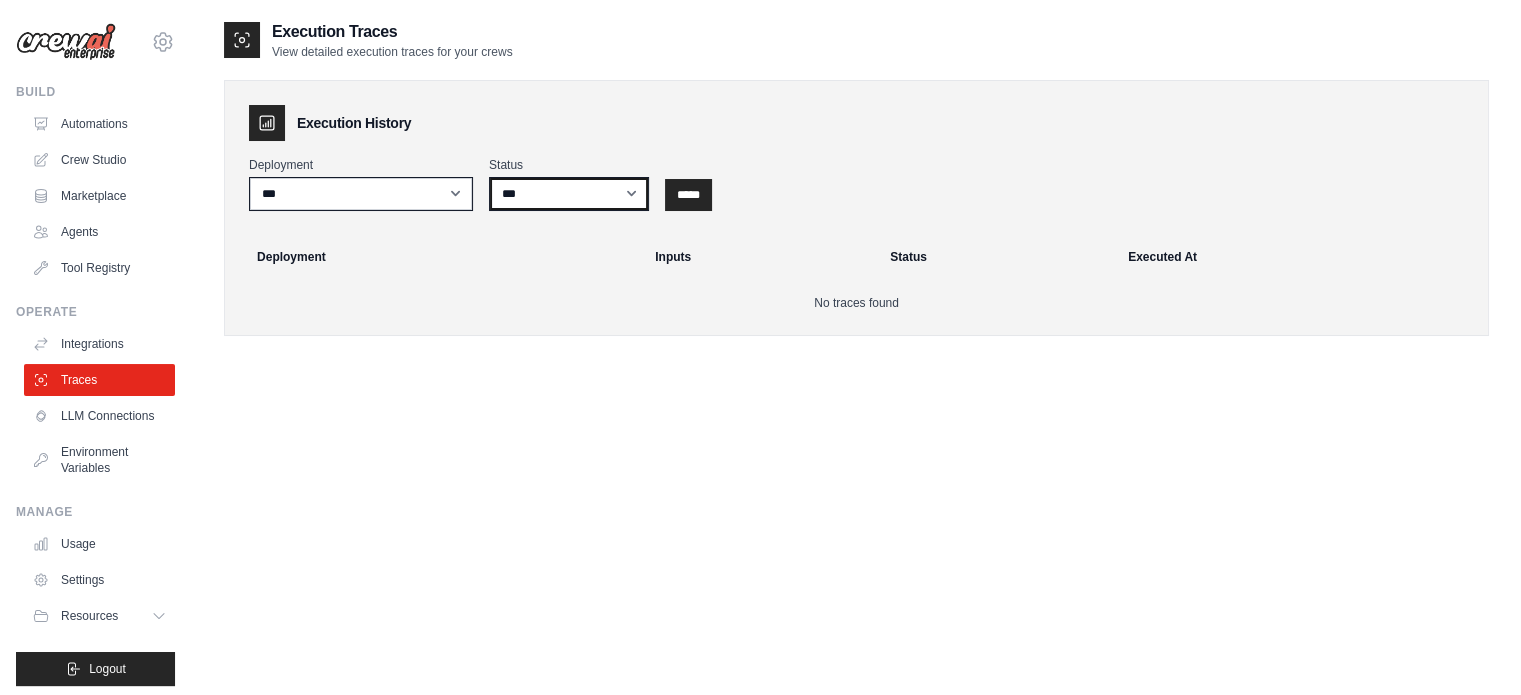 click on "***
*********
*******
*****" at bounding box center [569, 194] 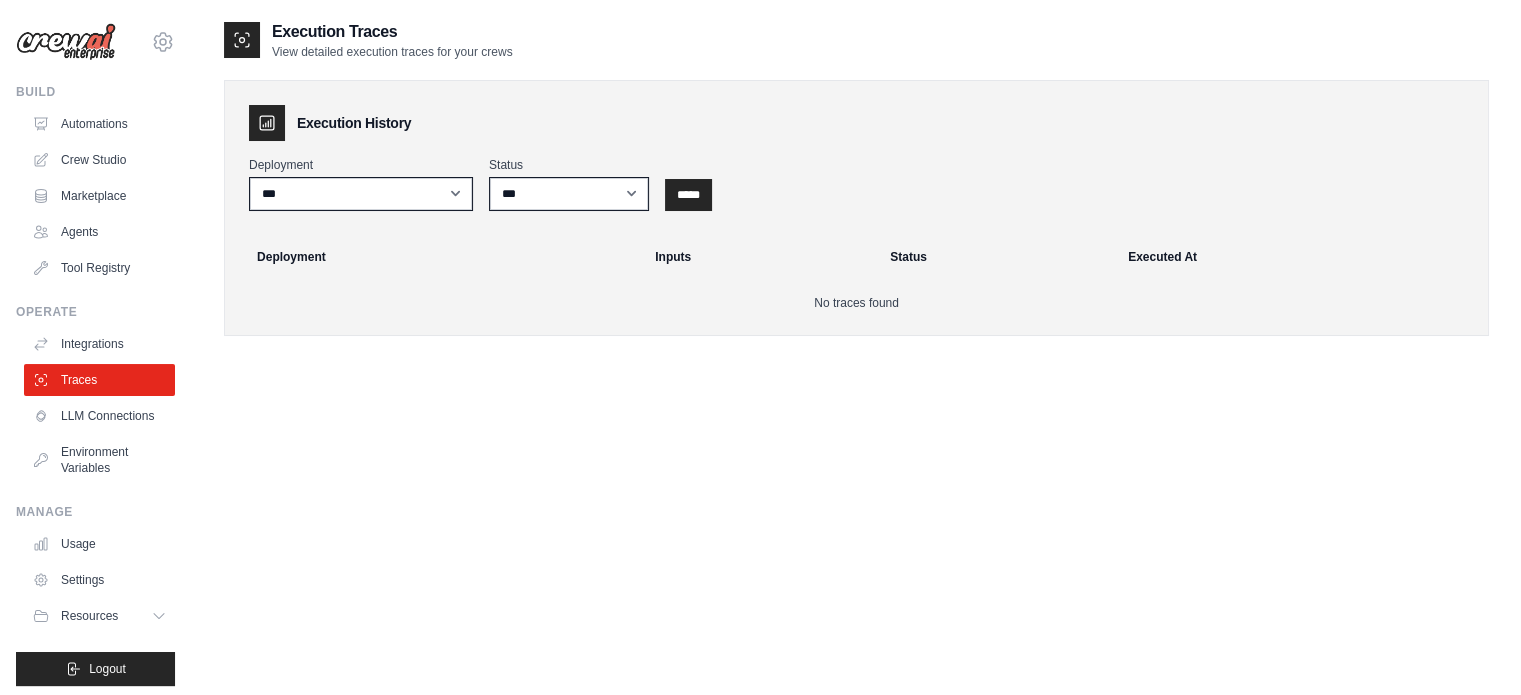 click on "Inputs" at bounding box center [760, 257] 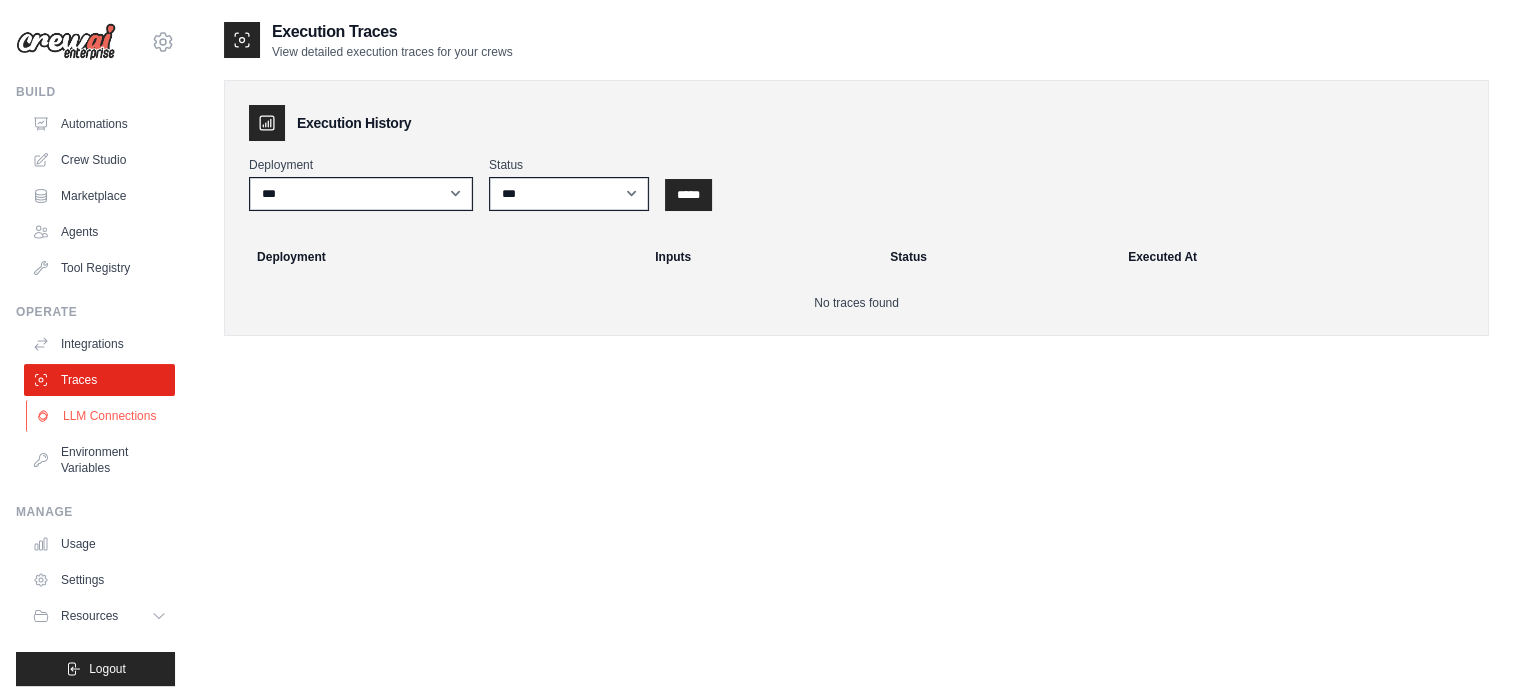 click on "LLM Connections" at bounding box center [101, 416] 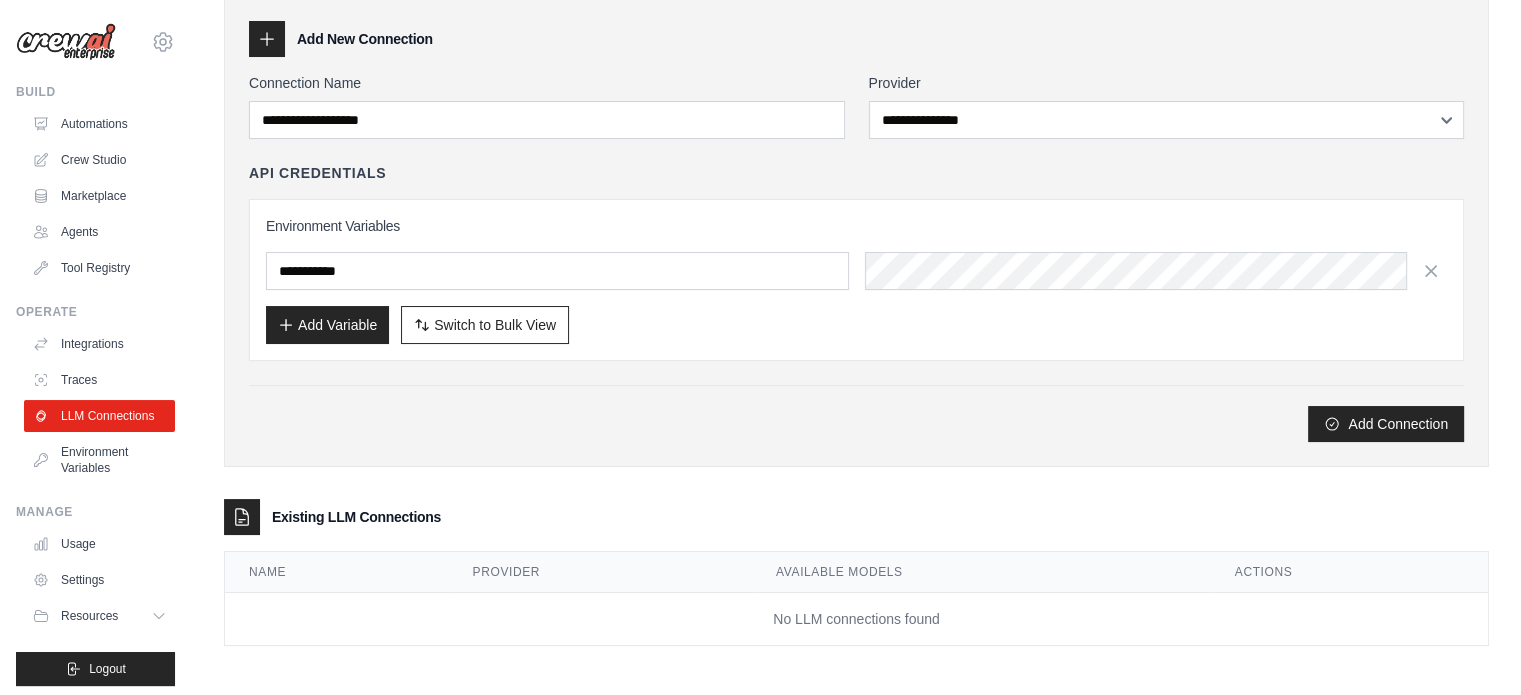 scroll, scrollTop: 0, scrollLeft: 0, axis: both 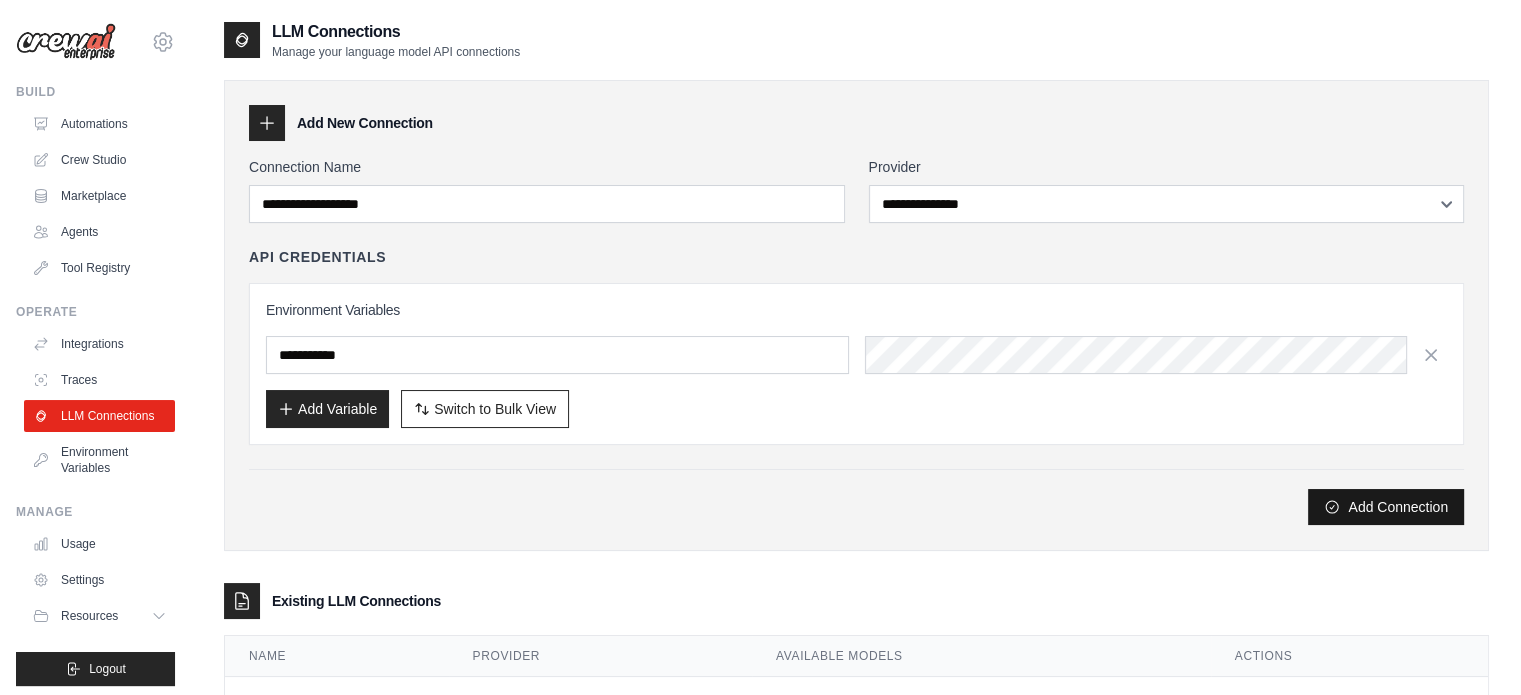 click on "Add Connection" at bounding box center (1386, 507) 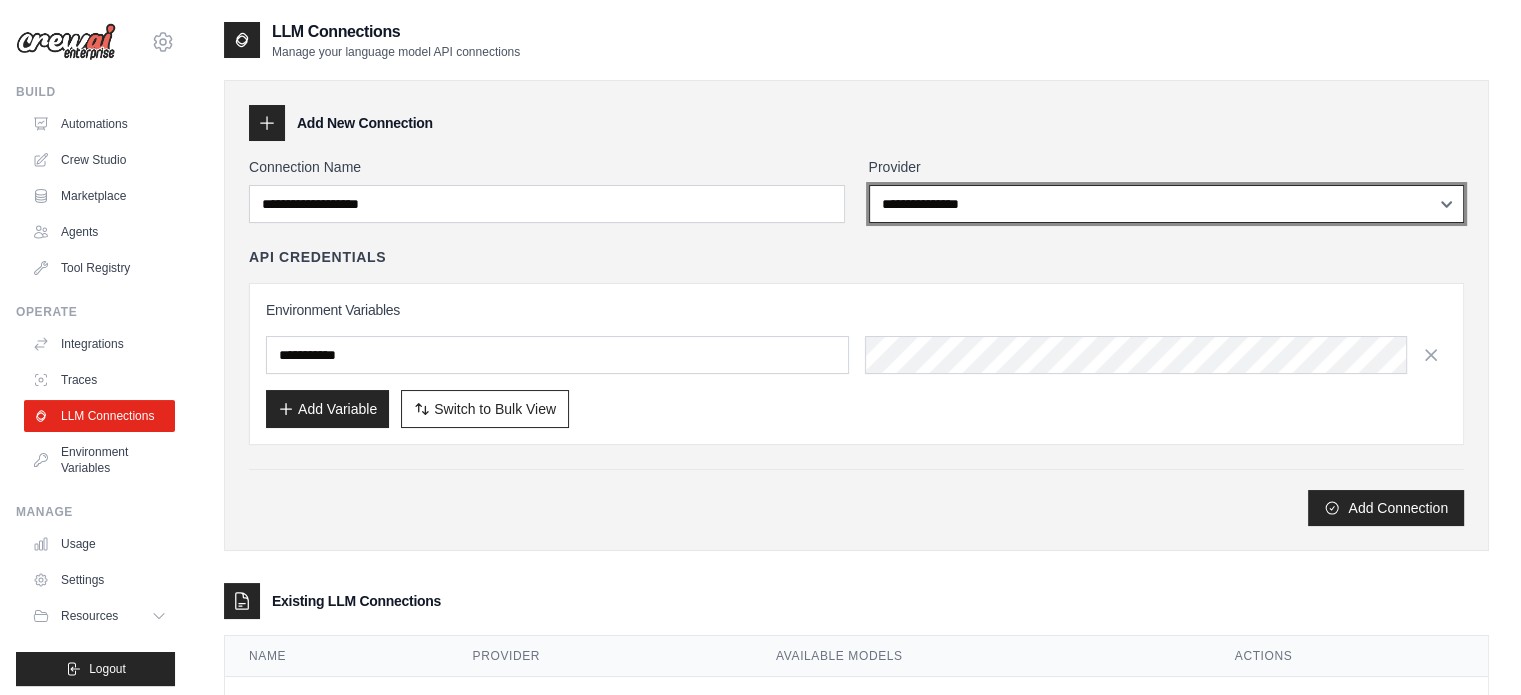 click on "**********" at bounding box center [1167, 204] 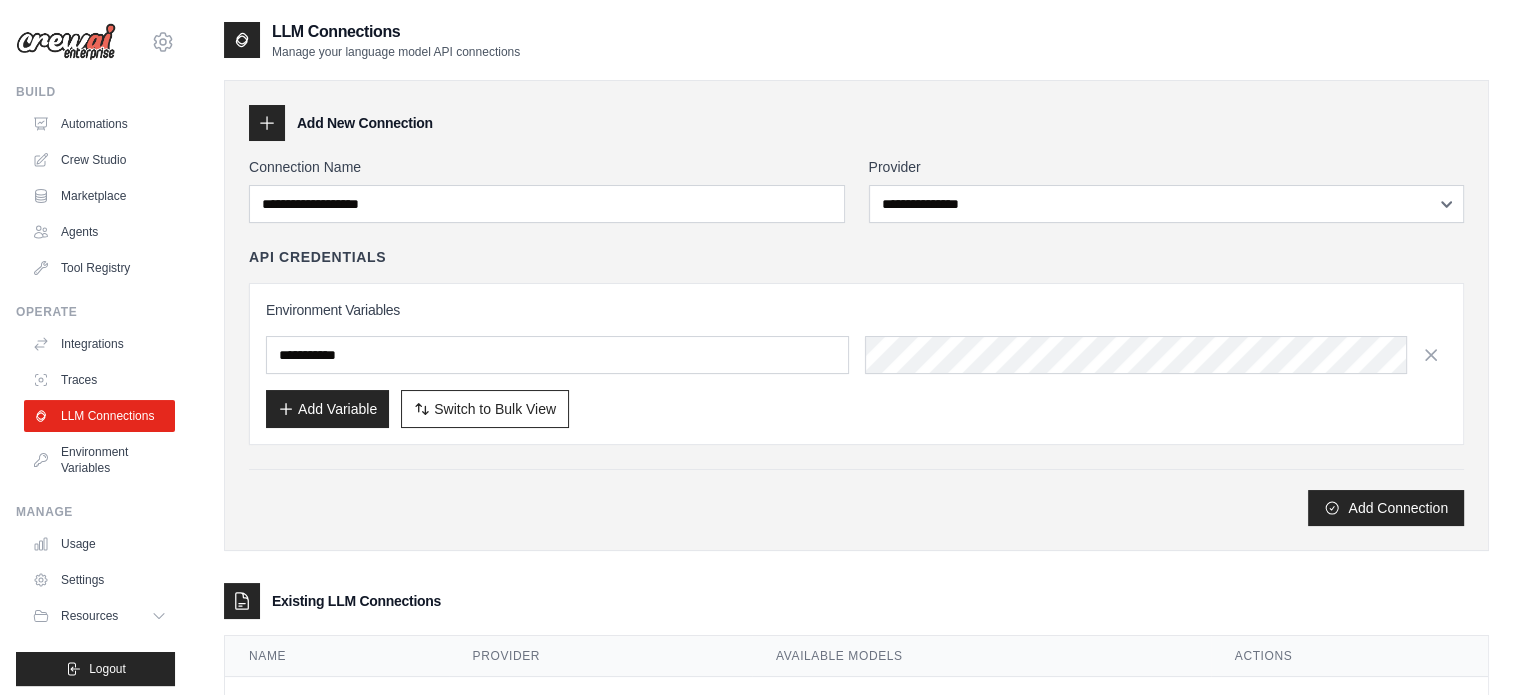 click on "Add Connection" at bounding box center [856, 508] 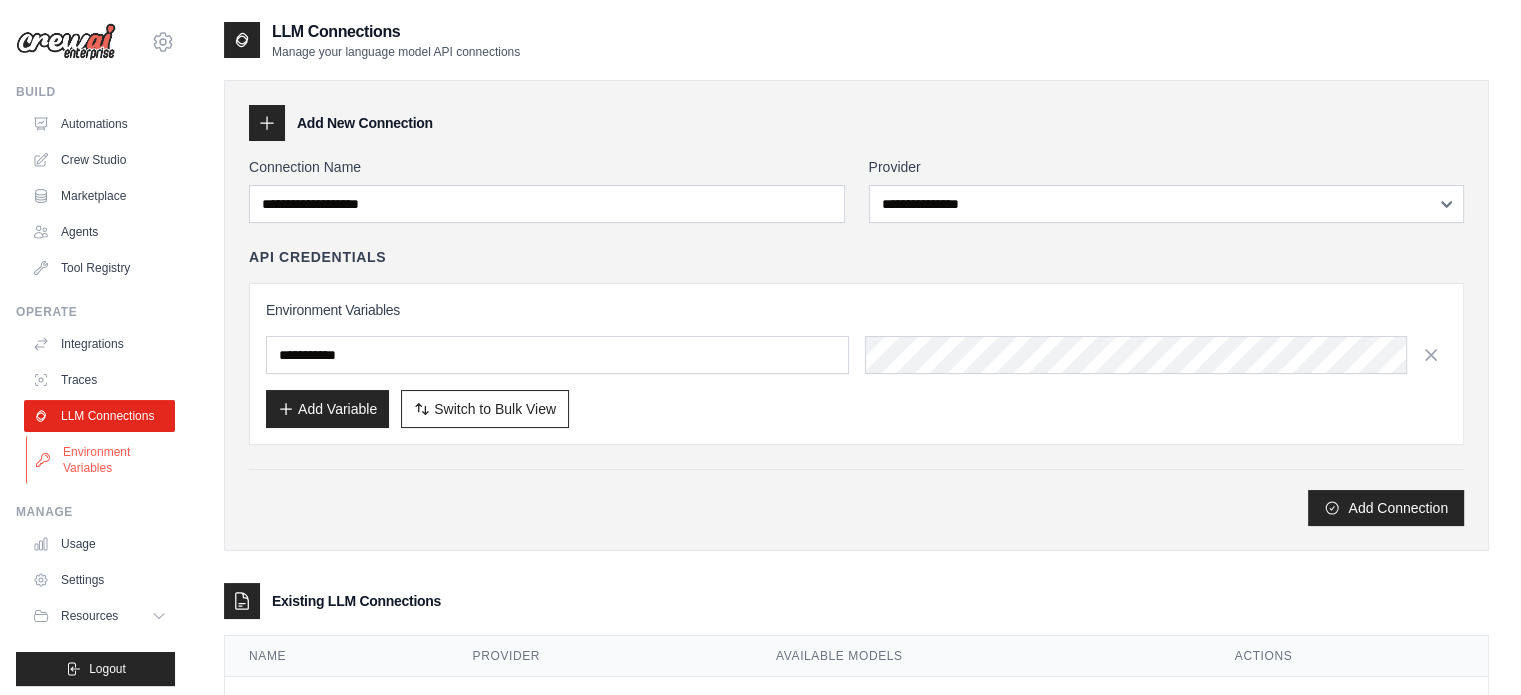 click on "Environment Variables" at bounding box center (101, 460) 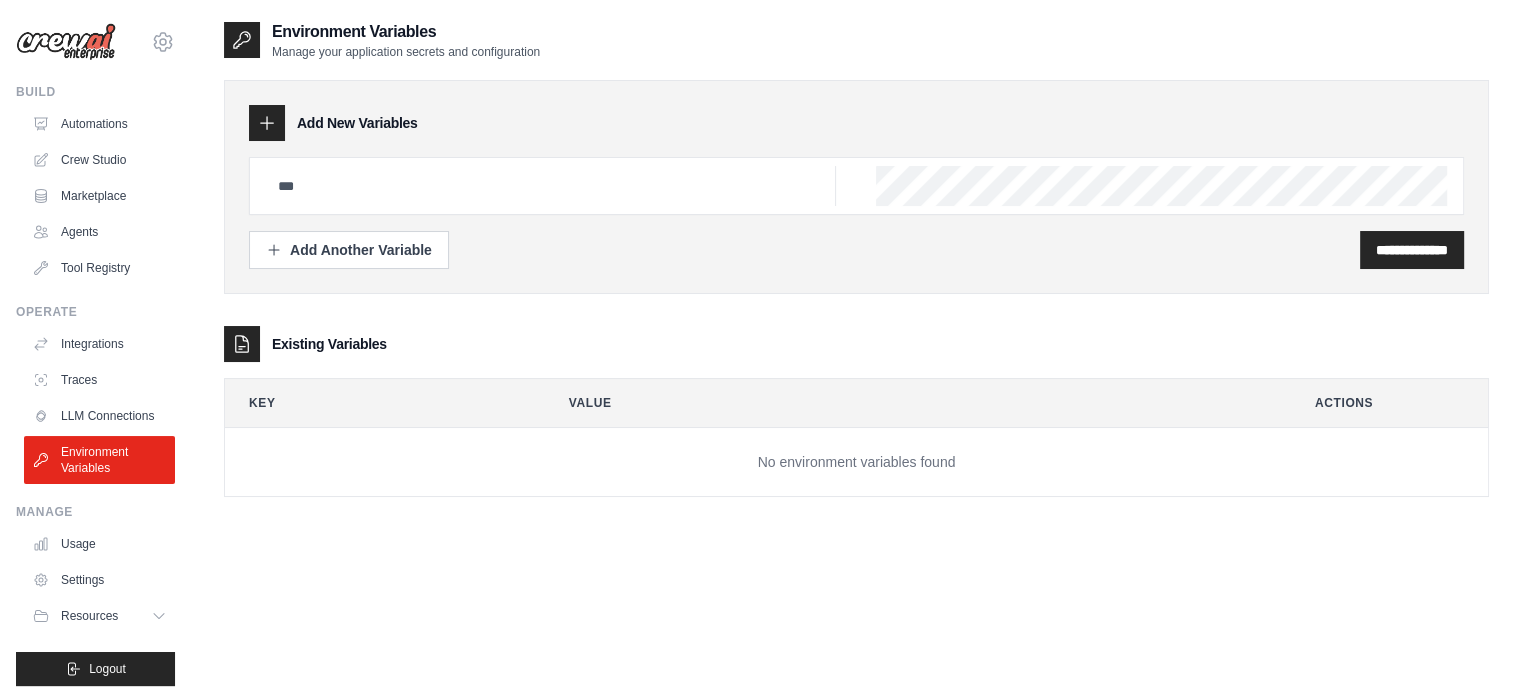 scroll, scrollTop: 22, scrollLeft: 0, axis: vertical 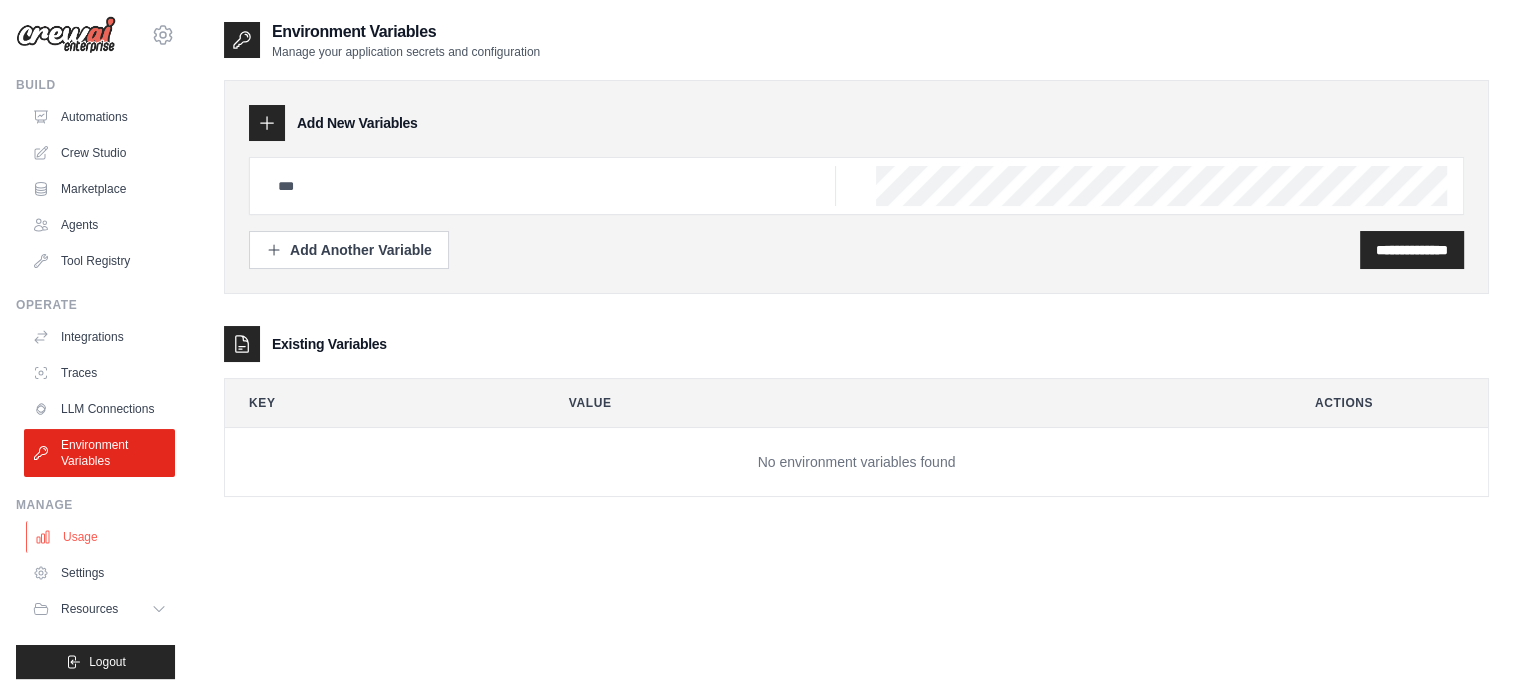 click on "Usage" at bounding box center [101, 537] 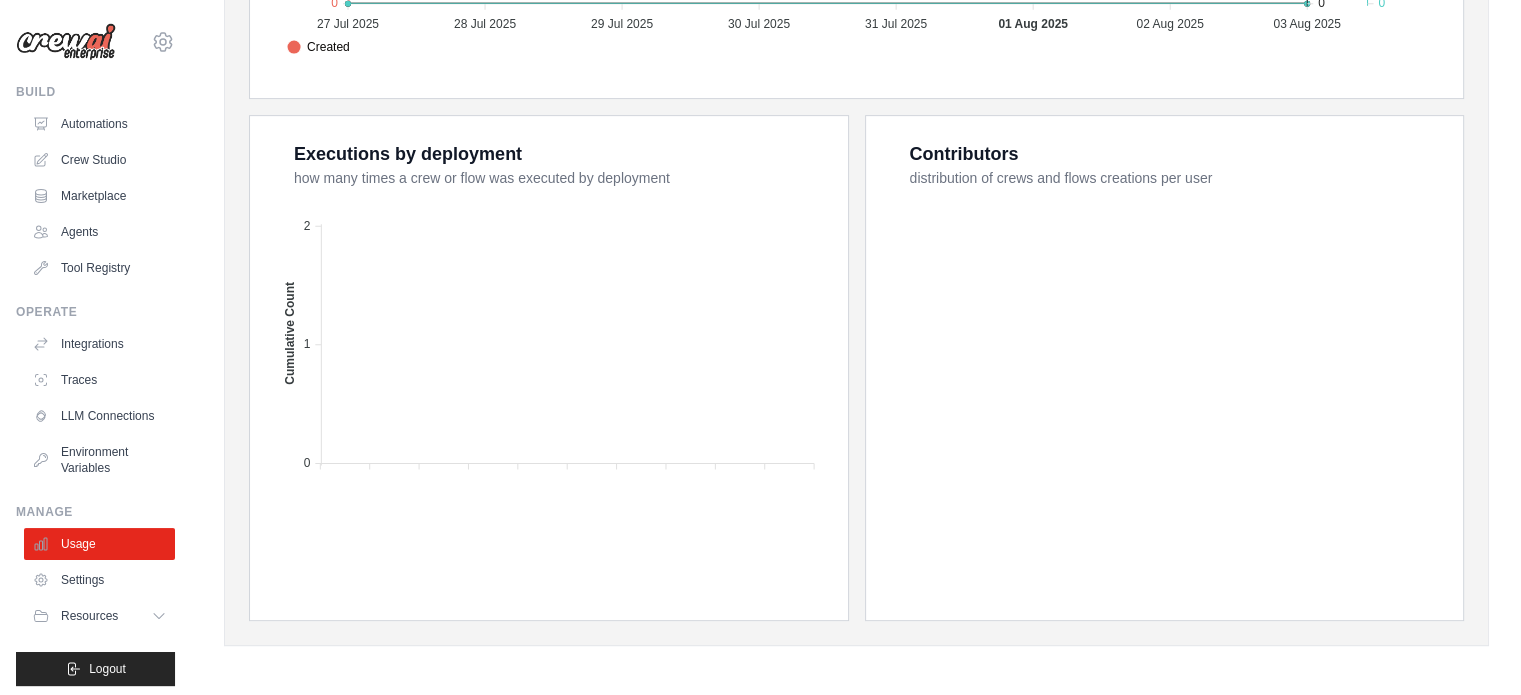 scroll, scrollTop: 0, scrollLeft: 0, axis: both 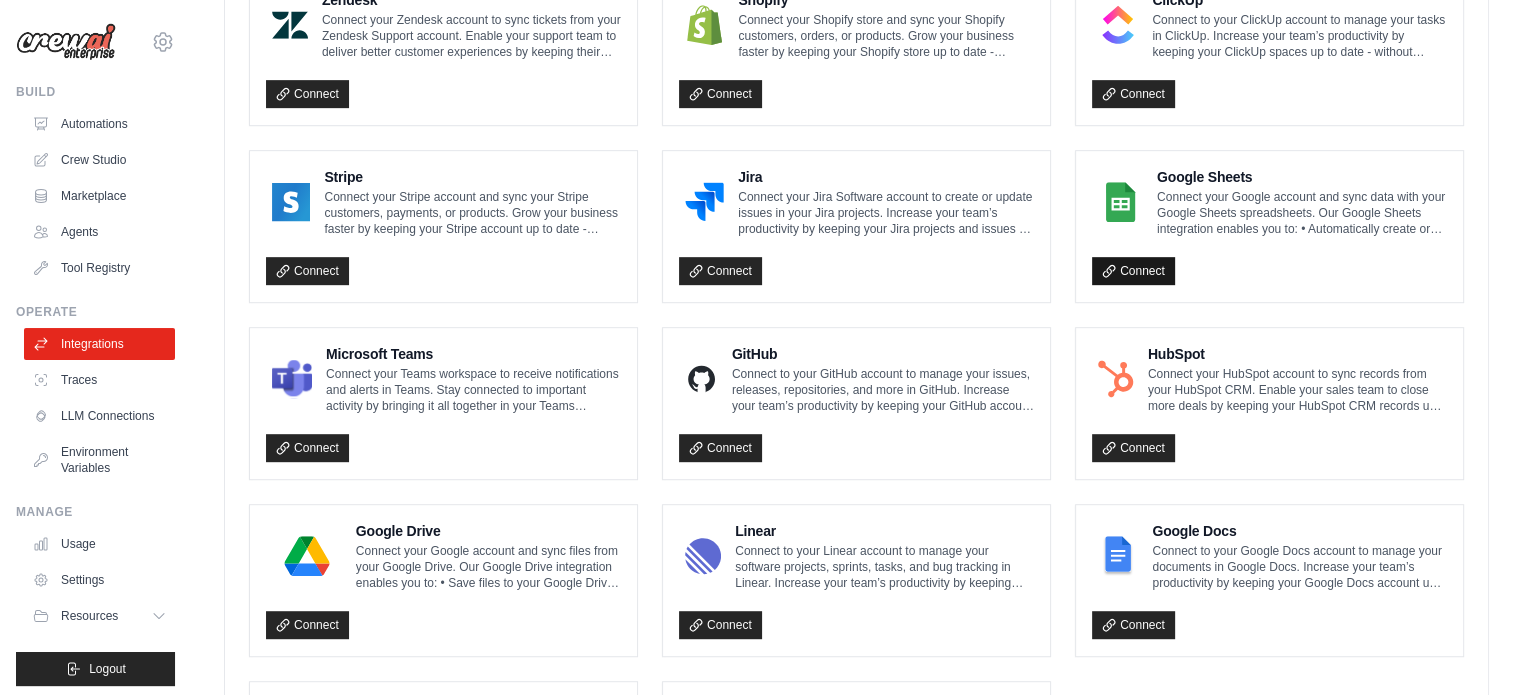 click on "Connect" at bounding box center (1133, 271) 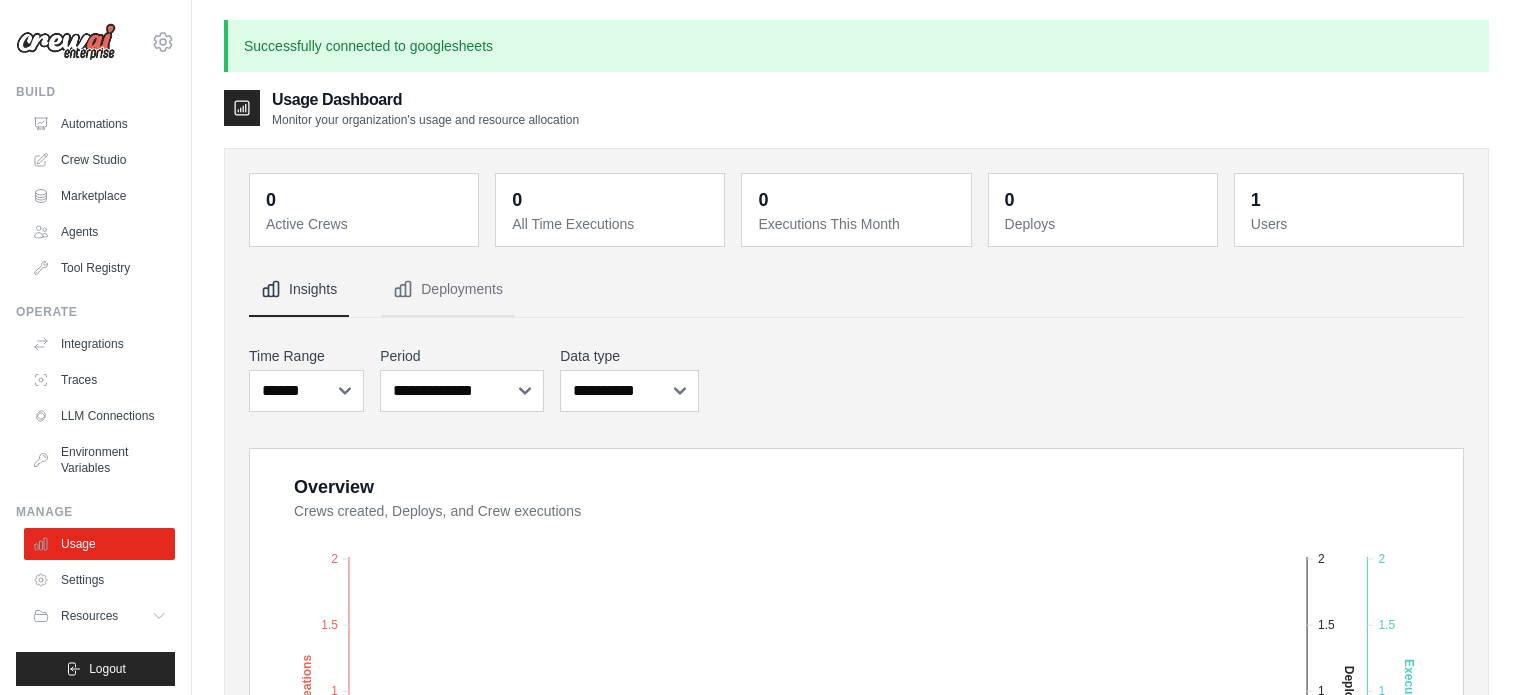 scroll, scrollTop: 455, scrollLeft: 0, axis: vertical 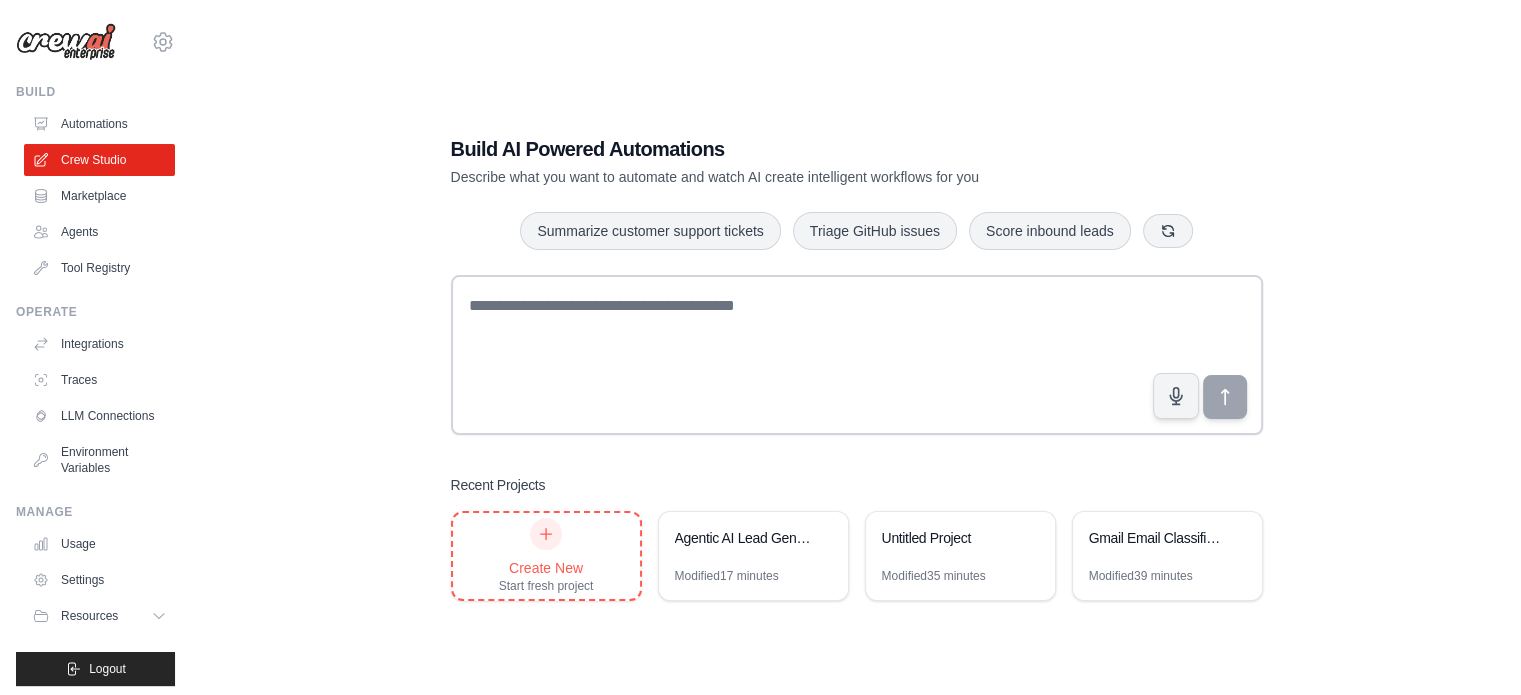 click 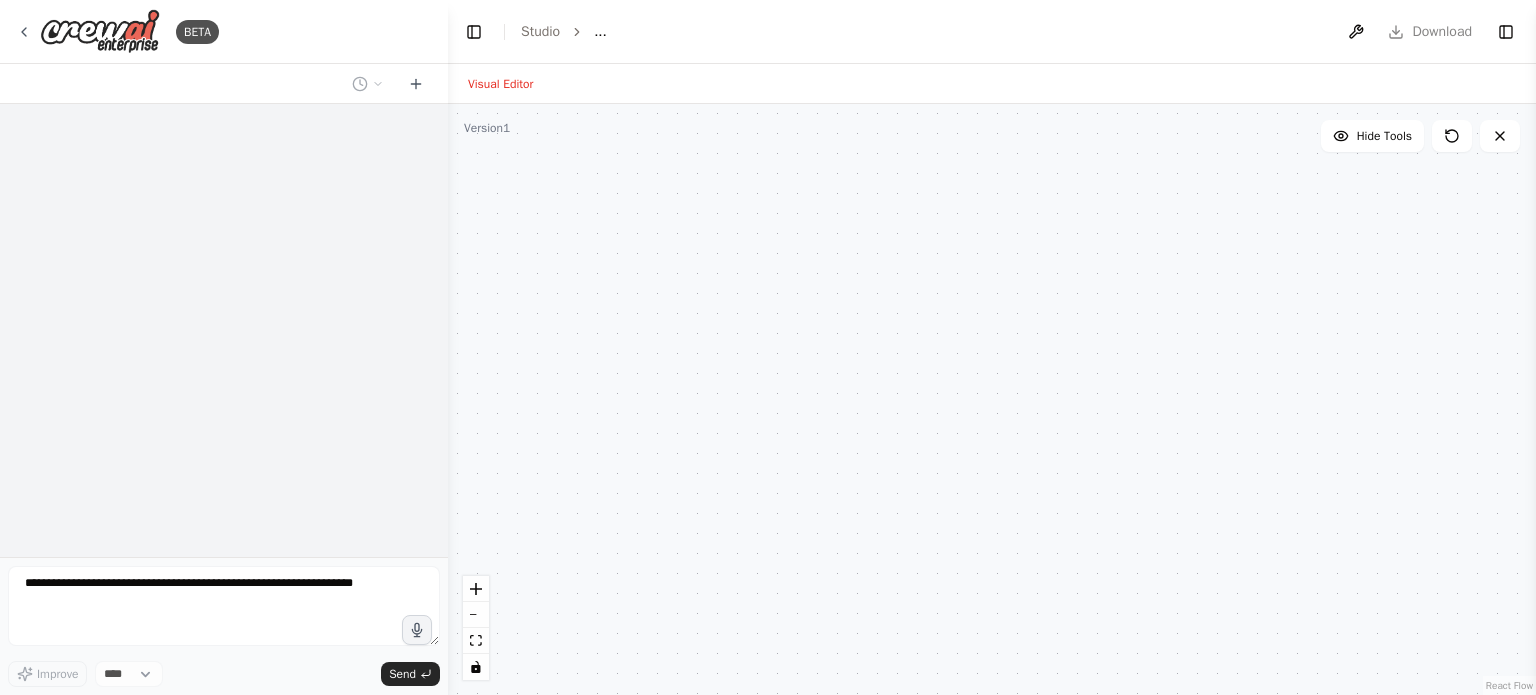 scroll, scrollTop: 0, scrollLeft: 0, axis: both 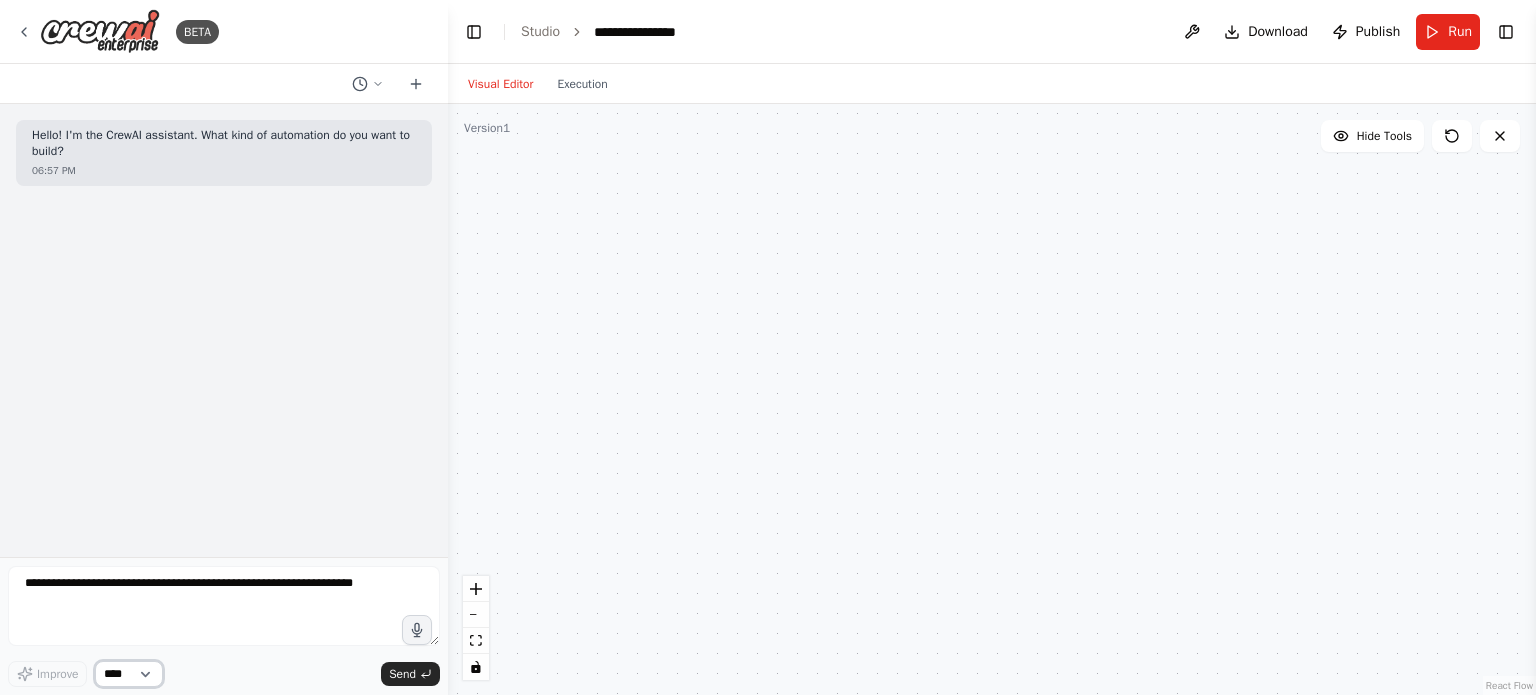 click on "****" at bounding box center [129, 674] 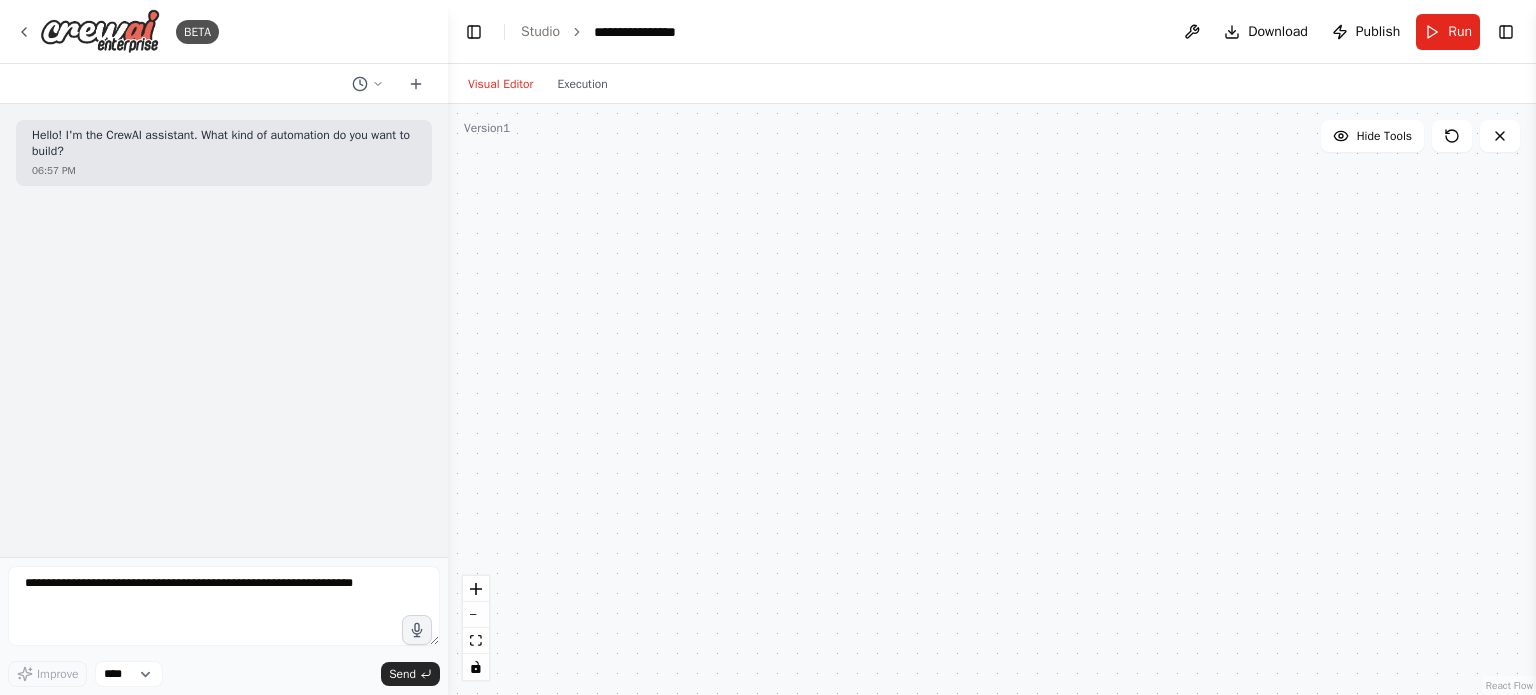 click at bounding box center [992, 399] 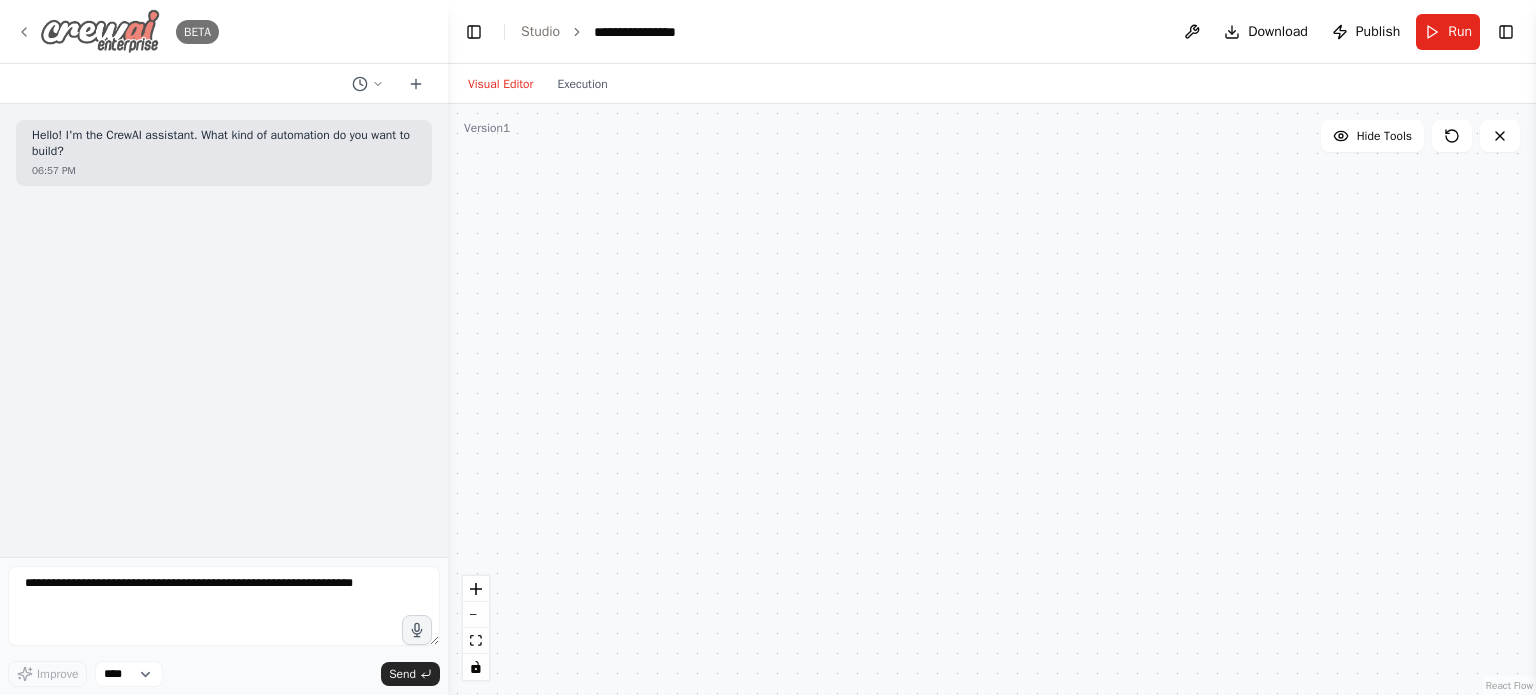 click 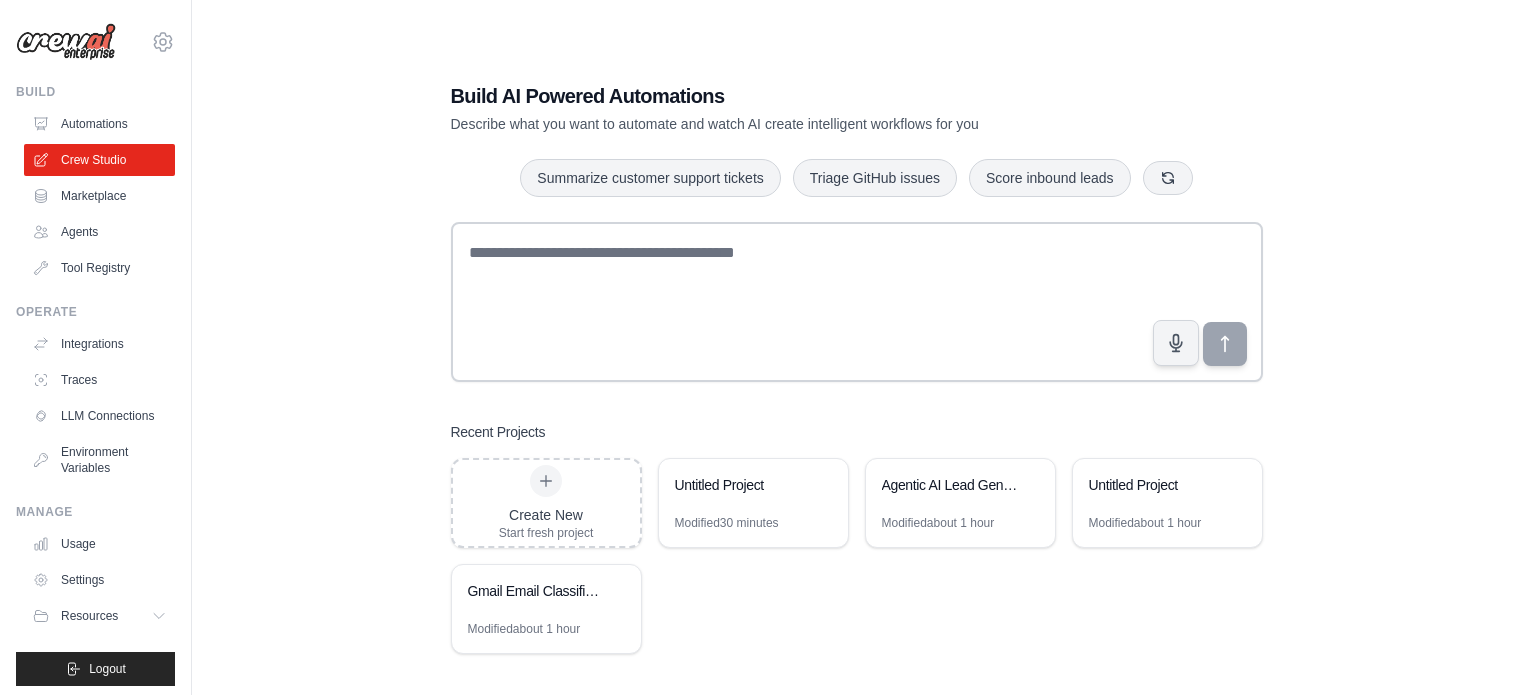 scroll, scrollTop: 0, scrollLeft: 0, axis: both 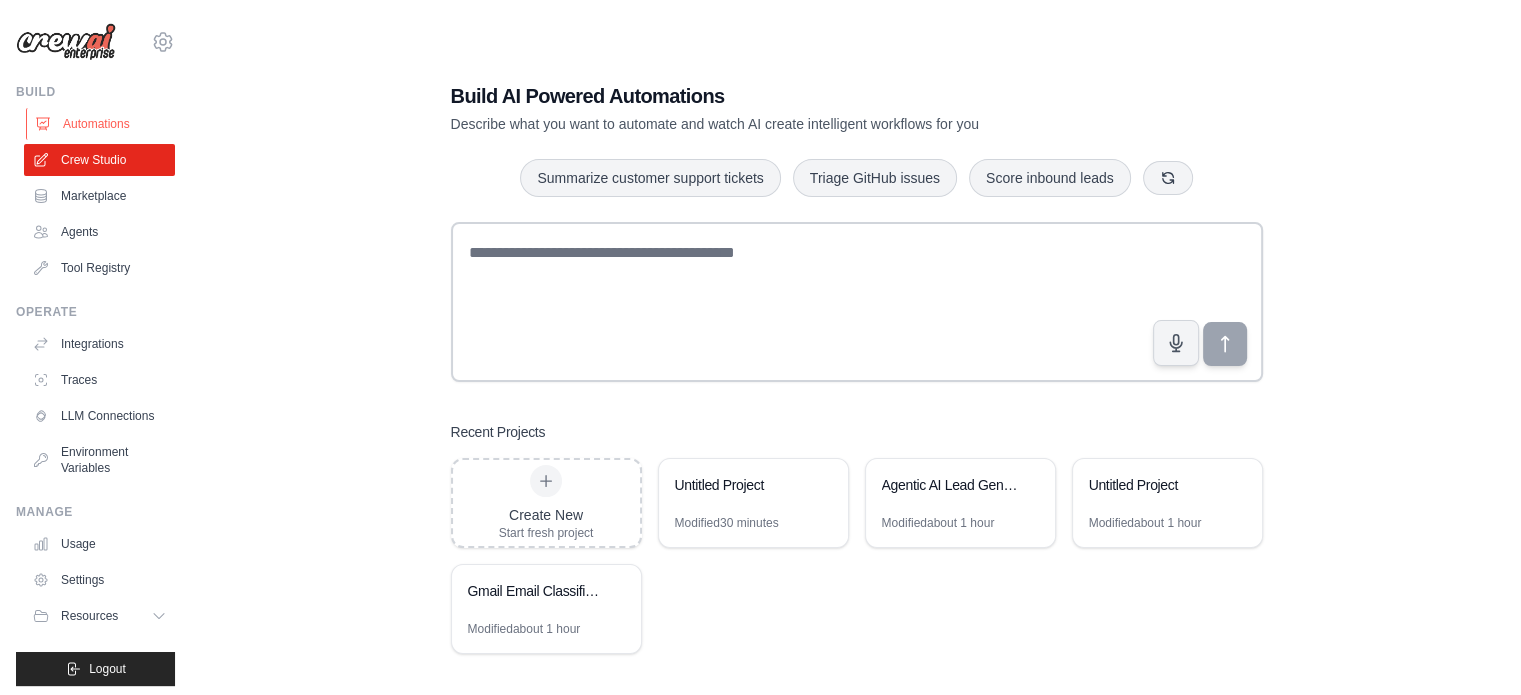 click on "Automations" at bounding box center (101, 124) 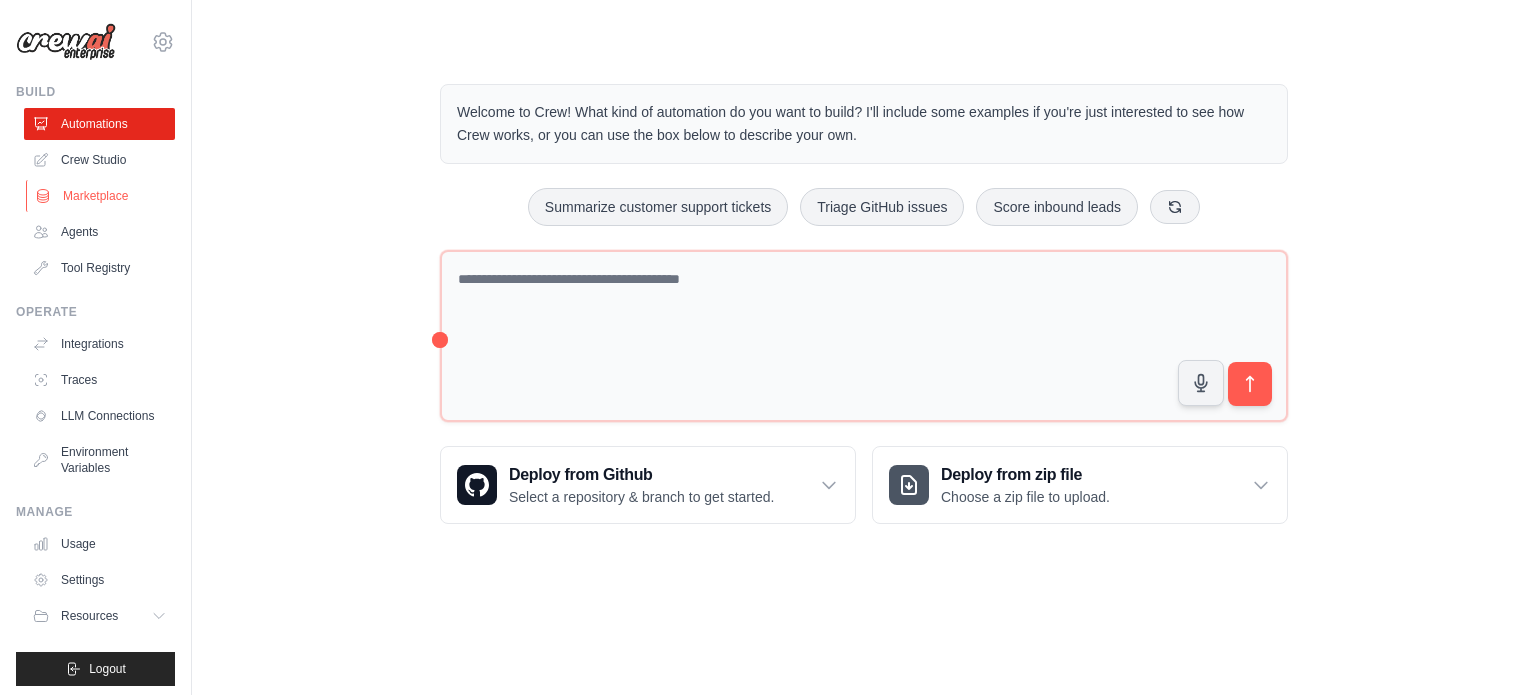 click on "Marketplace" at bounding box center [101, 196] 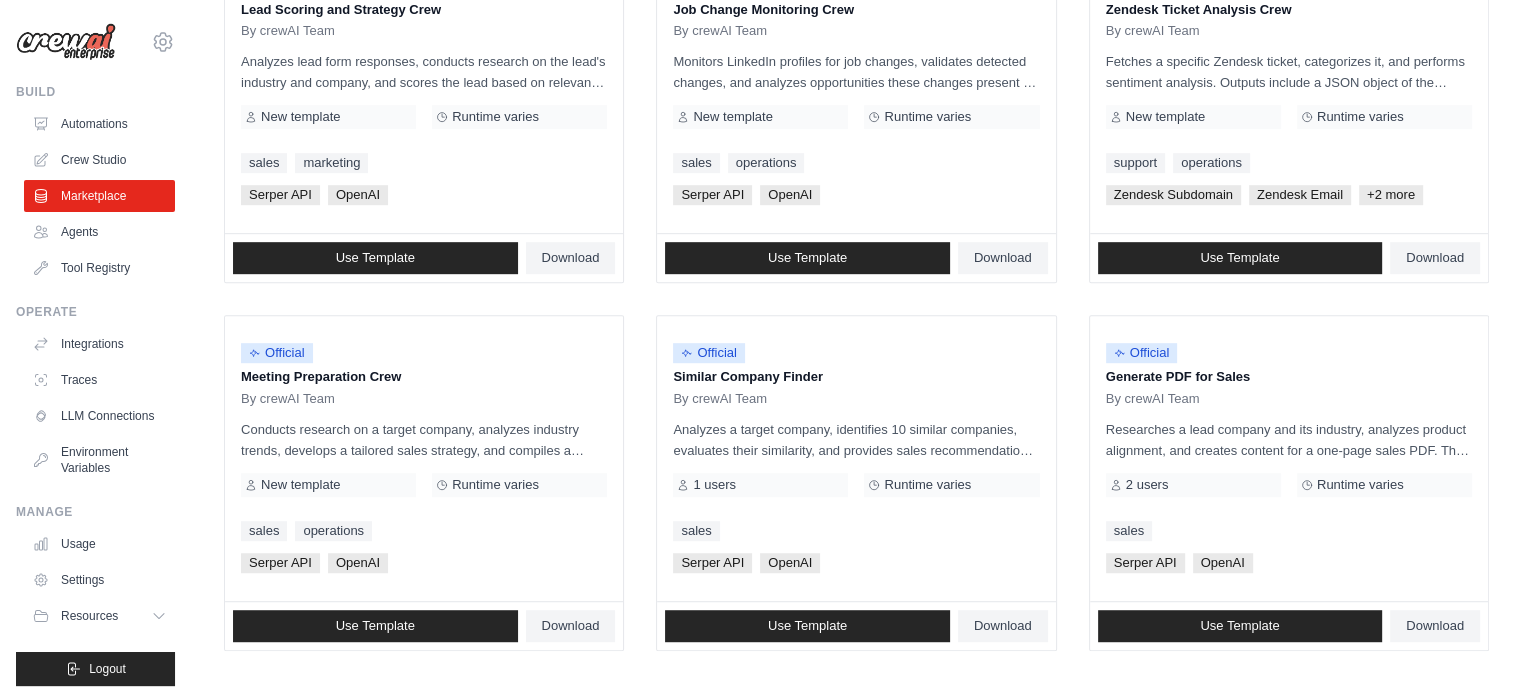 scroll, scrollTop: 1155, scrollLeft: 0, axis: vertical 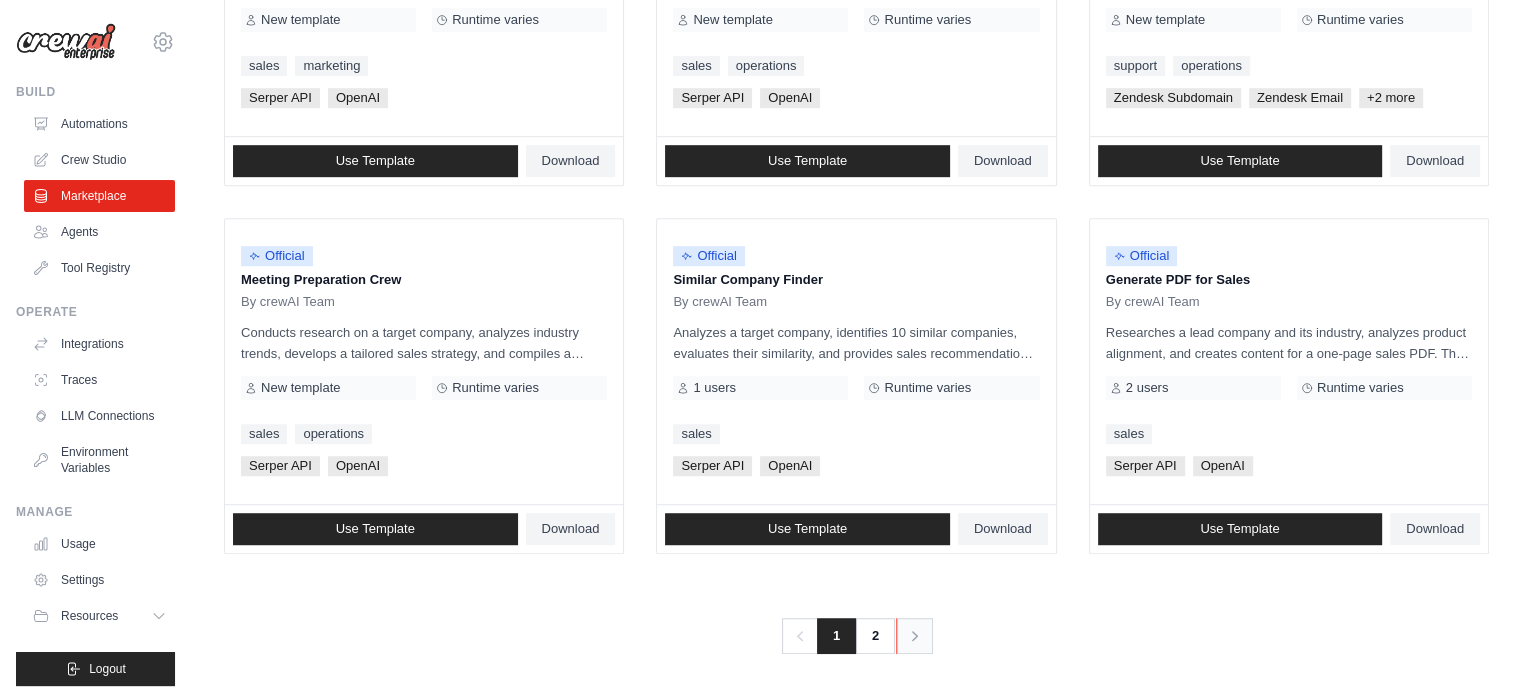 click 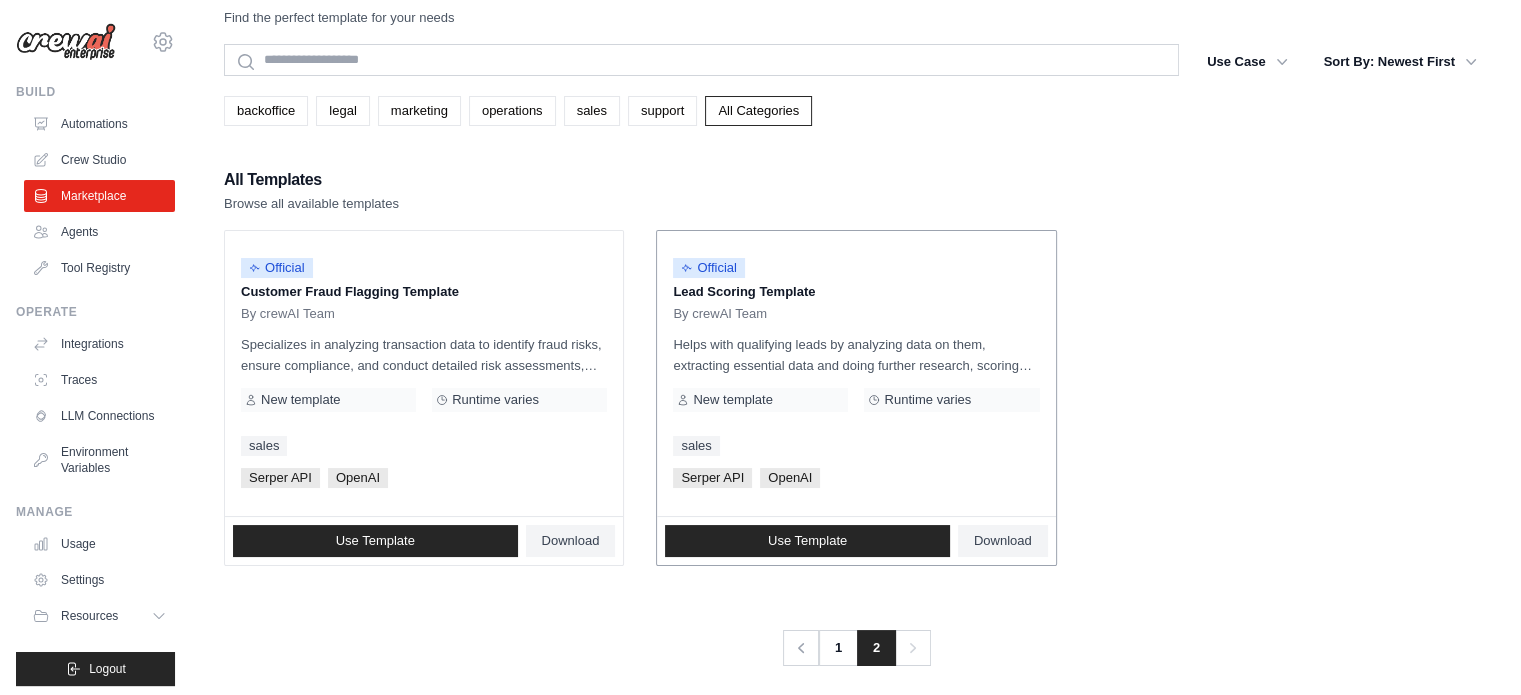 scroll, scrollTop: 0, scrollLeft: 0, axis: both 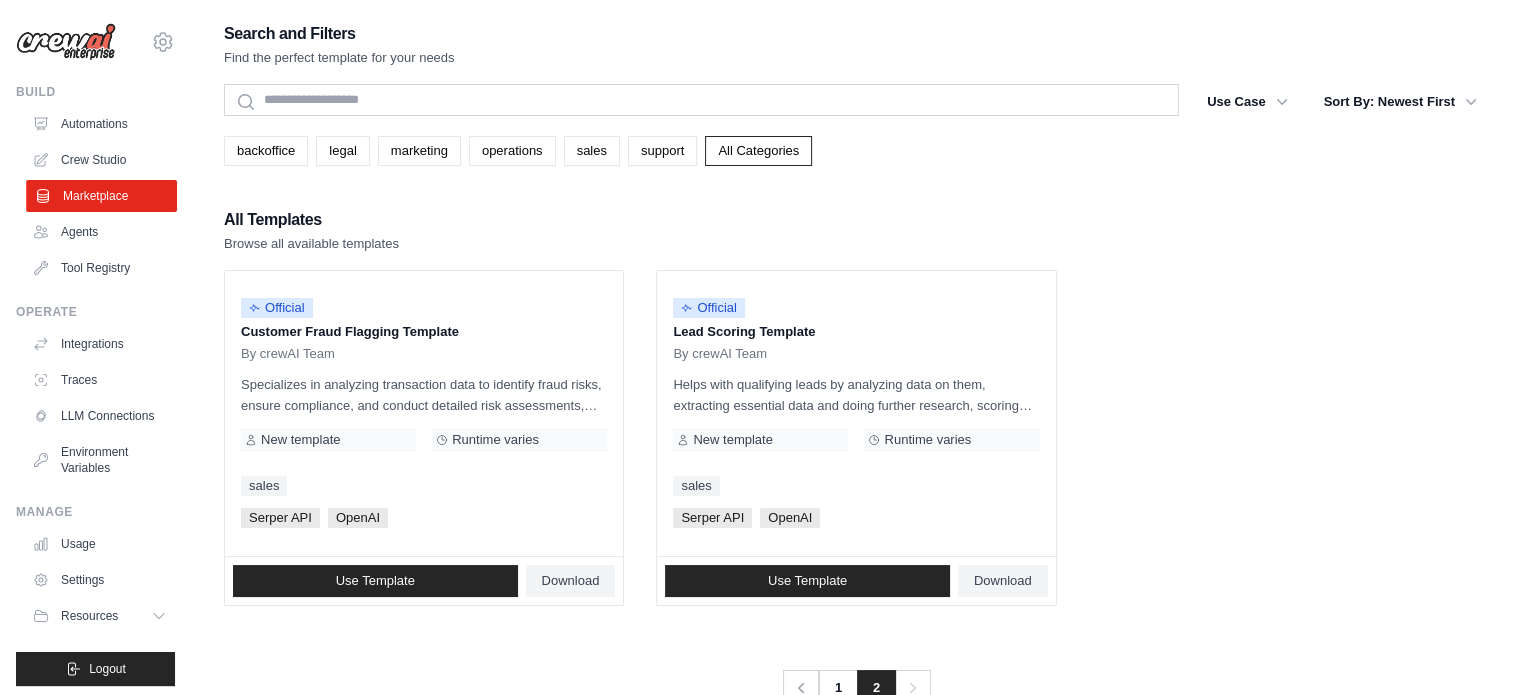 click on "Marketplace" at bounding box center (101, 196) 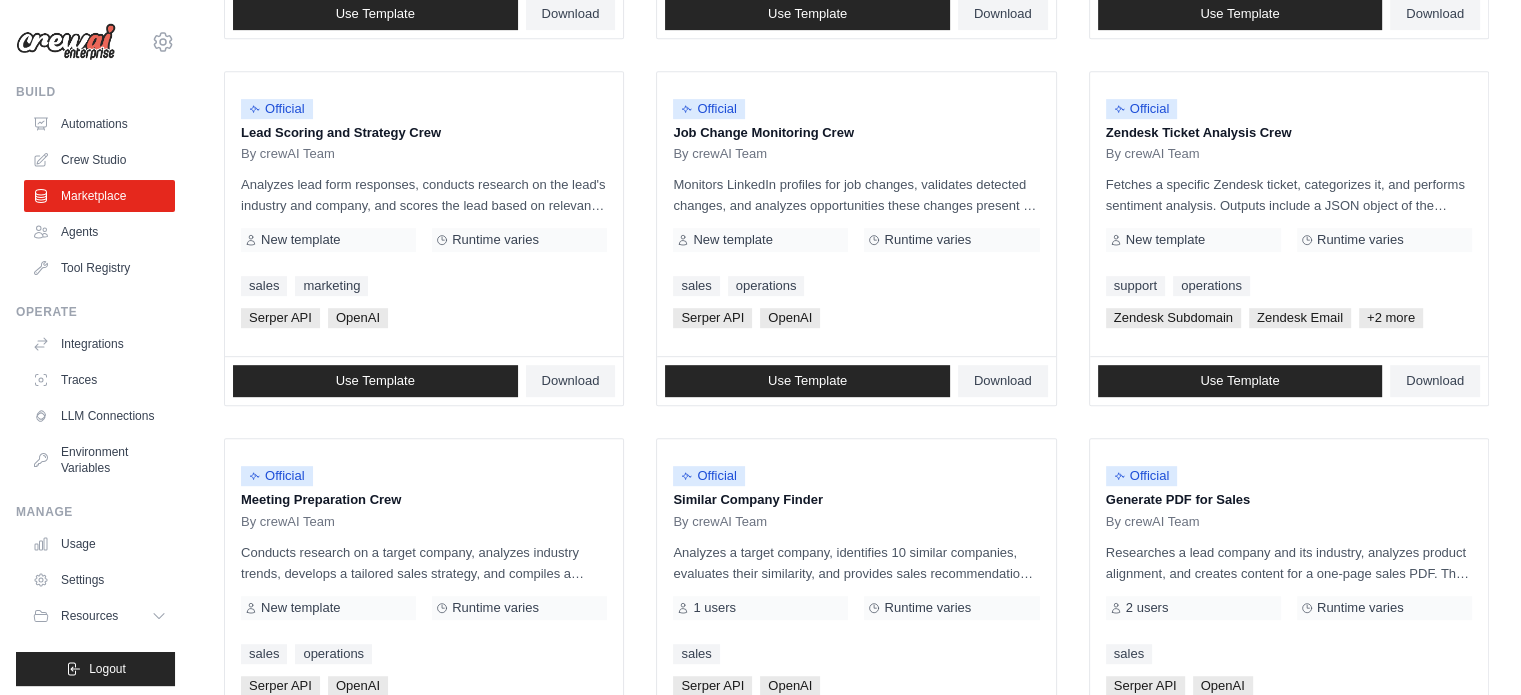 scroll, scrollTop: 934, scrollLeft: 0, axis: vertical 